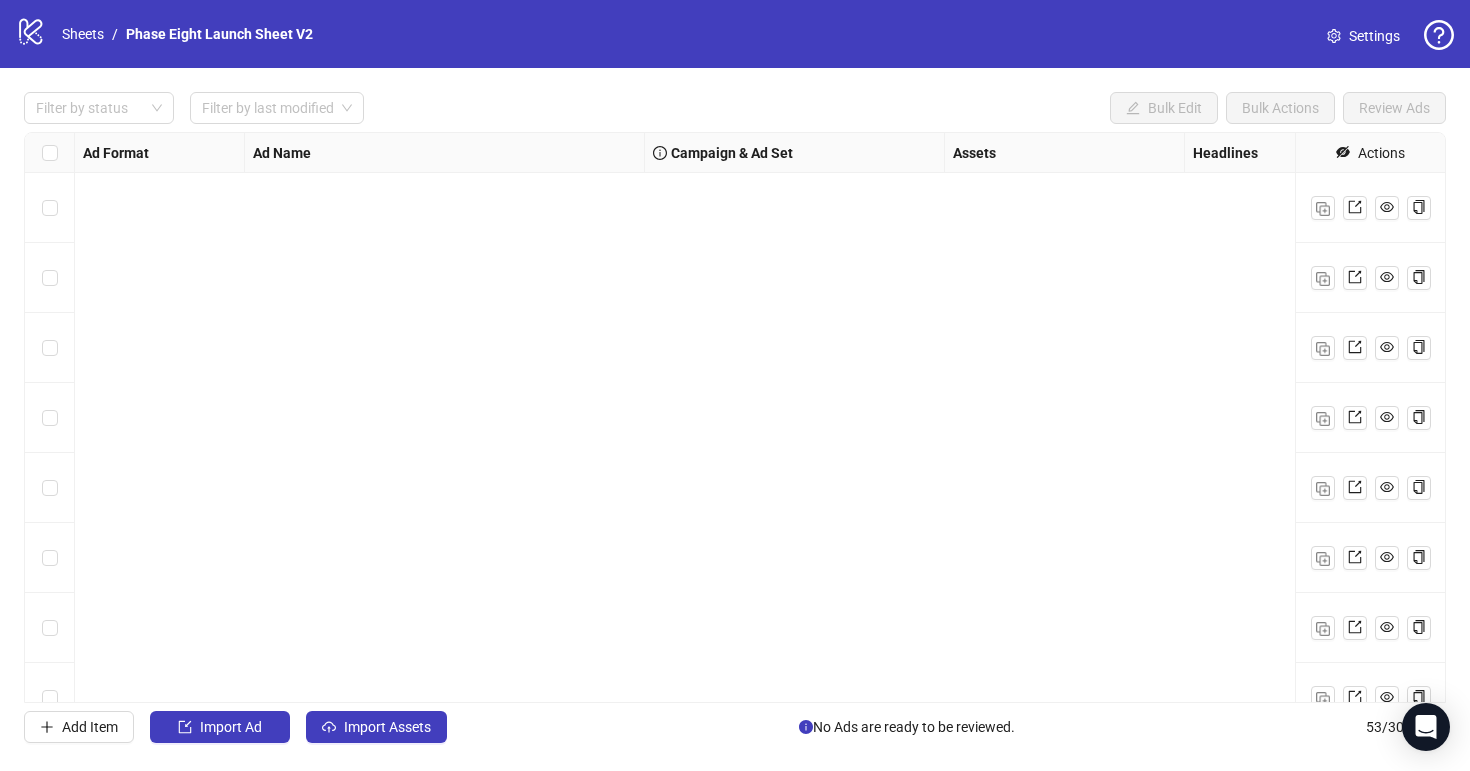 scroll, scrollTop: 0, scrollLeft: 0, axis: both 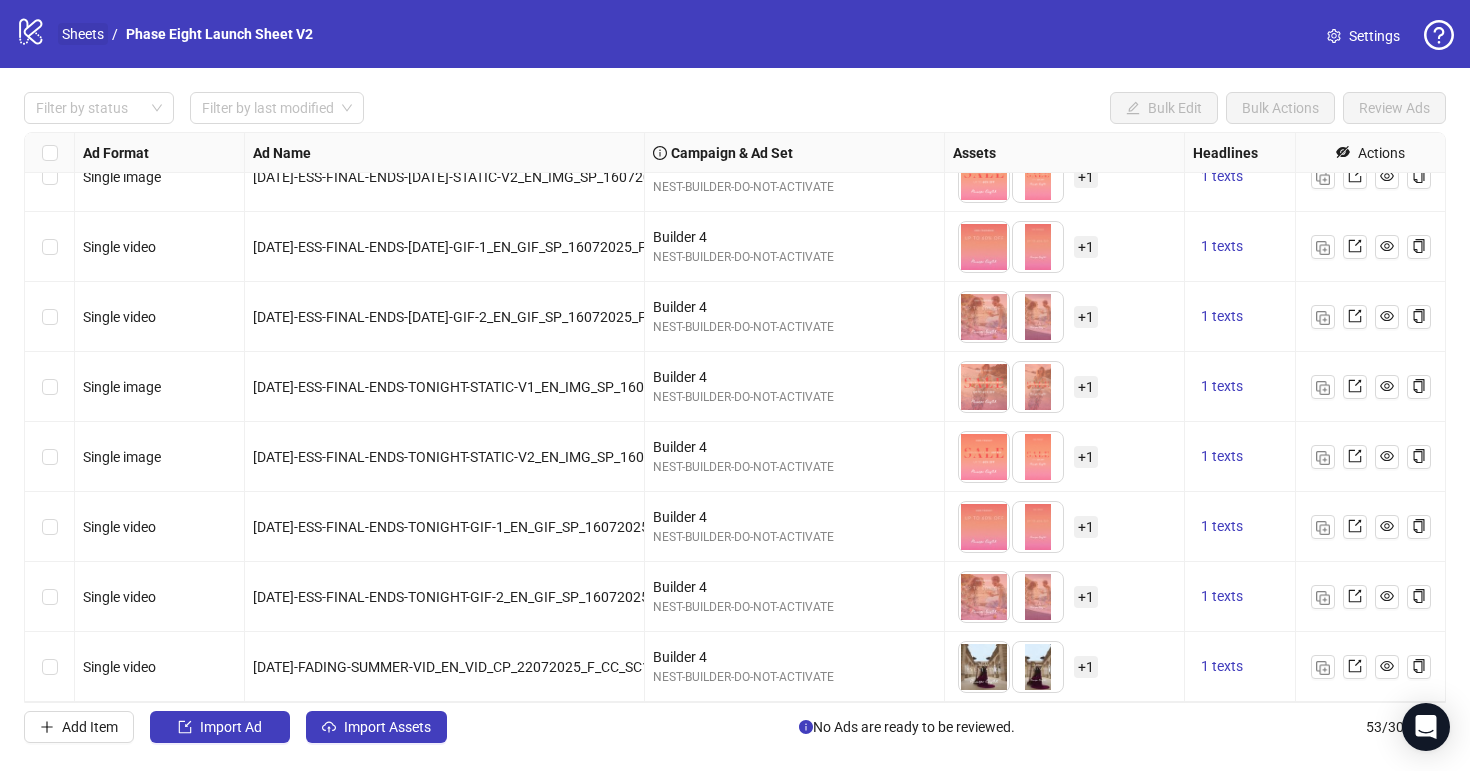 click on "Sheets" at bounding box center [83, 34] 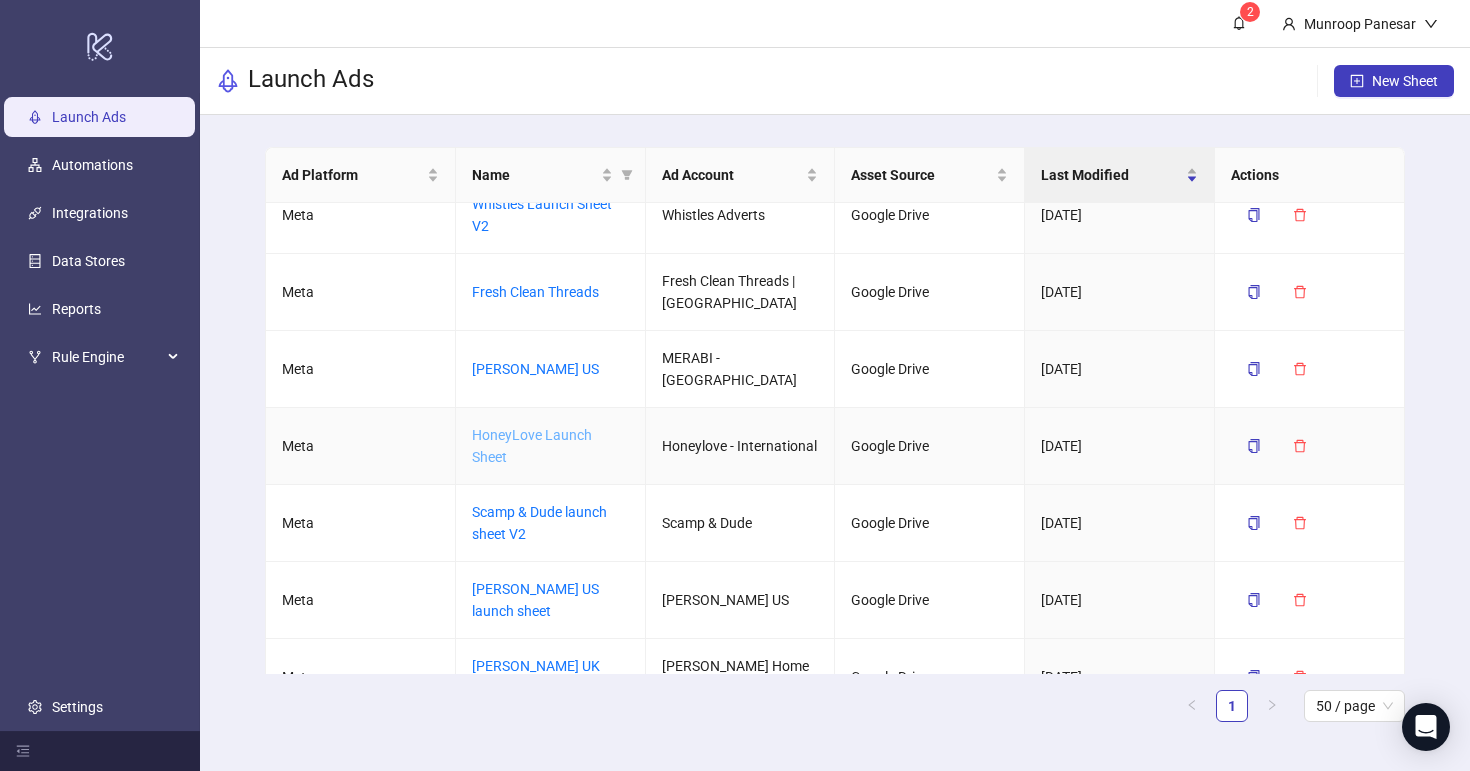 scroll, scrollTop: 27, scrollLeft: 0, axis: vertical 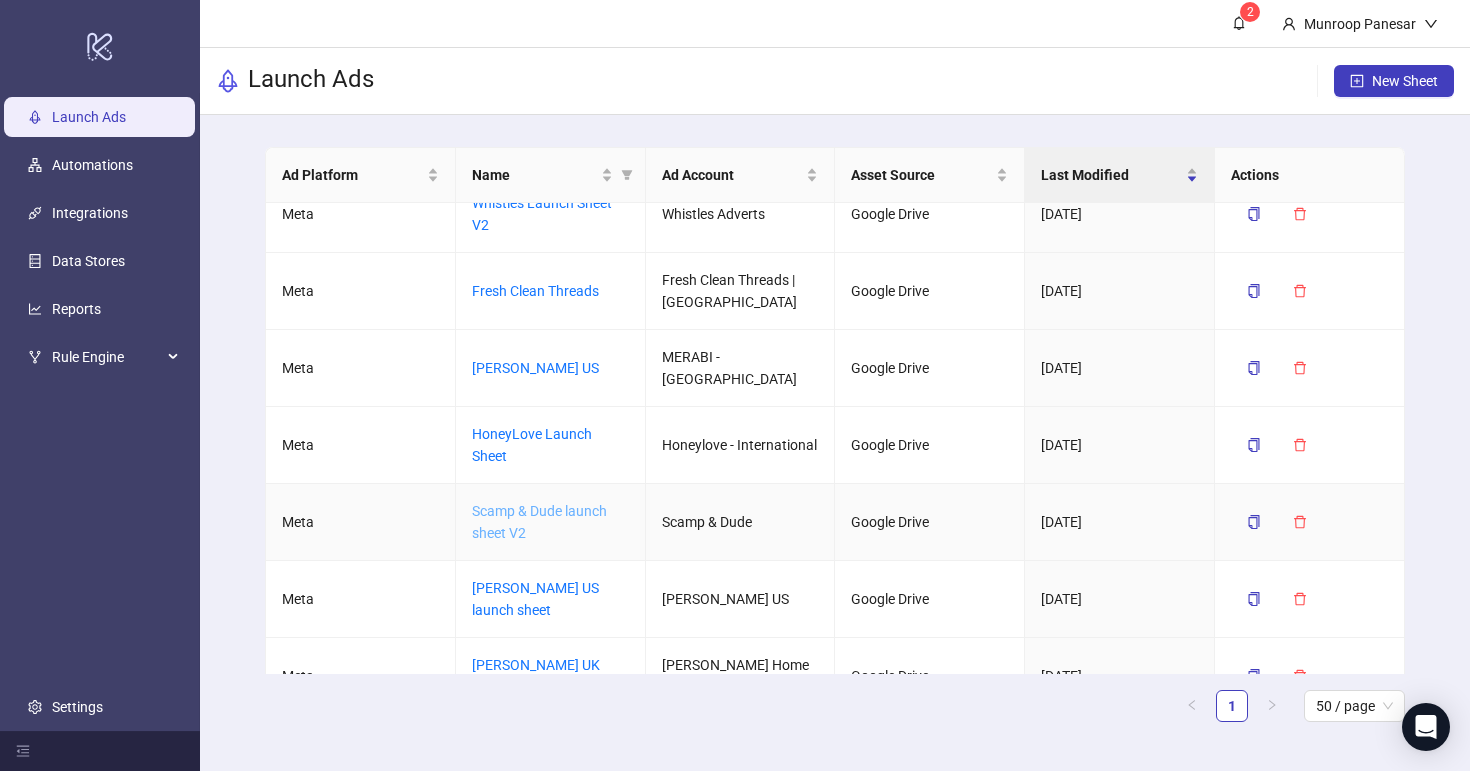 click on "Scamp & Dude launch sheet V2" at bounding box center [539, 522] 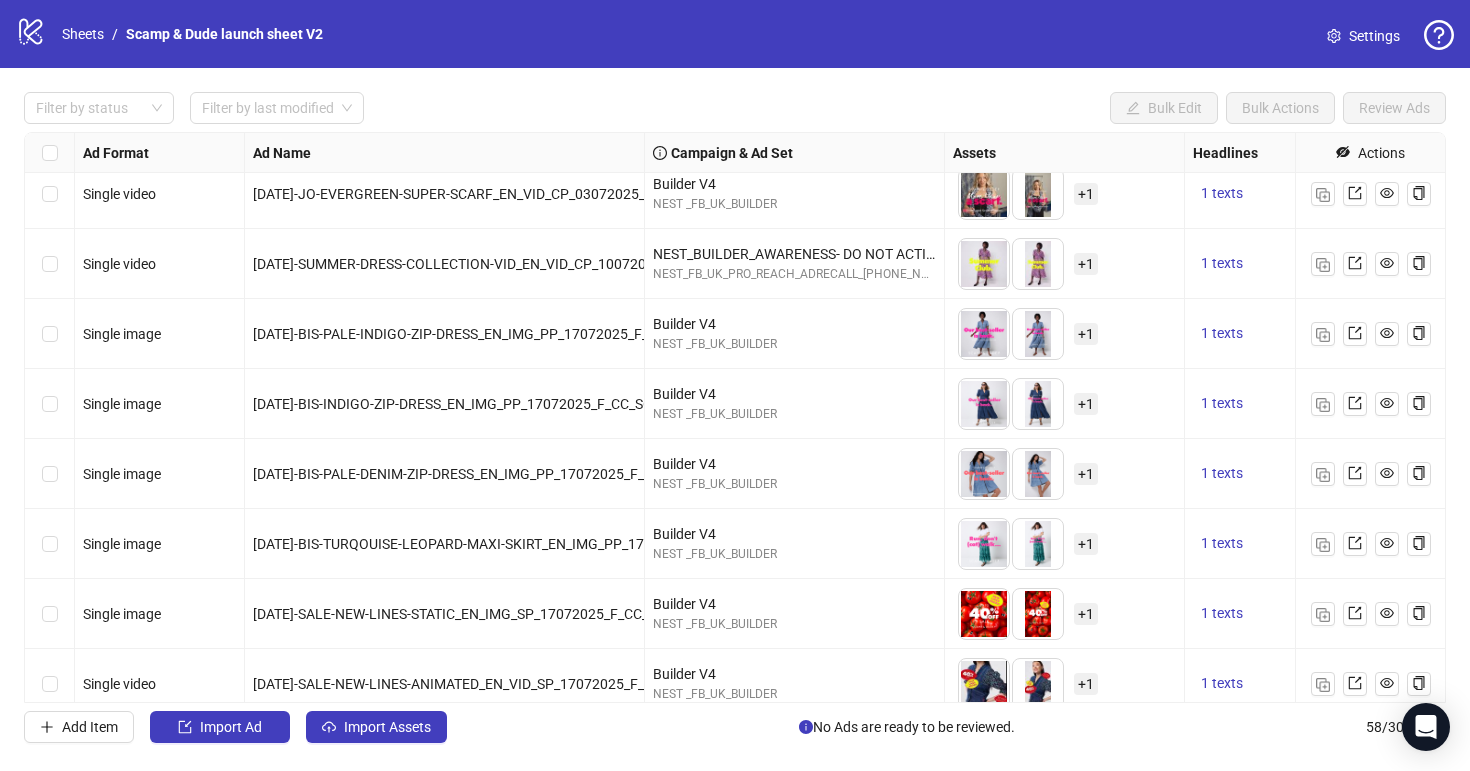 scroll, scrollTop: 3531, scrollLeft: 0, axis: vertical 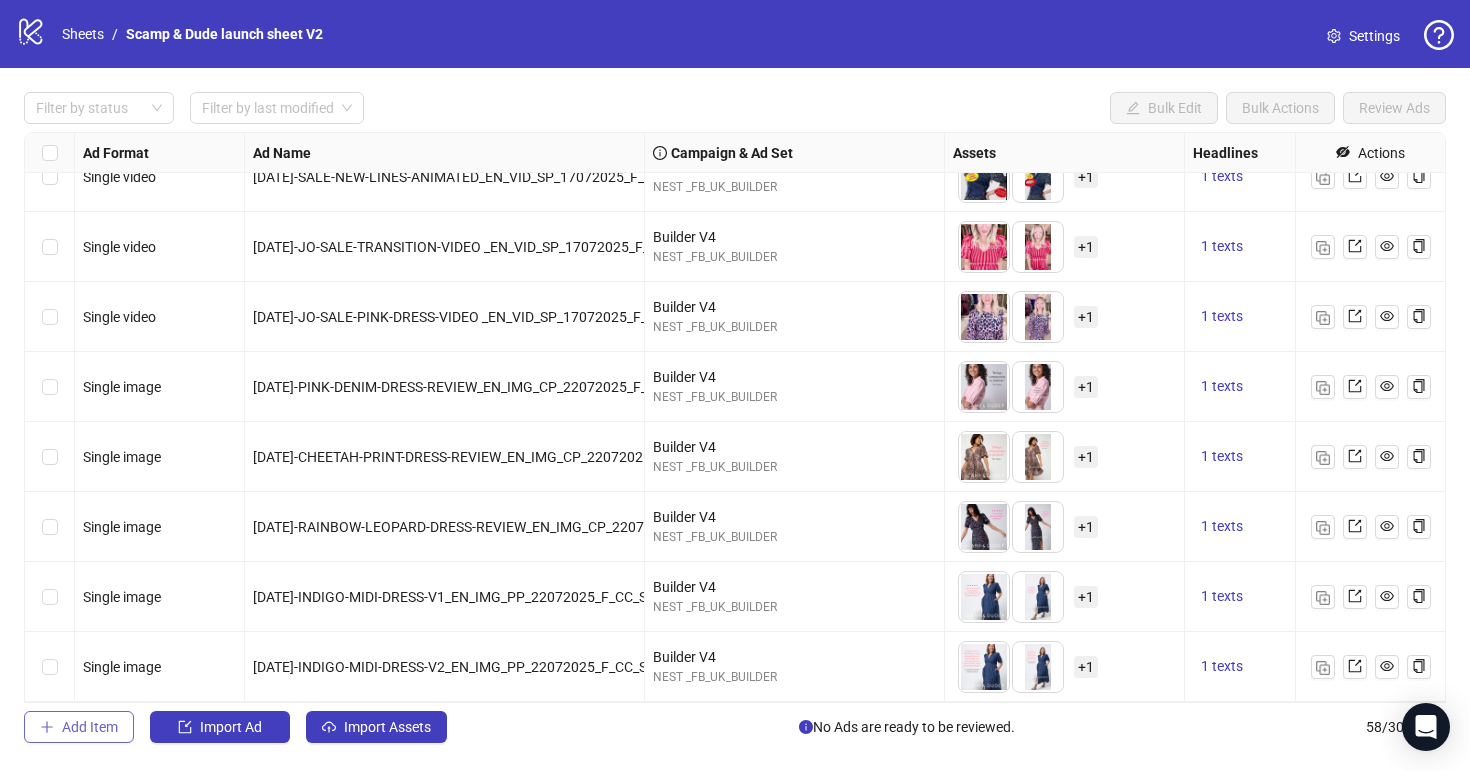 click on "Add Item" at bounding box center [90, 727] 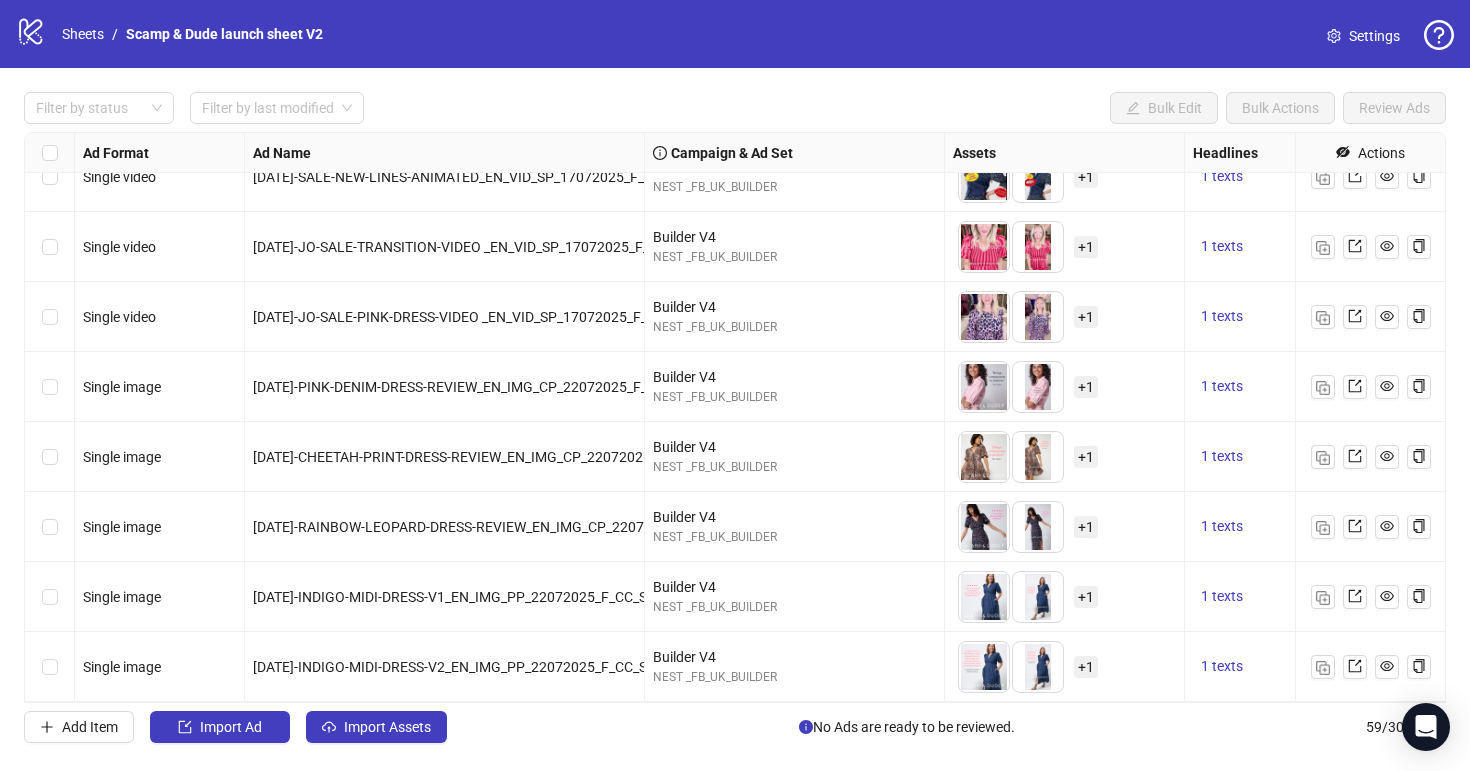 scroll, scrollTop: 3601, scrollLeft: 0, axis: vertical 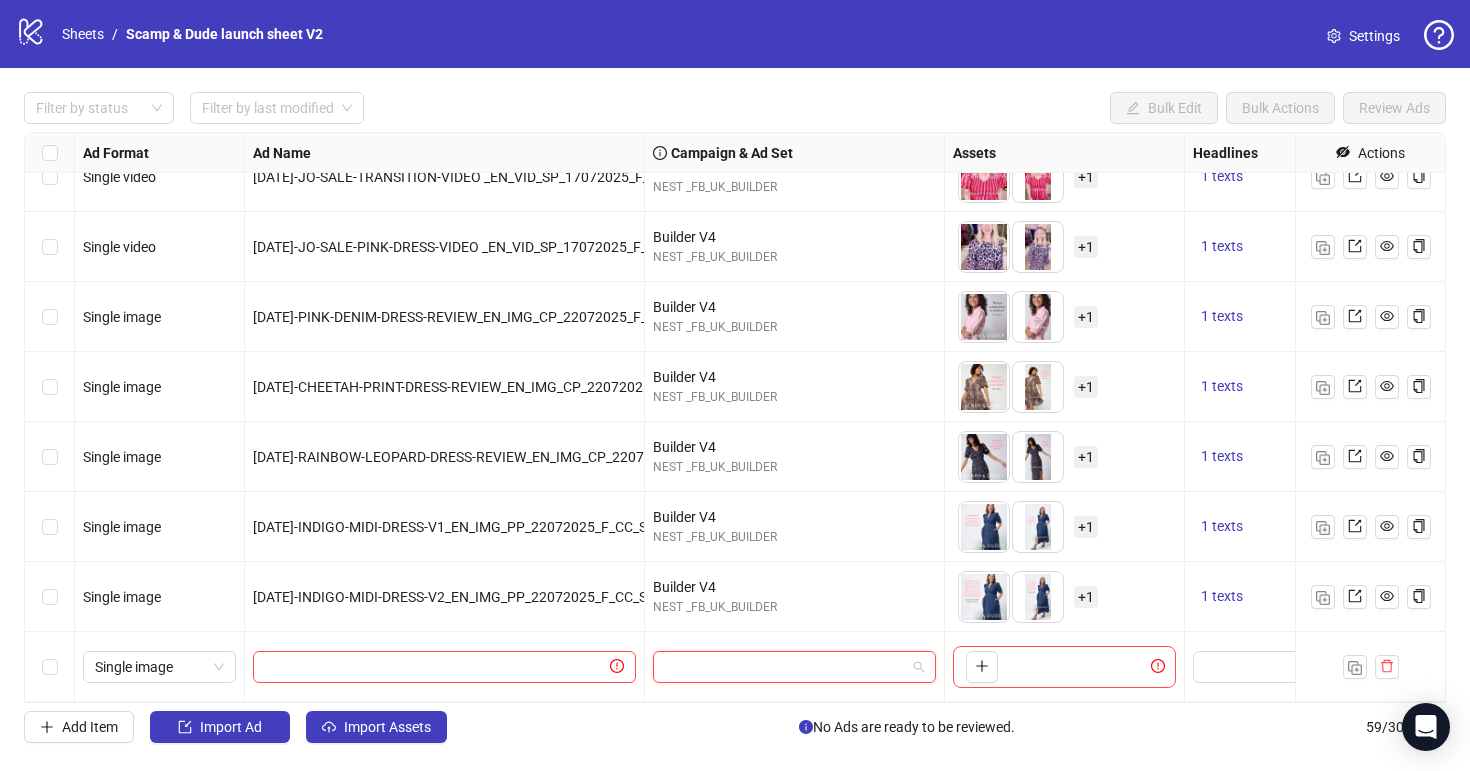 click at bounding box center (785, 667) 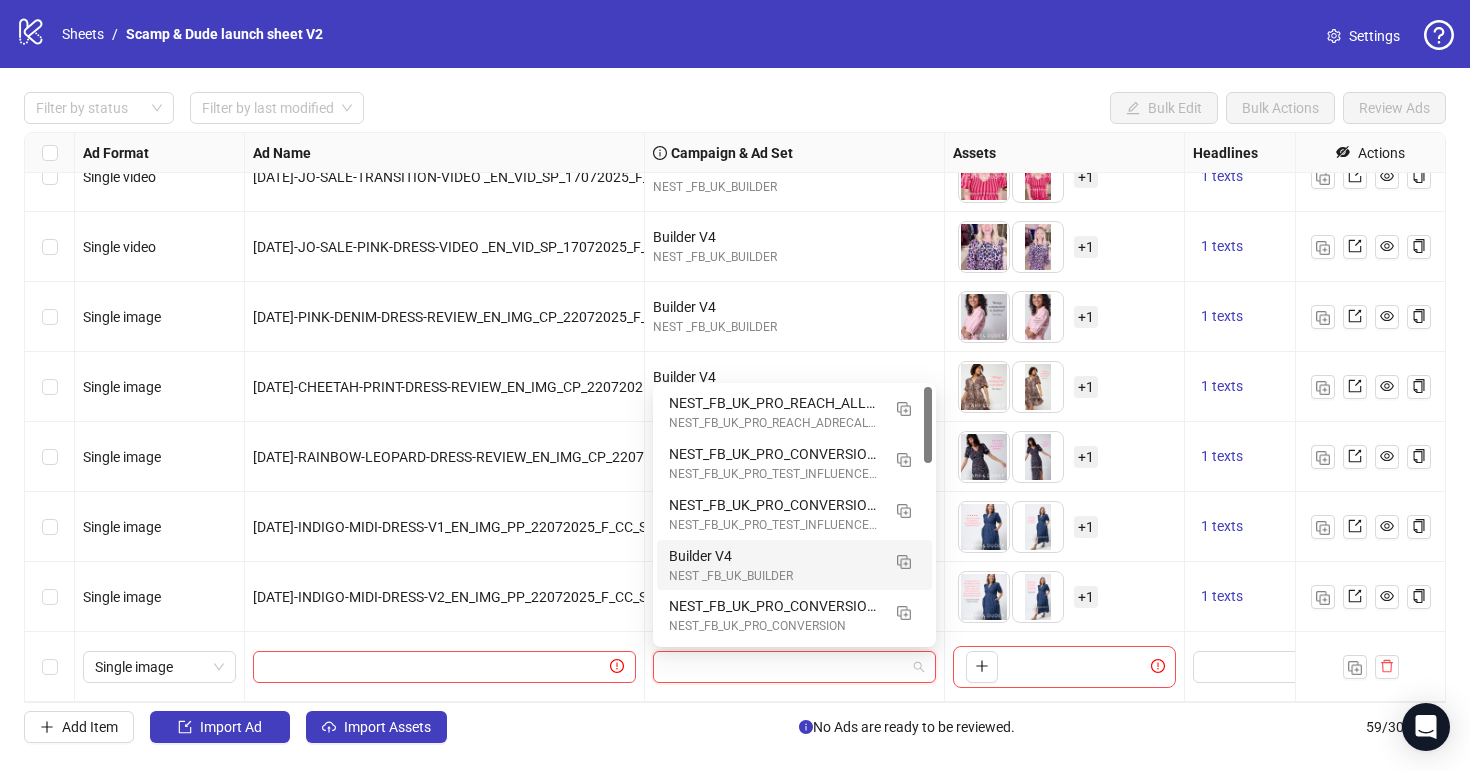 click on "Builder V4" at bounding box center (774, 556) 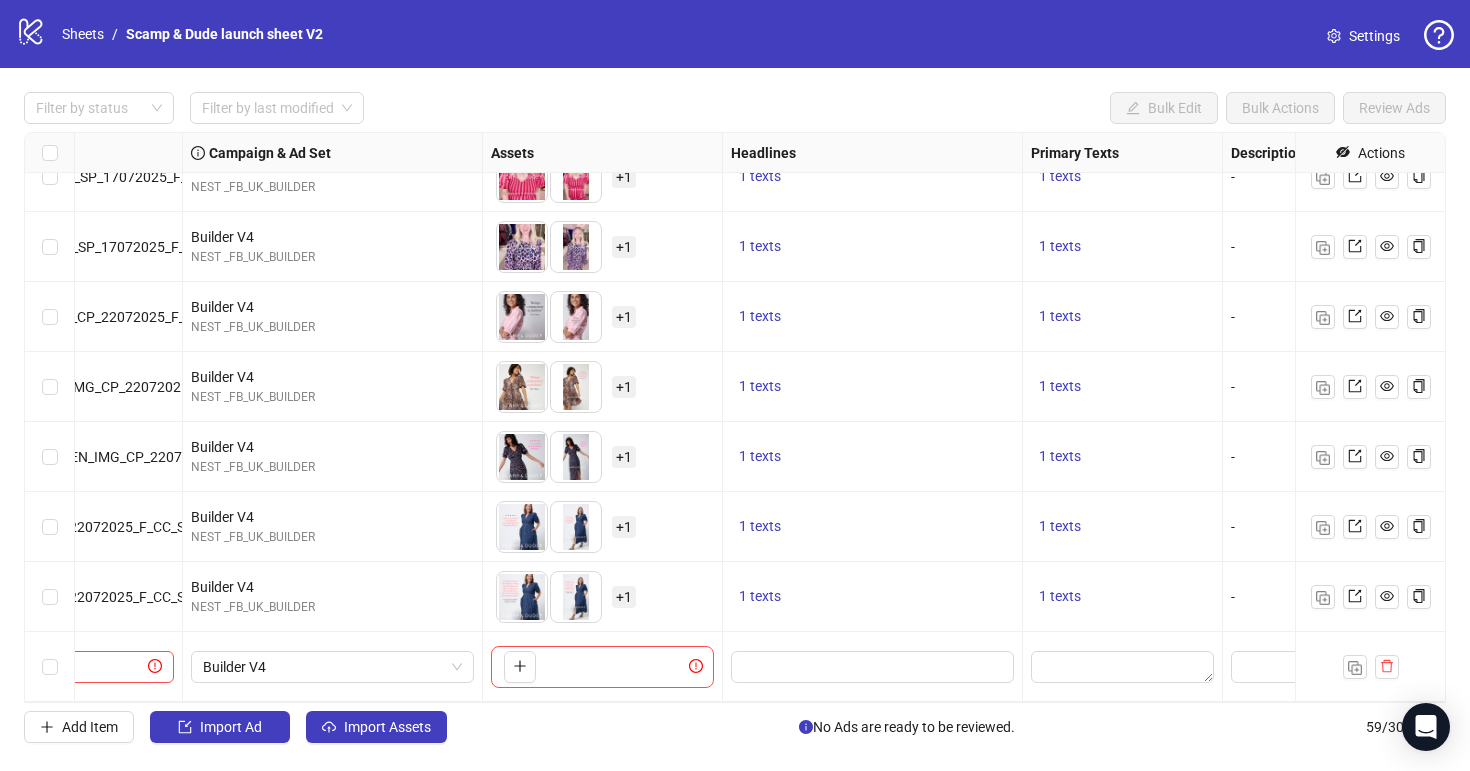 scroll, scrollTop: 3601, scrollLeft: 504, axis: both 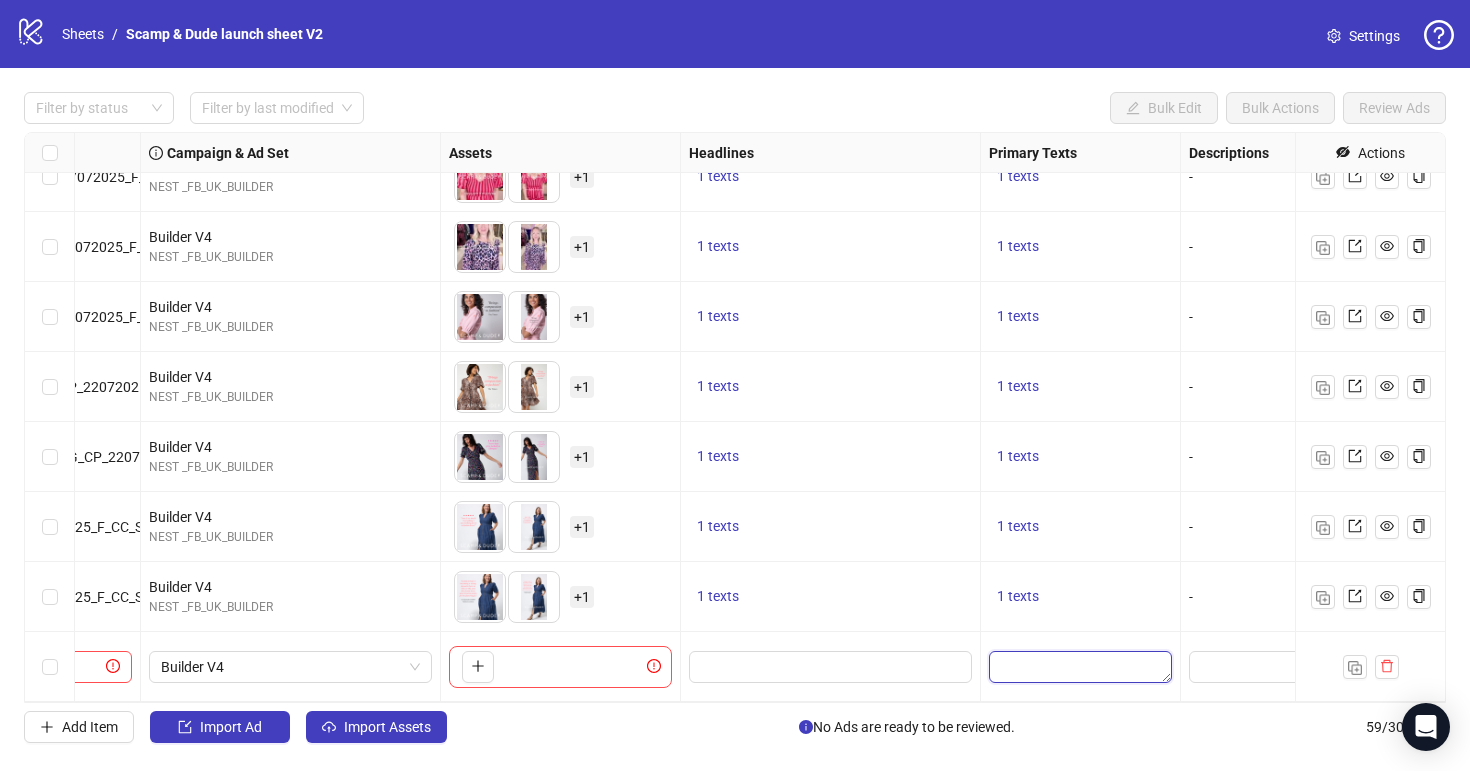 click at bounding box center [1080, 667] 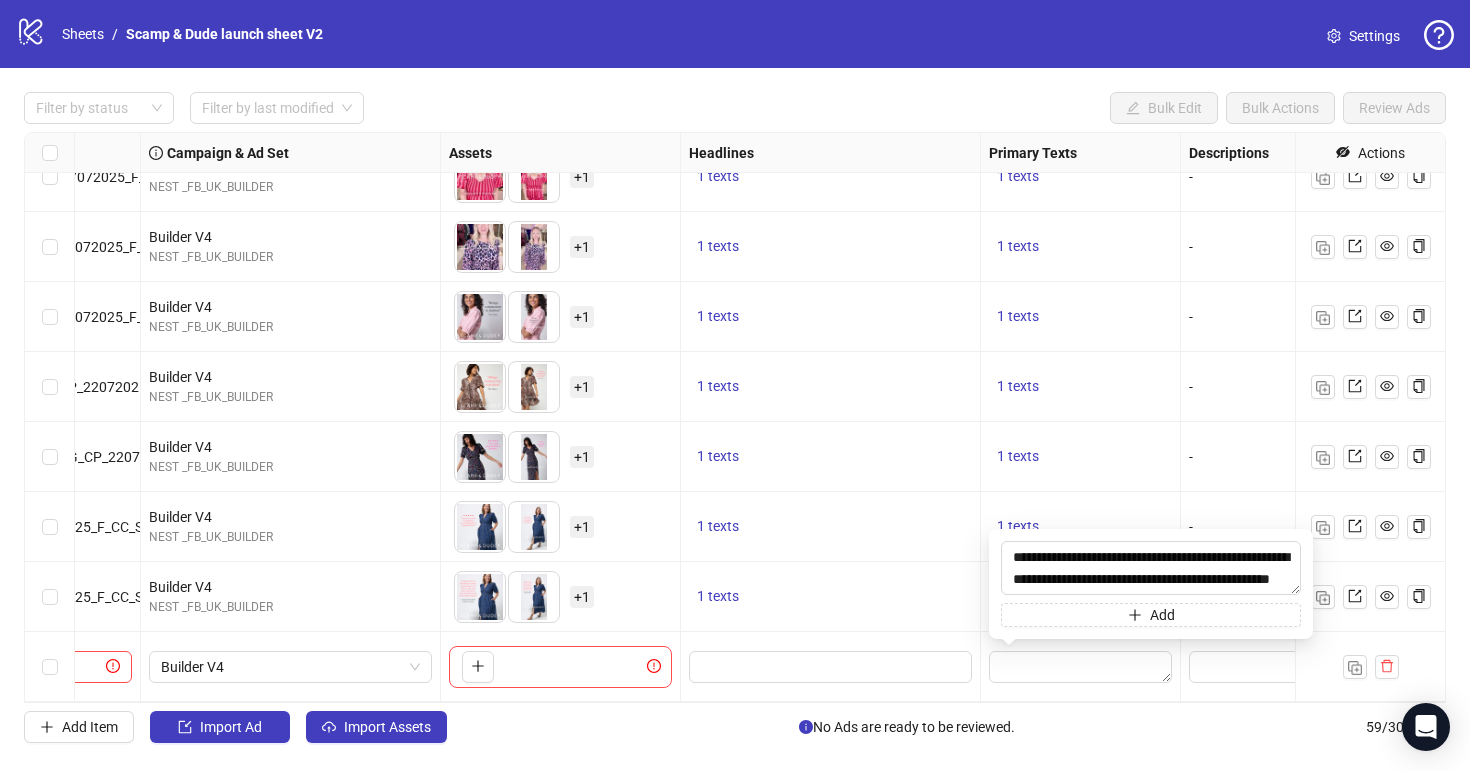 scroll, scrollTop: 15, scrollLeft: 0, axis: vertical 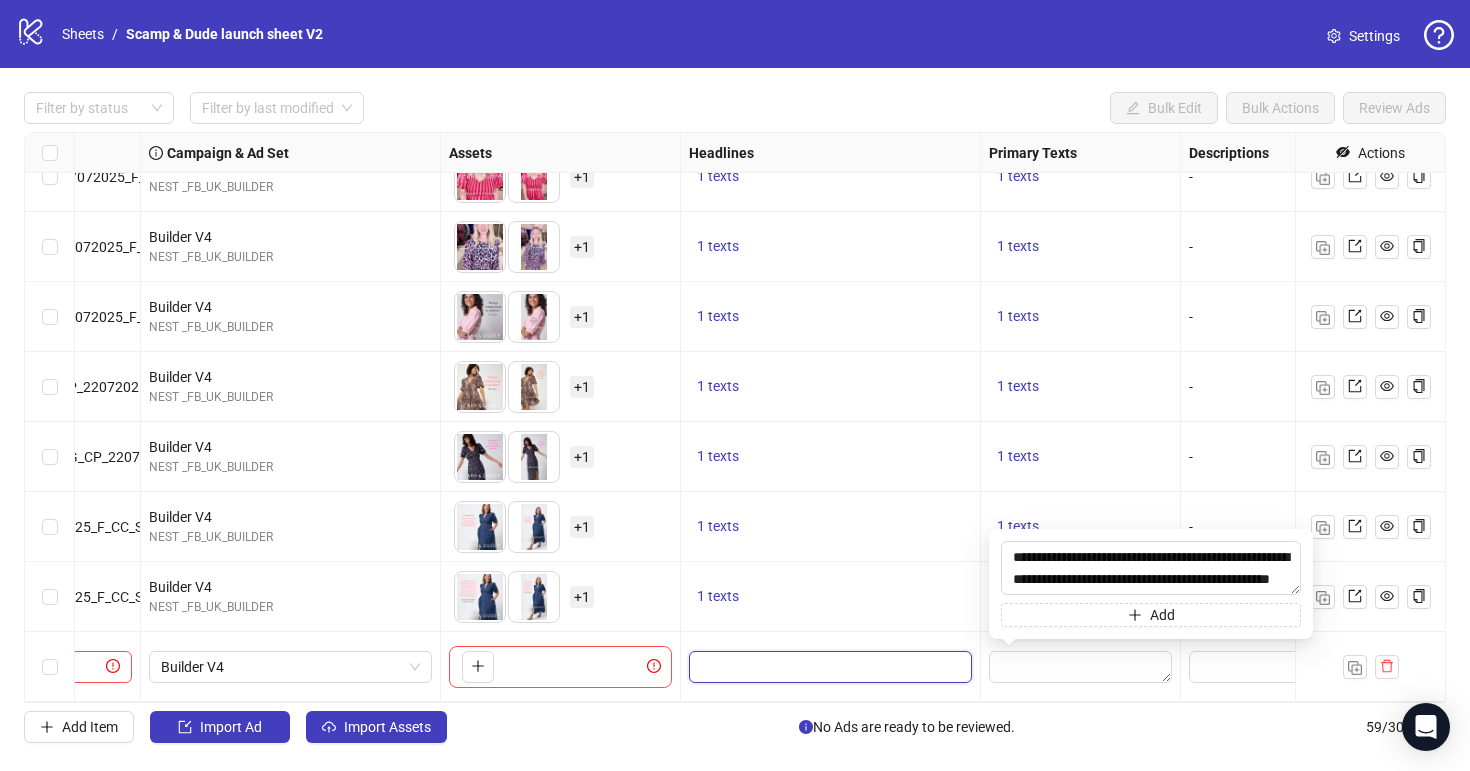click at bounding box center (828, 667) 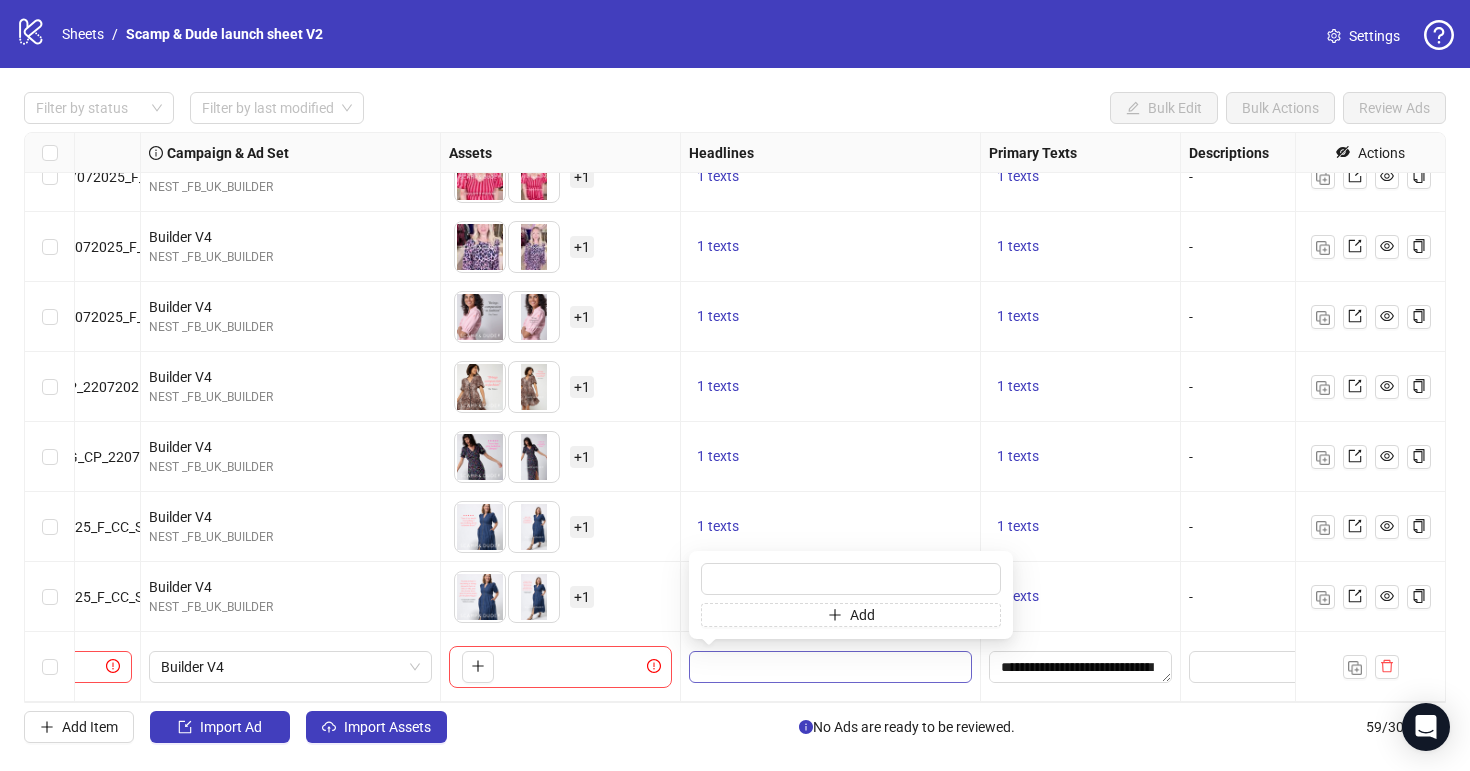 type on "**********" 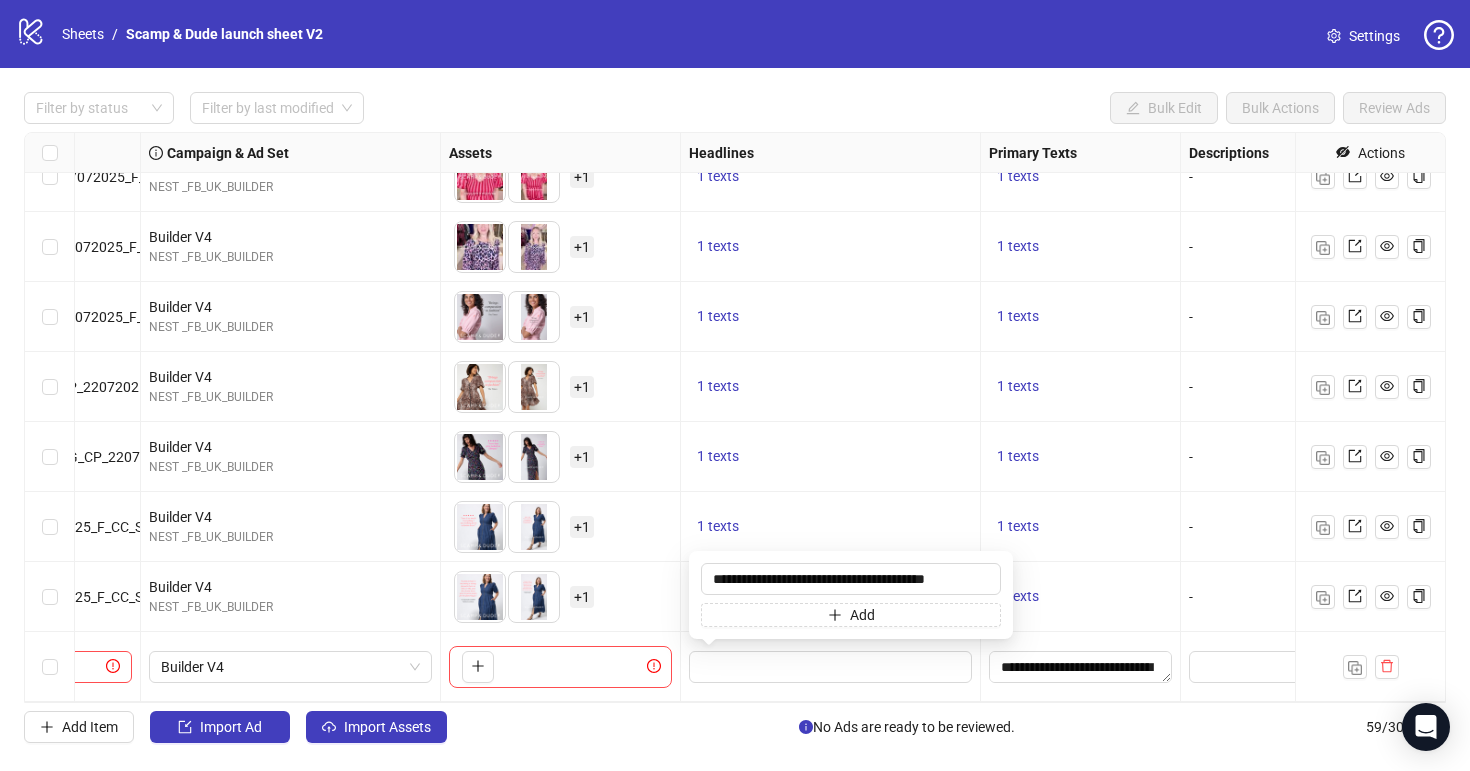 click at bounding box center [831, 667] 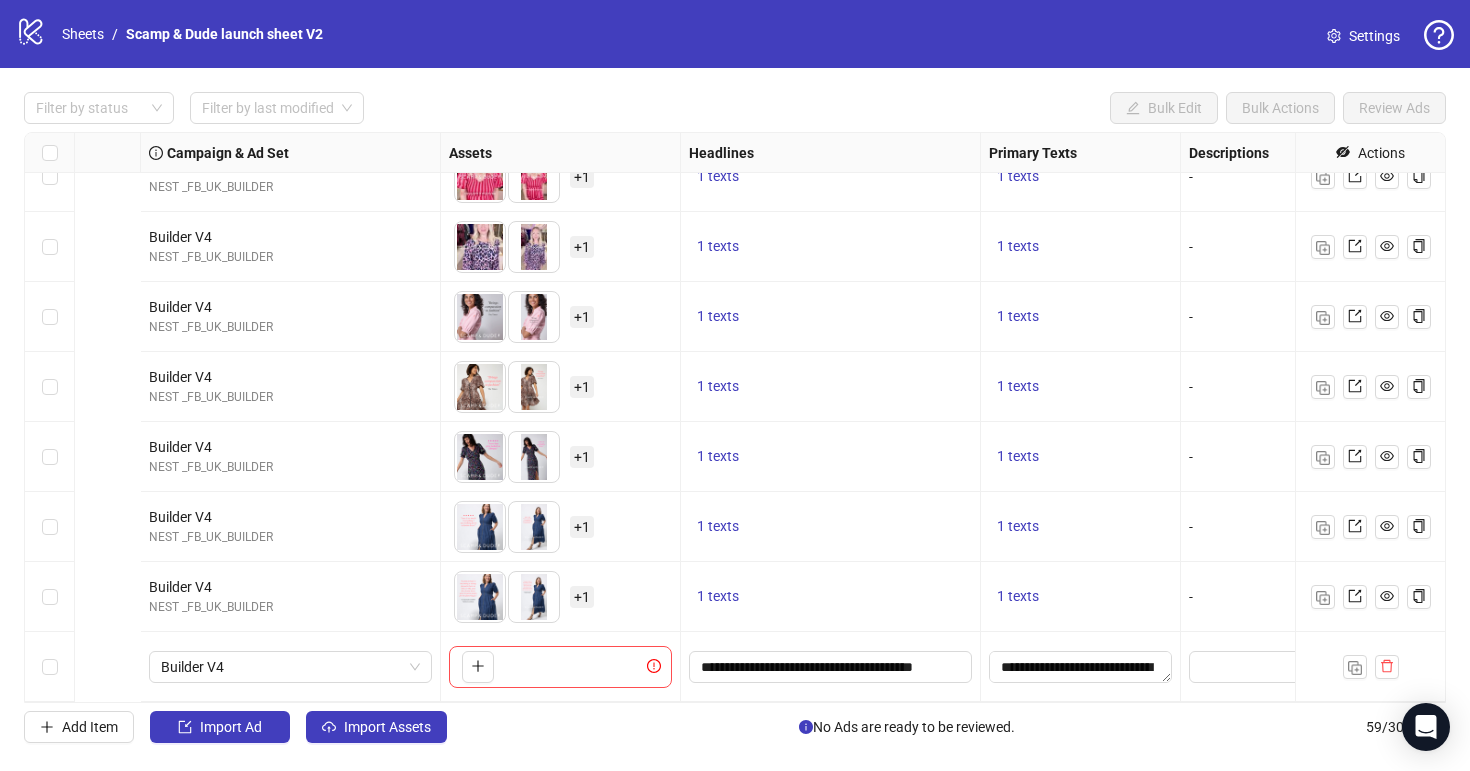 scroll, scrollTop: 3601, scrollLeft: 1294, axis: both 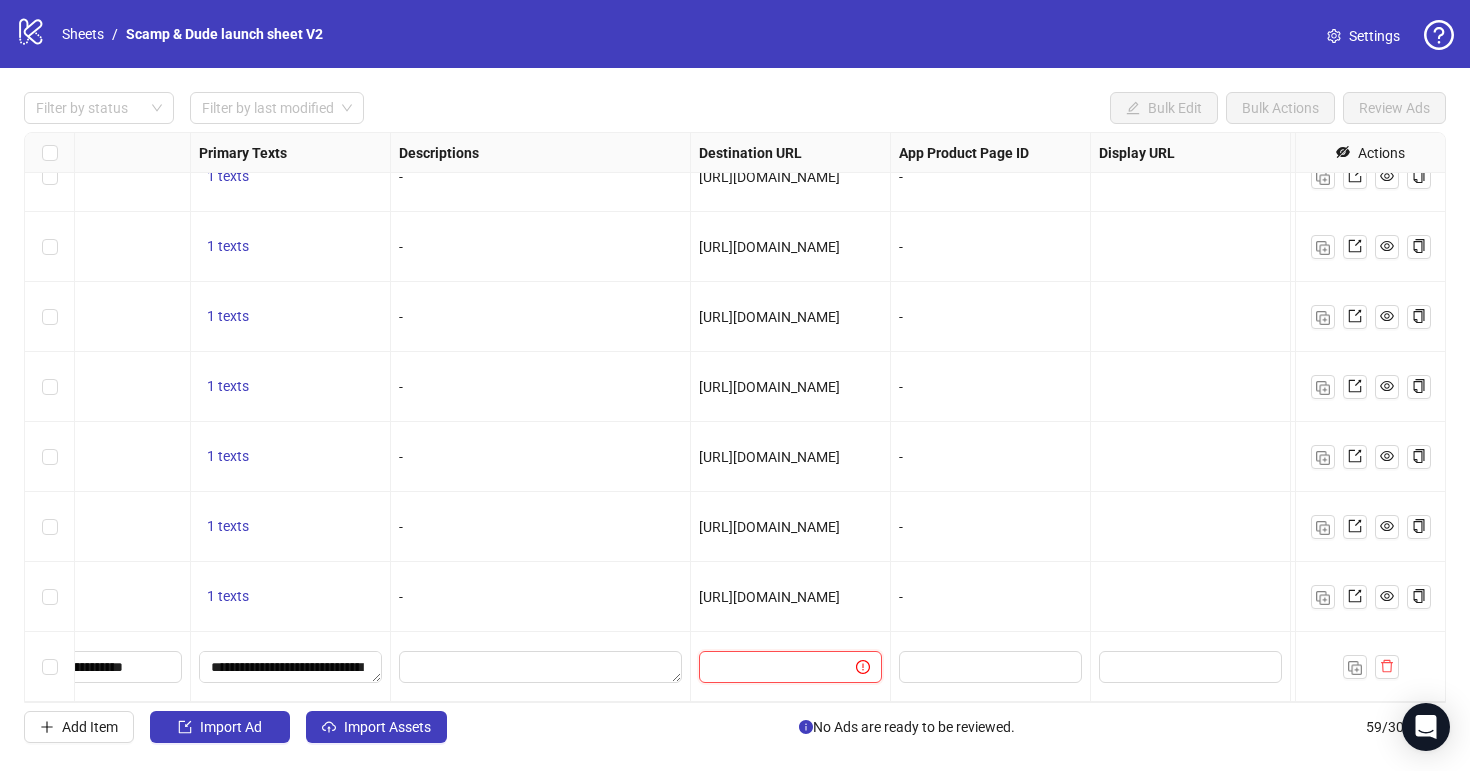 click at bounding box center (769, 667) 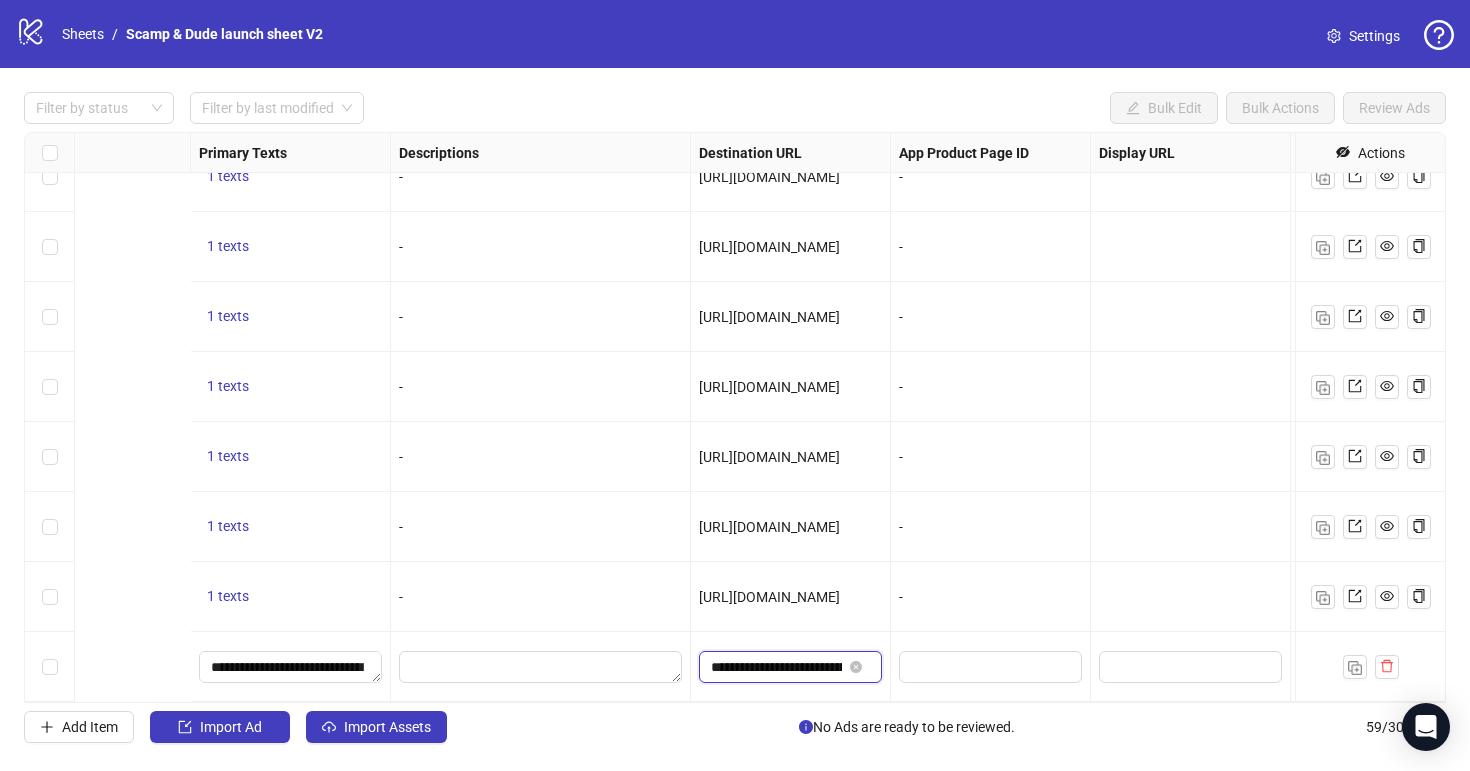 scroll, scrollTop: 0, scrollLeft: 204, axis: horizontal 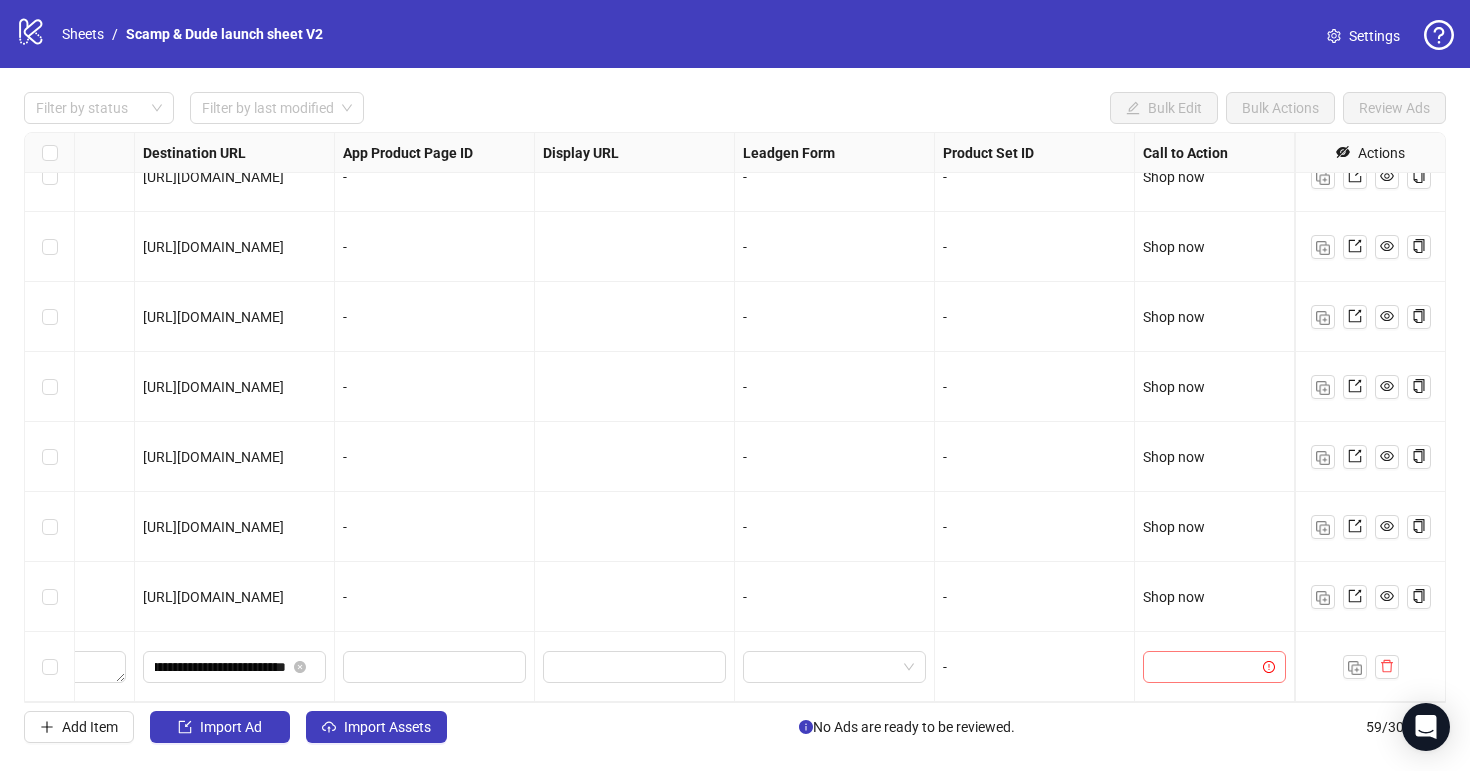 click at bounding box center (1205, 667) 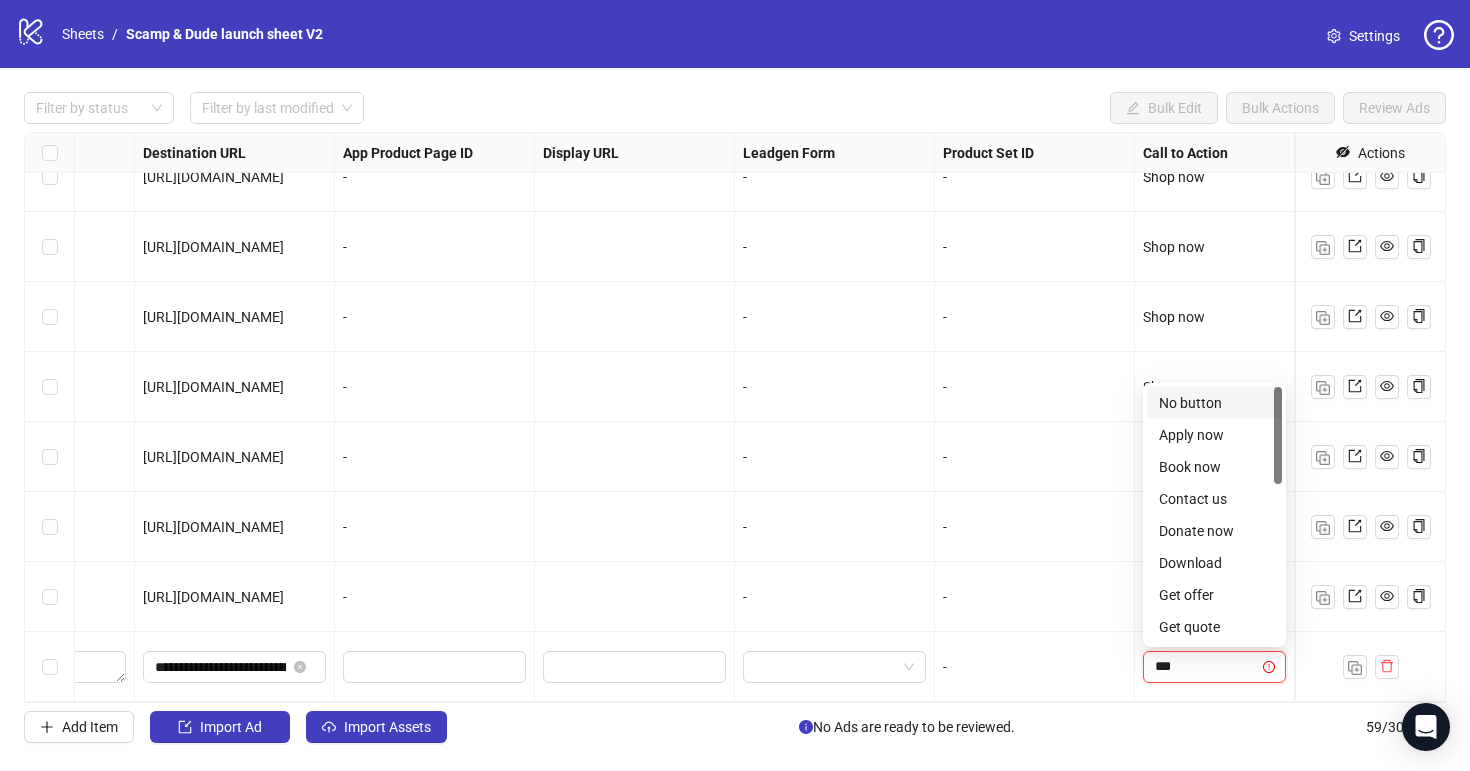 type on "****" 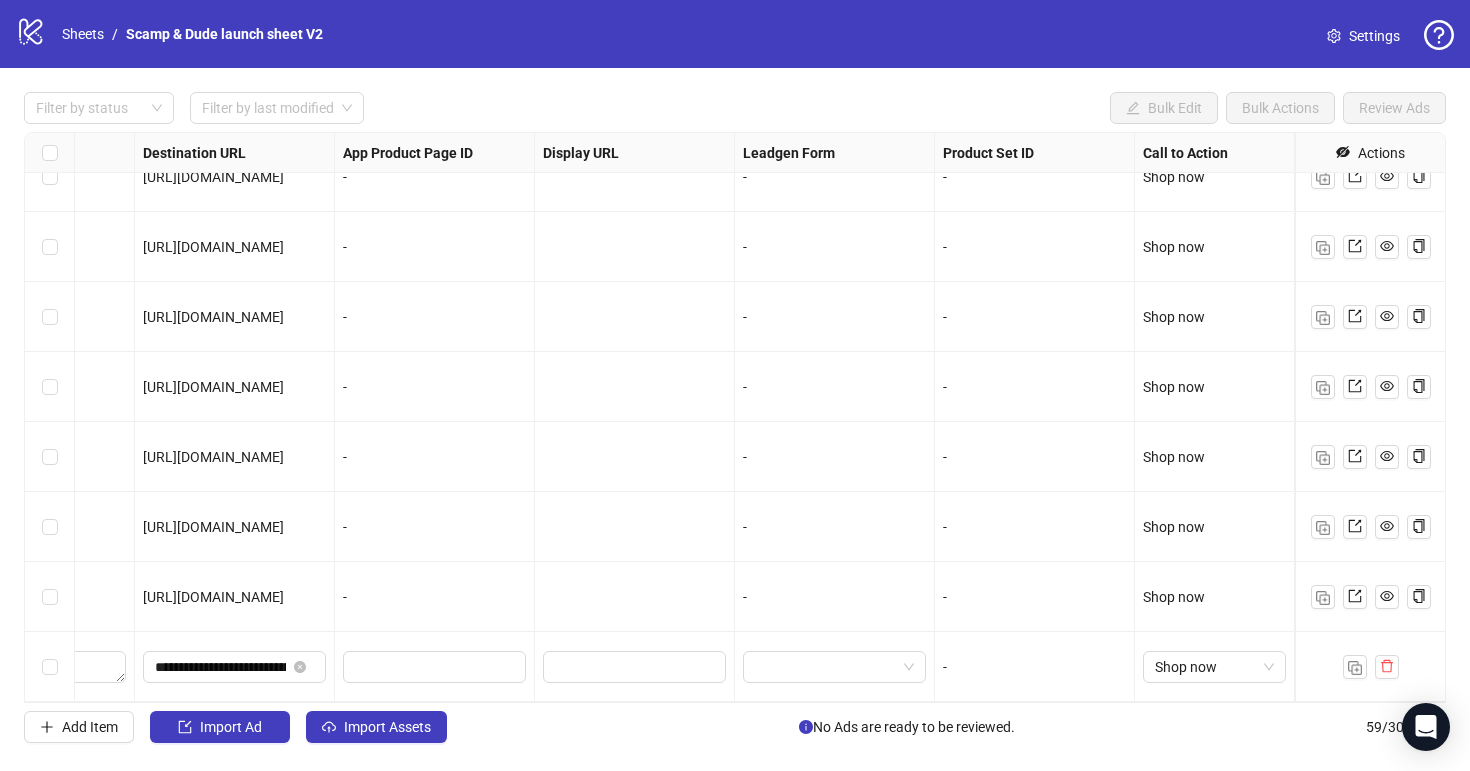scroll, scrollTop: 3601, scrollLeft: 337, axis: both 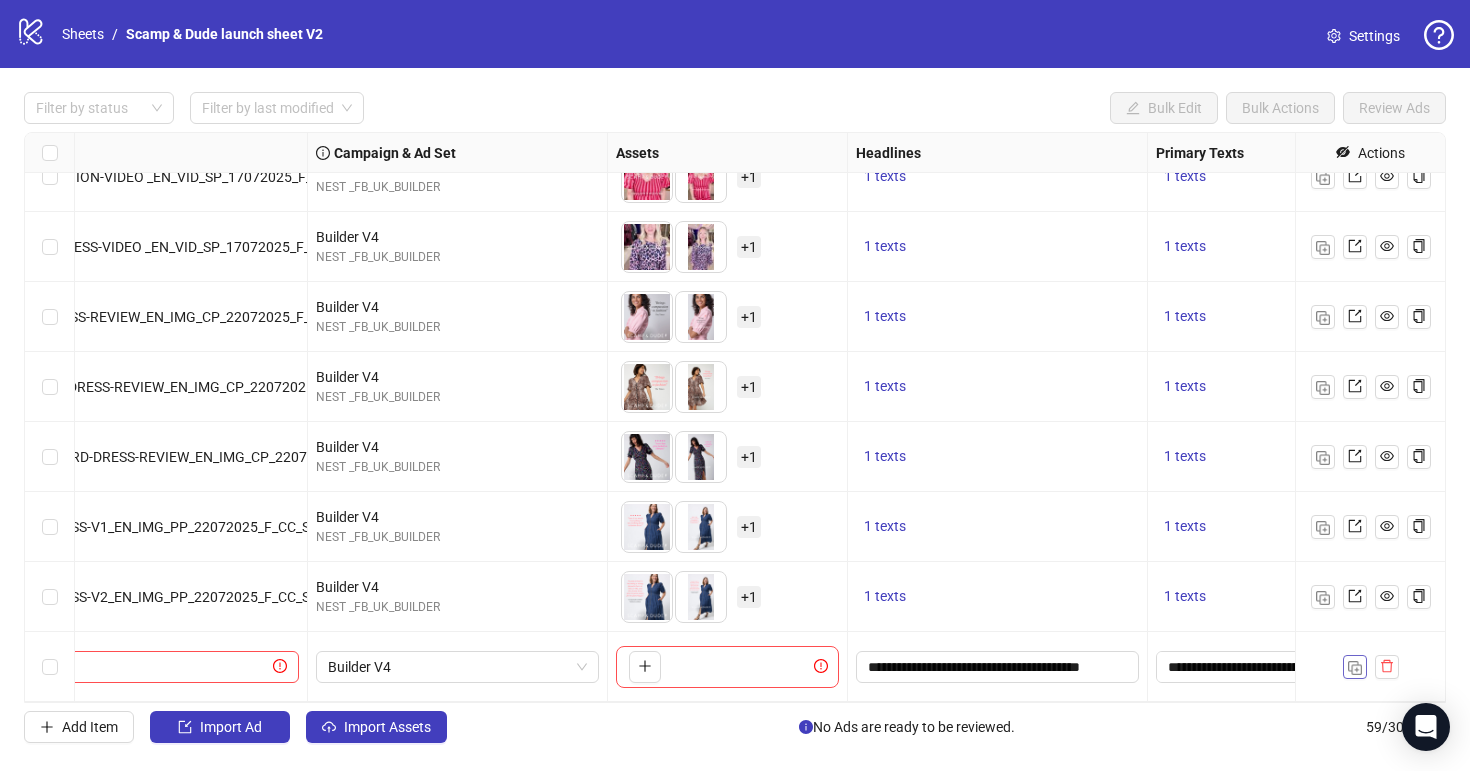 click at bounding box center (1355, 668) 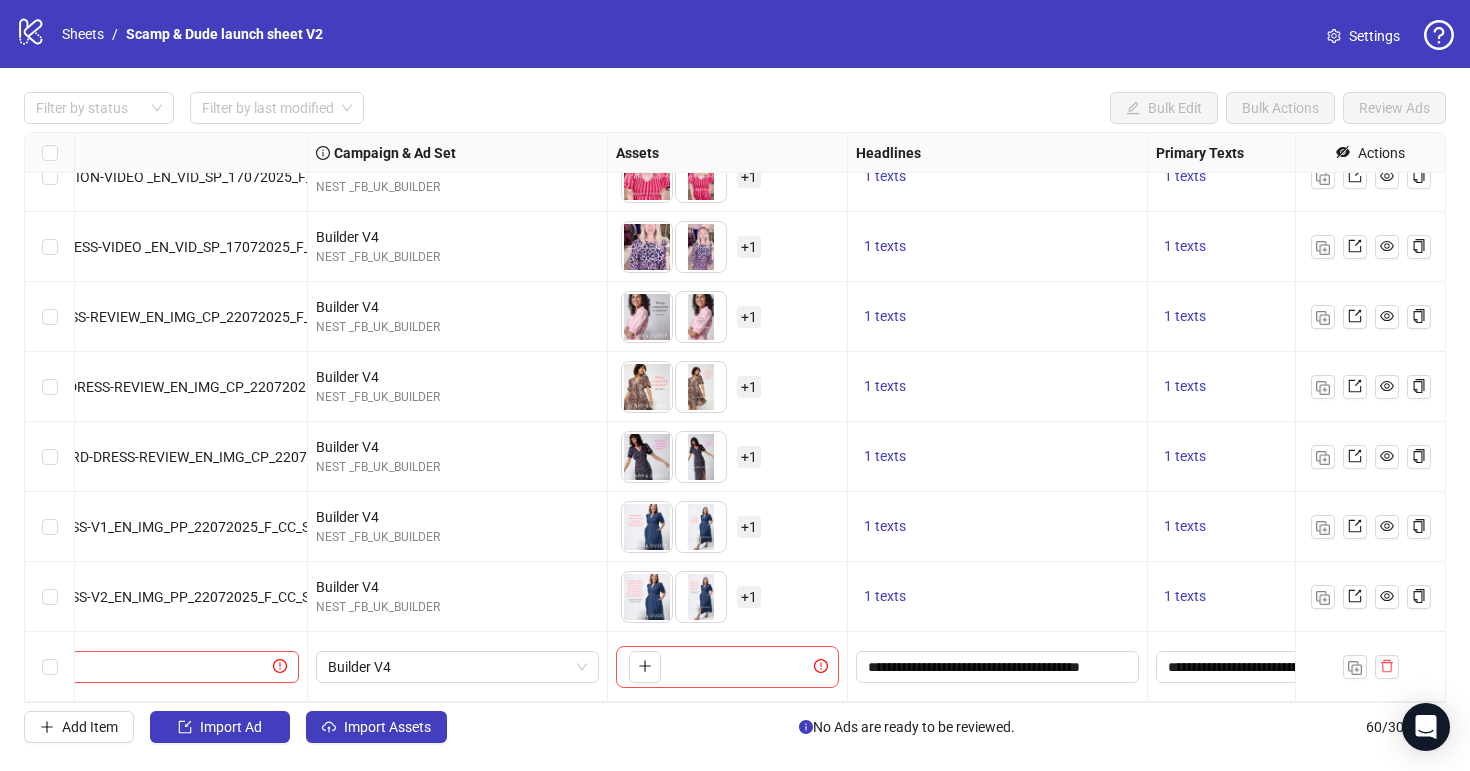 scroll, scrollTop: 3671, scrollLeft: 337, axis: both 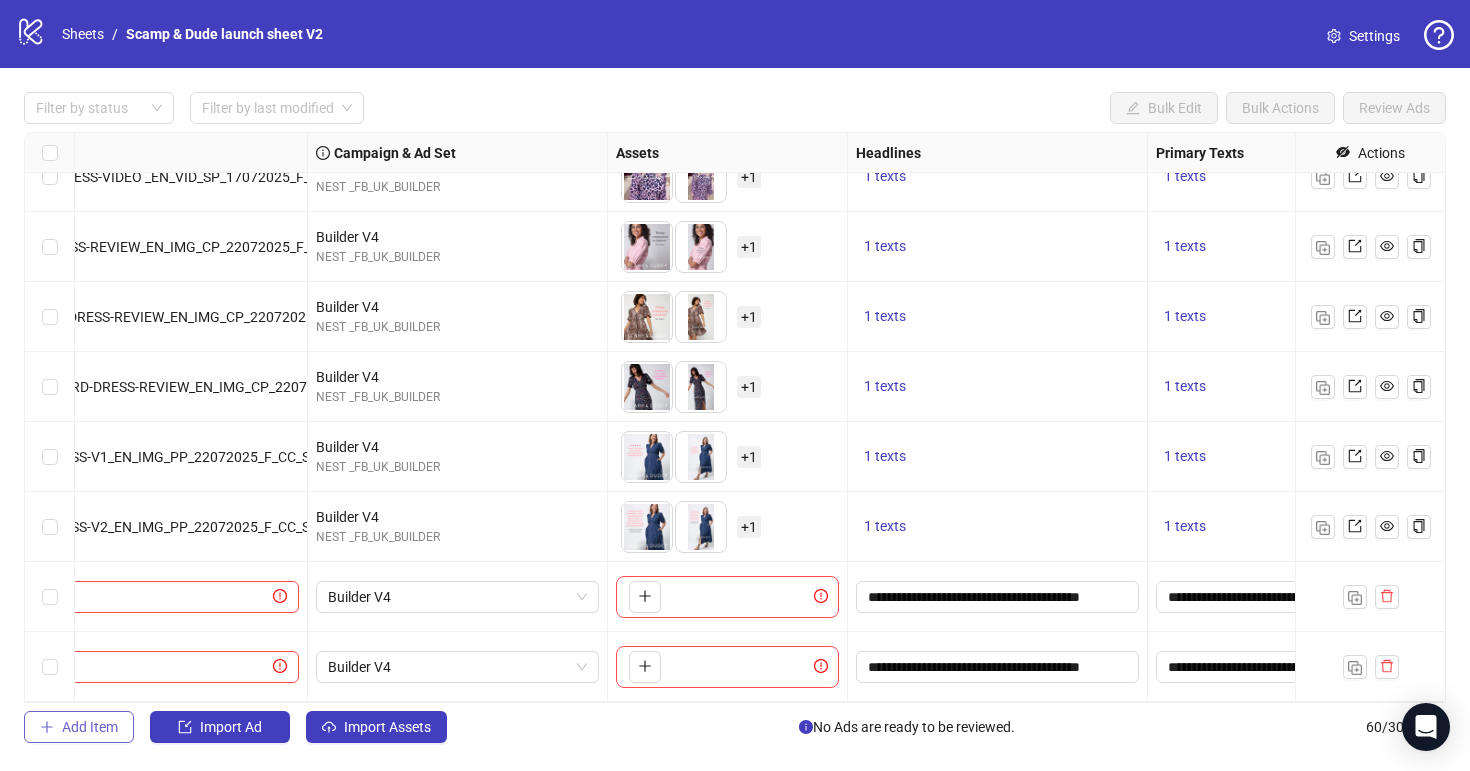 click on "Add Item" at bounding box center [90, 727] 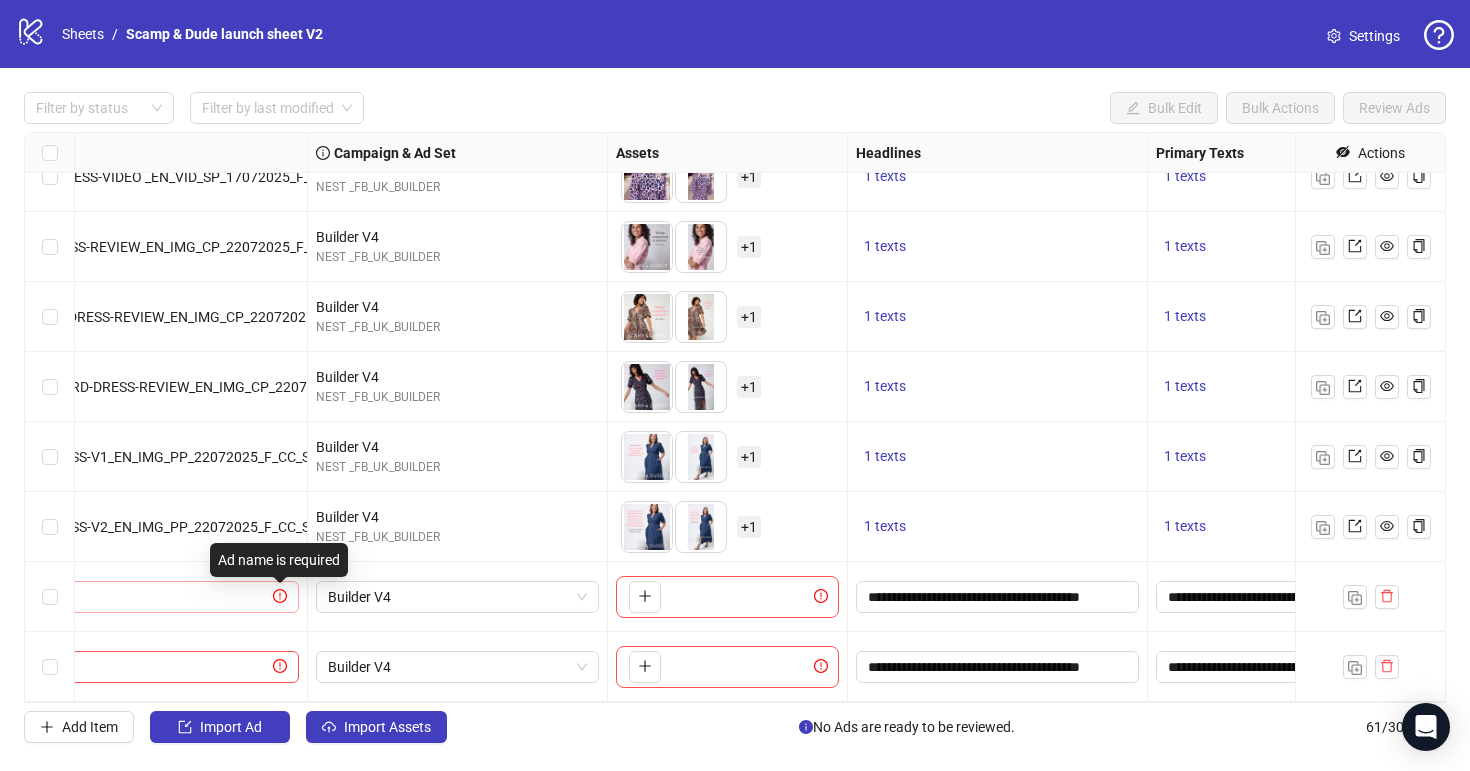 scroll, scrollTop: 3741, scrollLeft: 337, axis: both 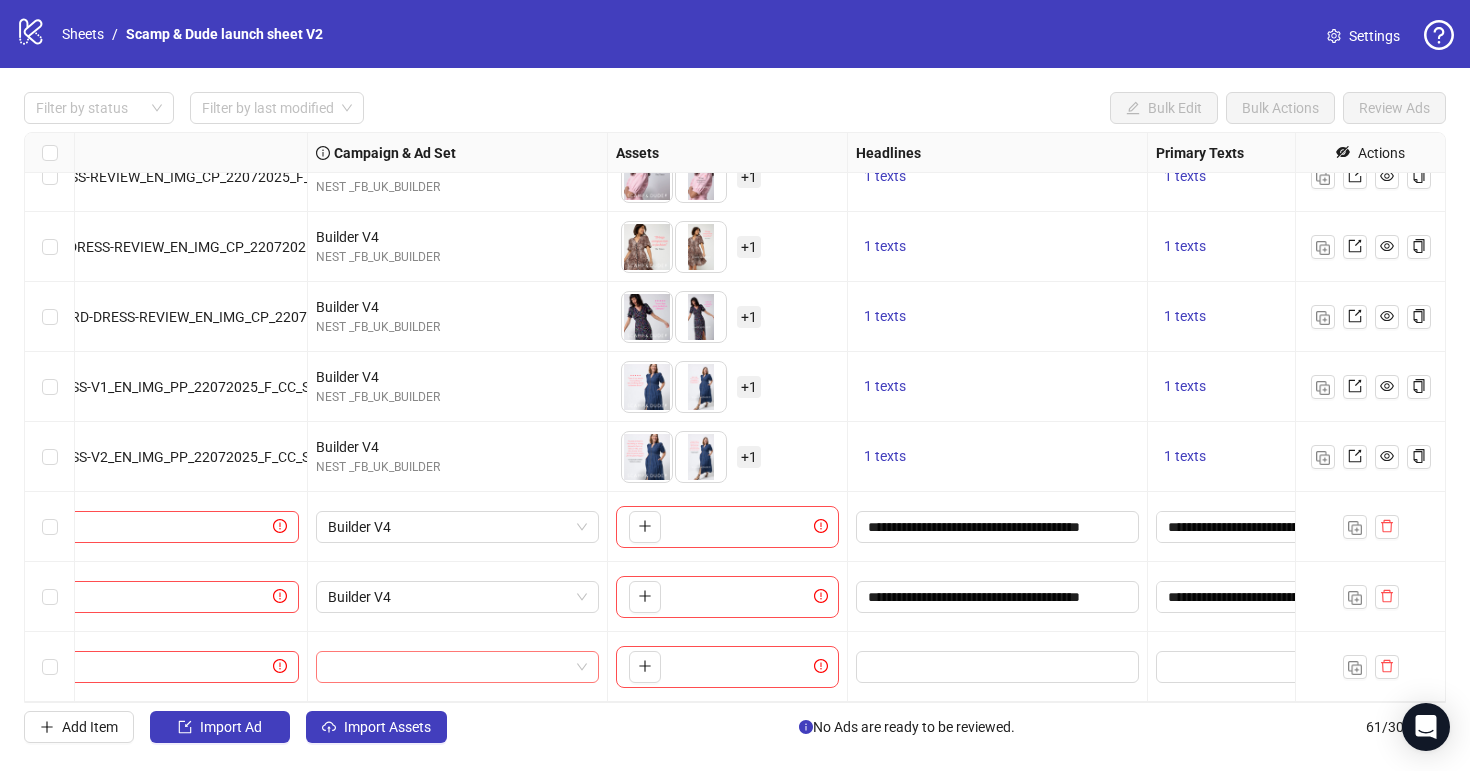click at bounding box center (448, 667) 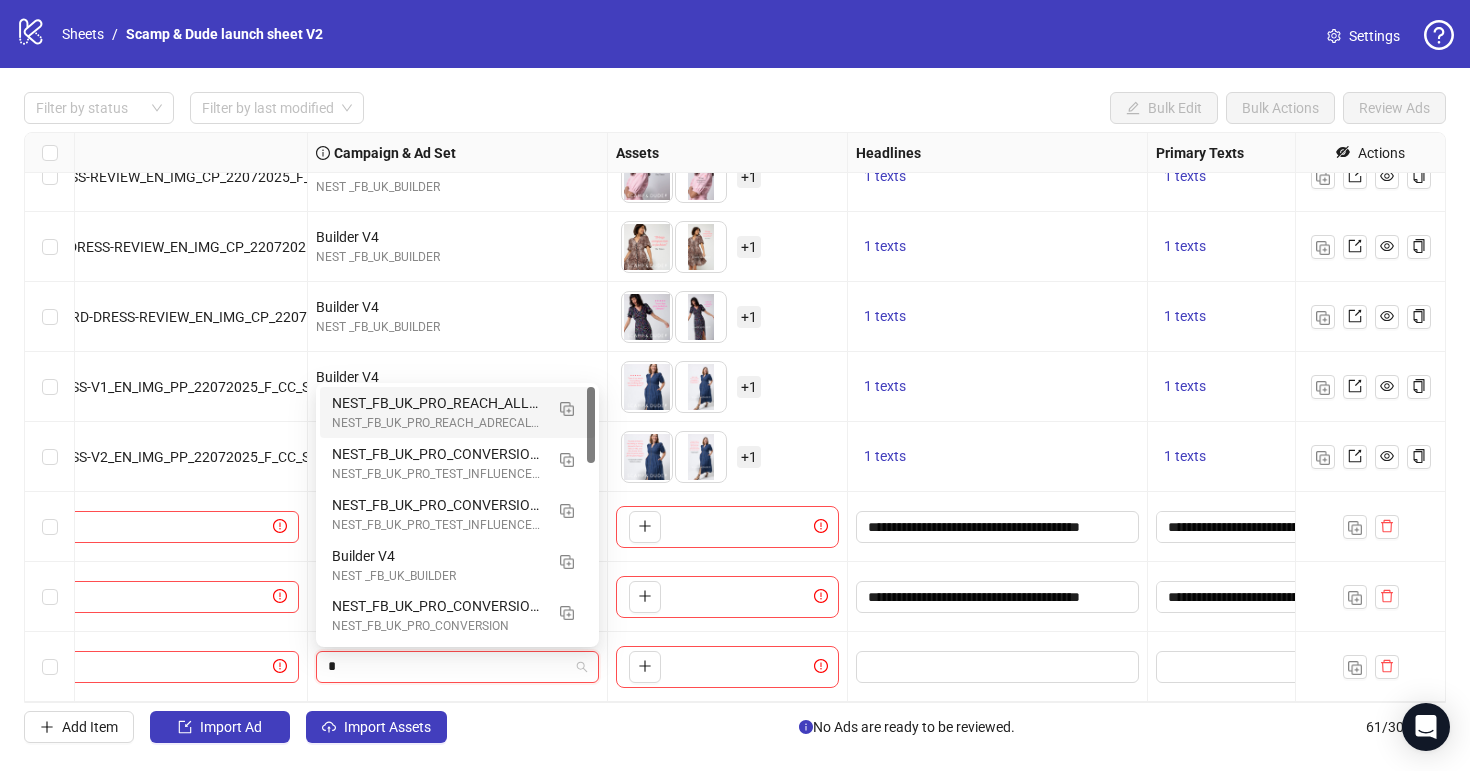 type on "**" 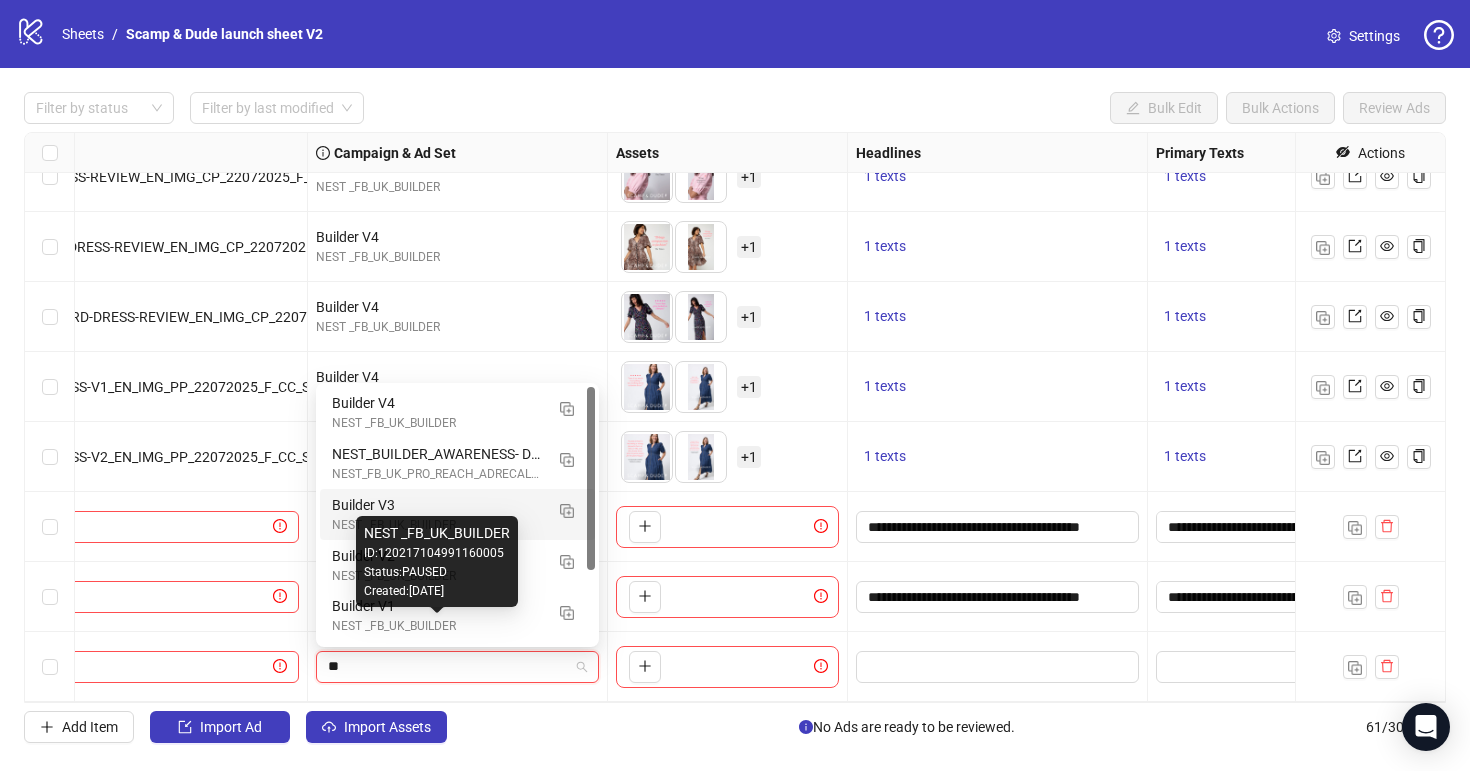 type 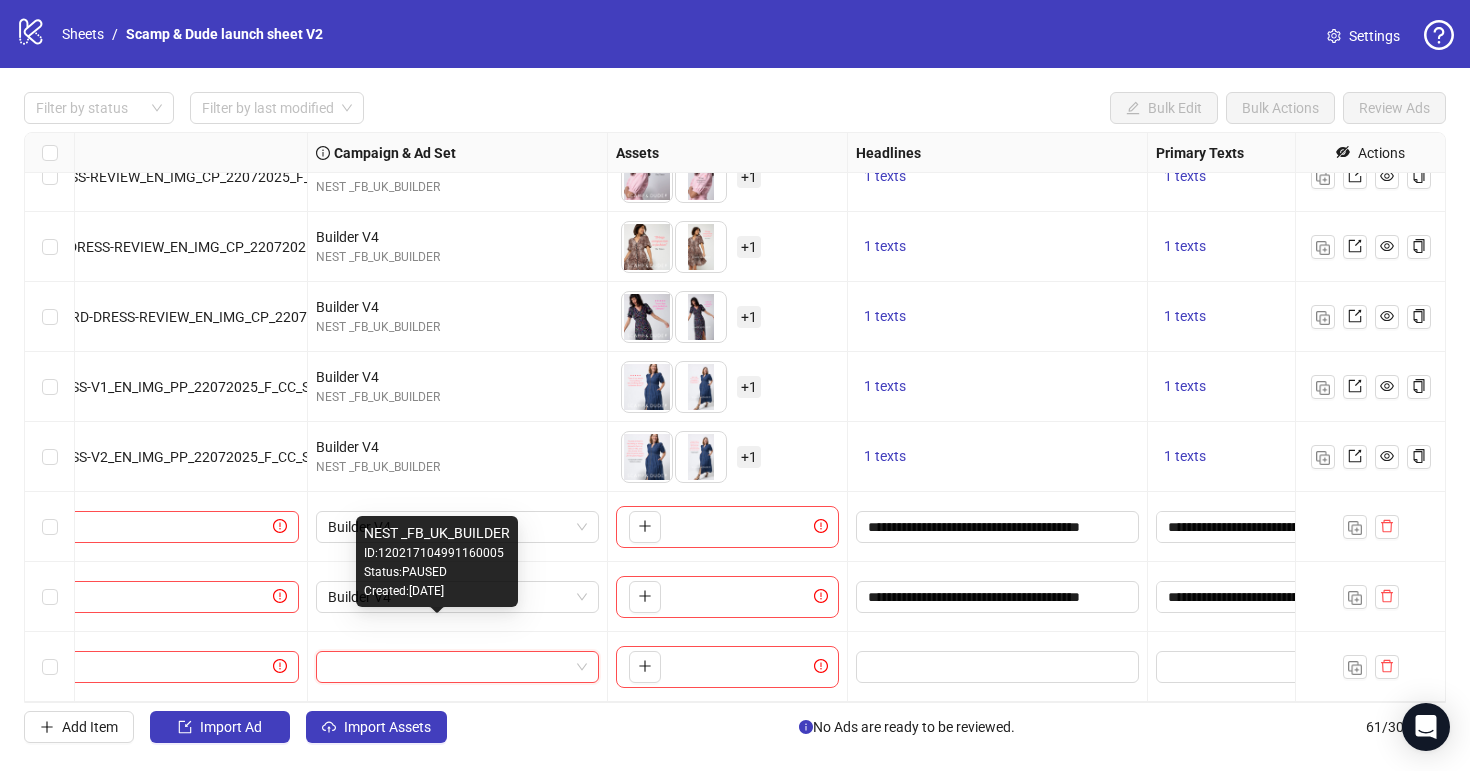 drag, startPoint x: 391, startPoint y: 517, endPoint x: 389, endPoint y: 529, distance: 12.165525 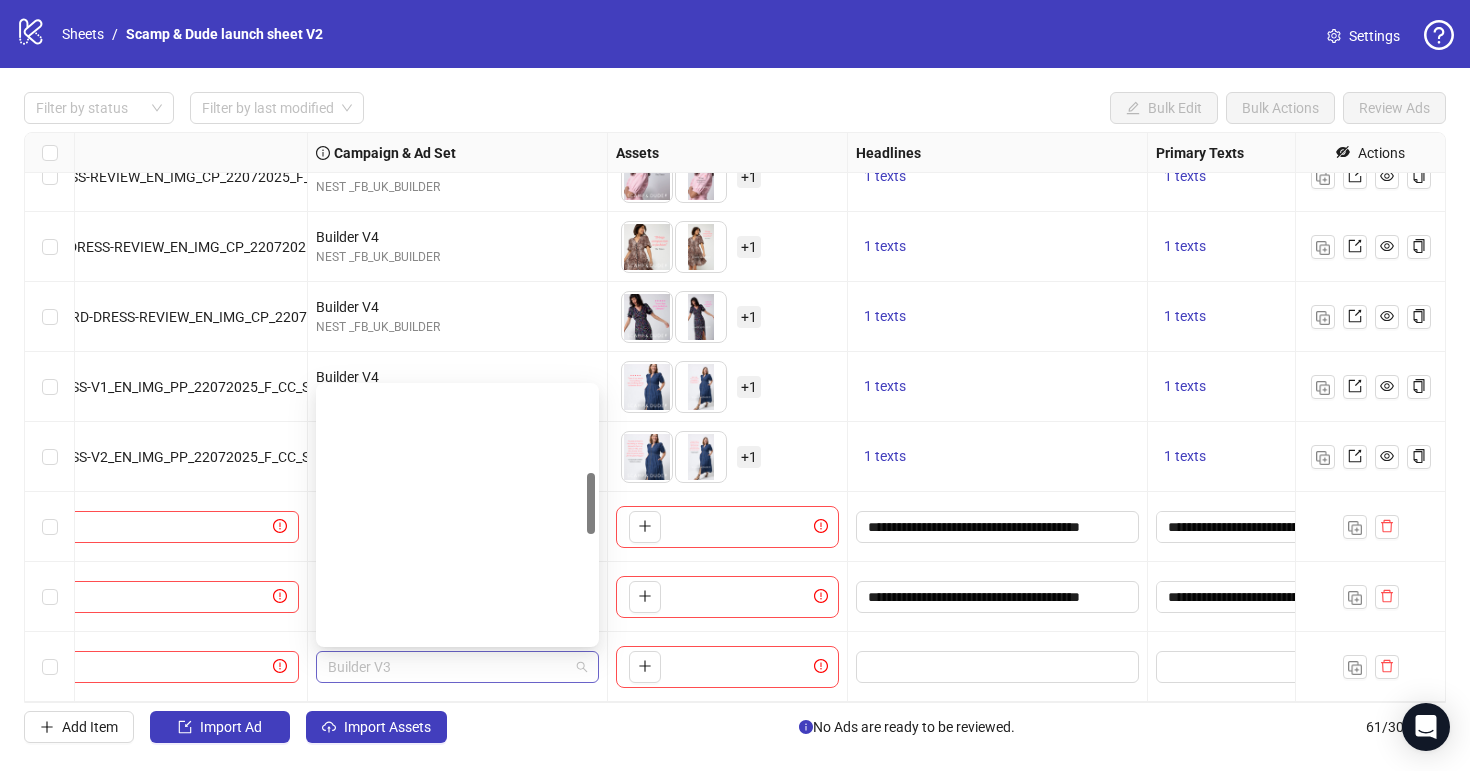 click on "Builder V3" at bounding box center [457, 667] 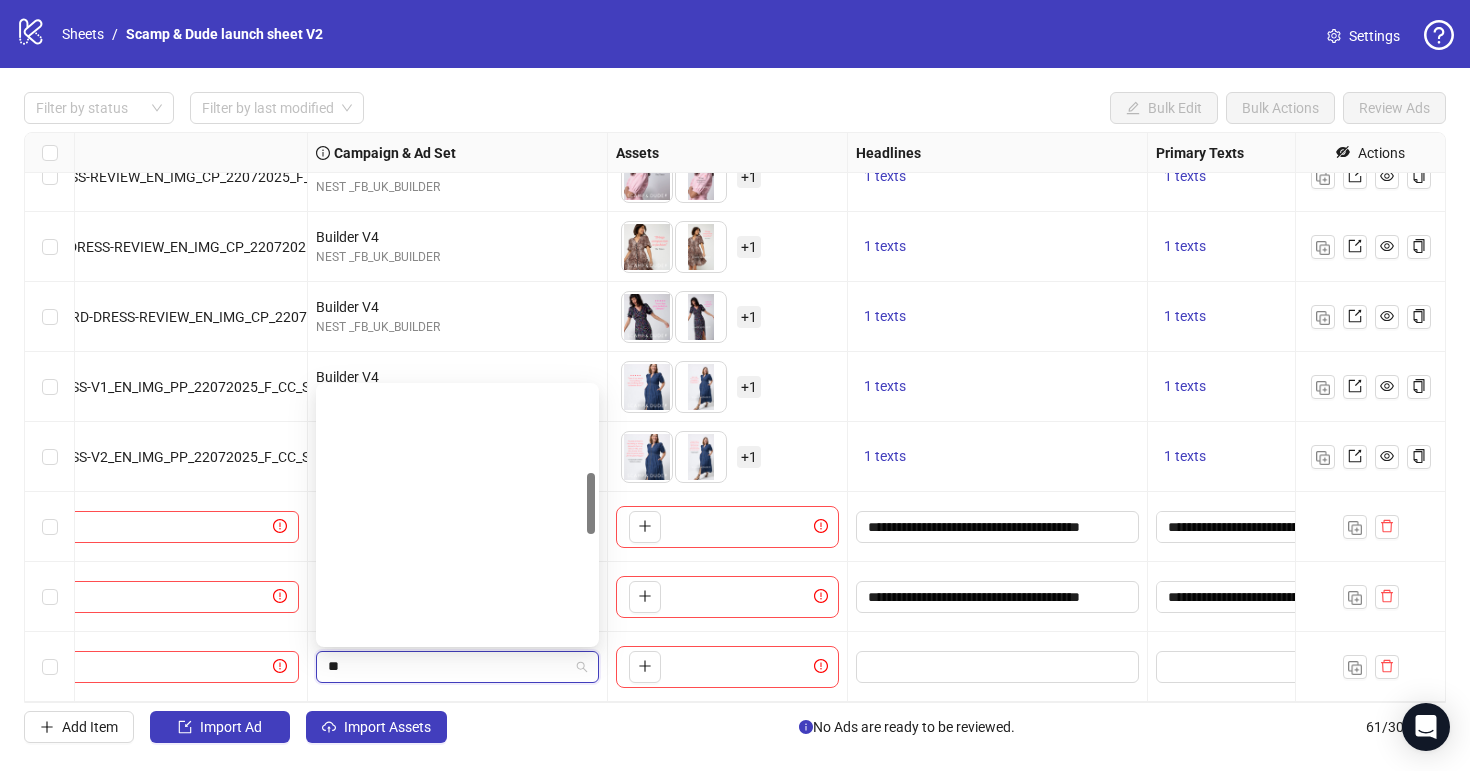 type on "***" 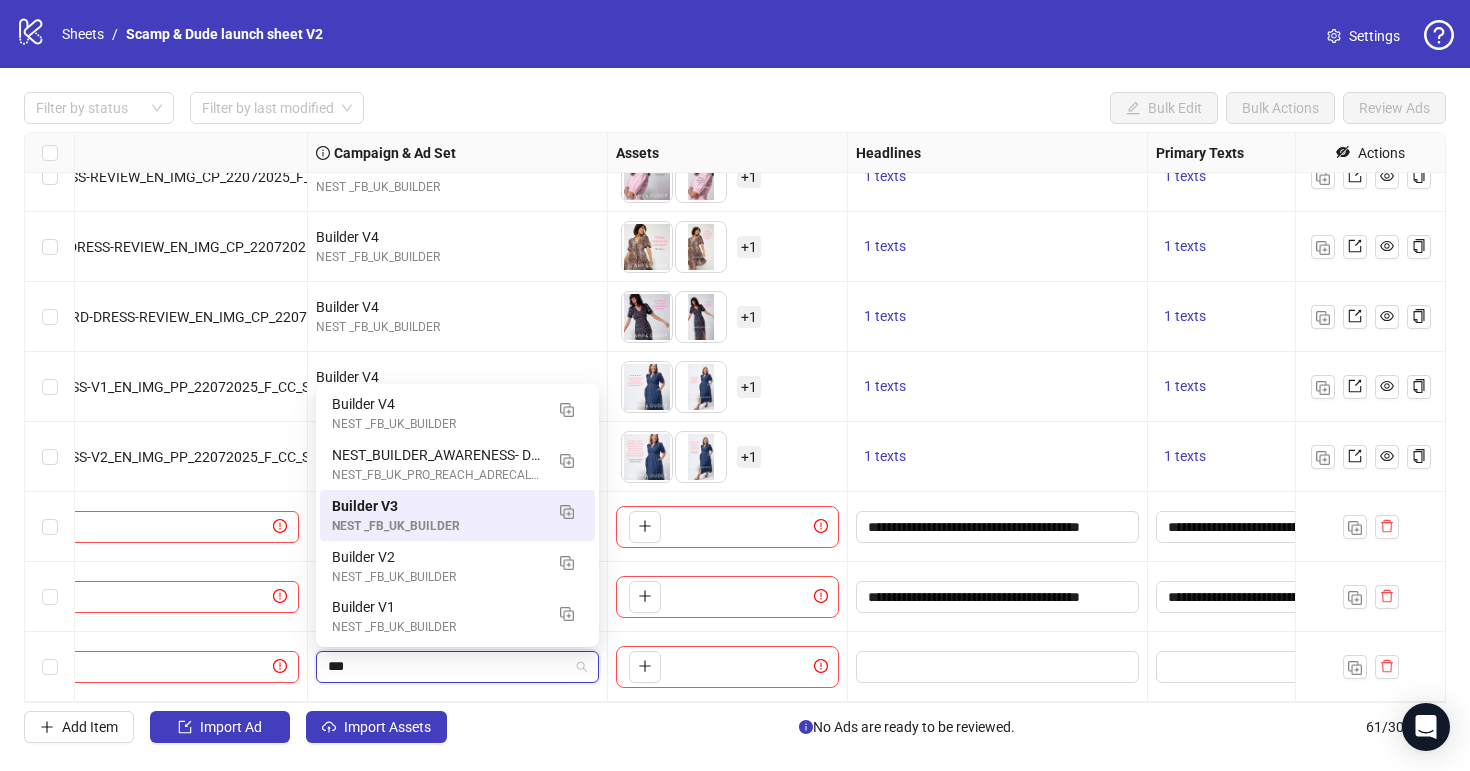 scroll, scrollTop: 0, scrollLeft: 0, axis: both 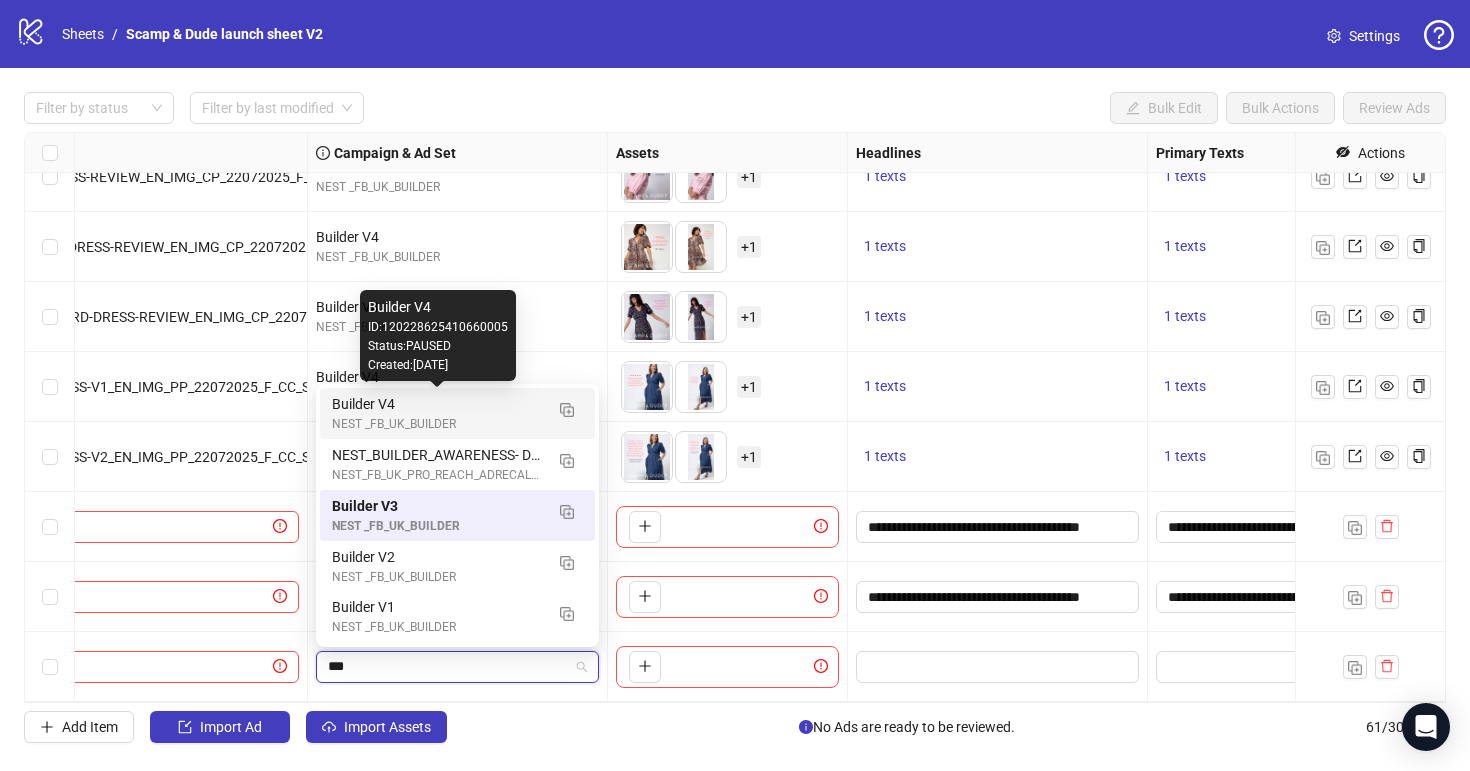click on "Builder V4" at bounding box center [437, 404] 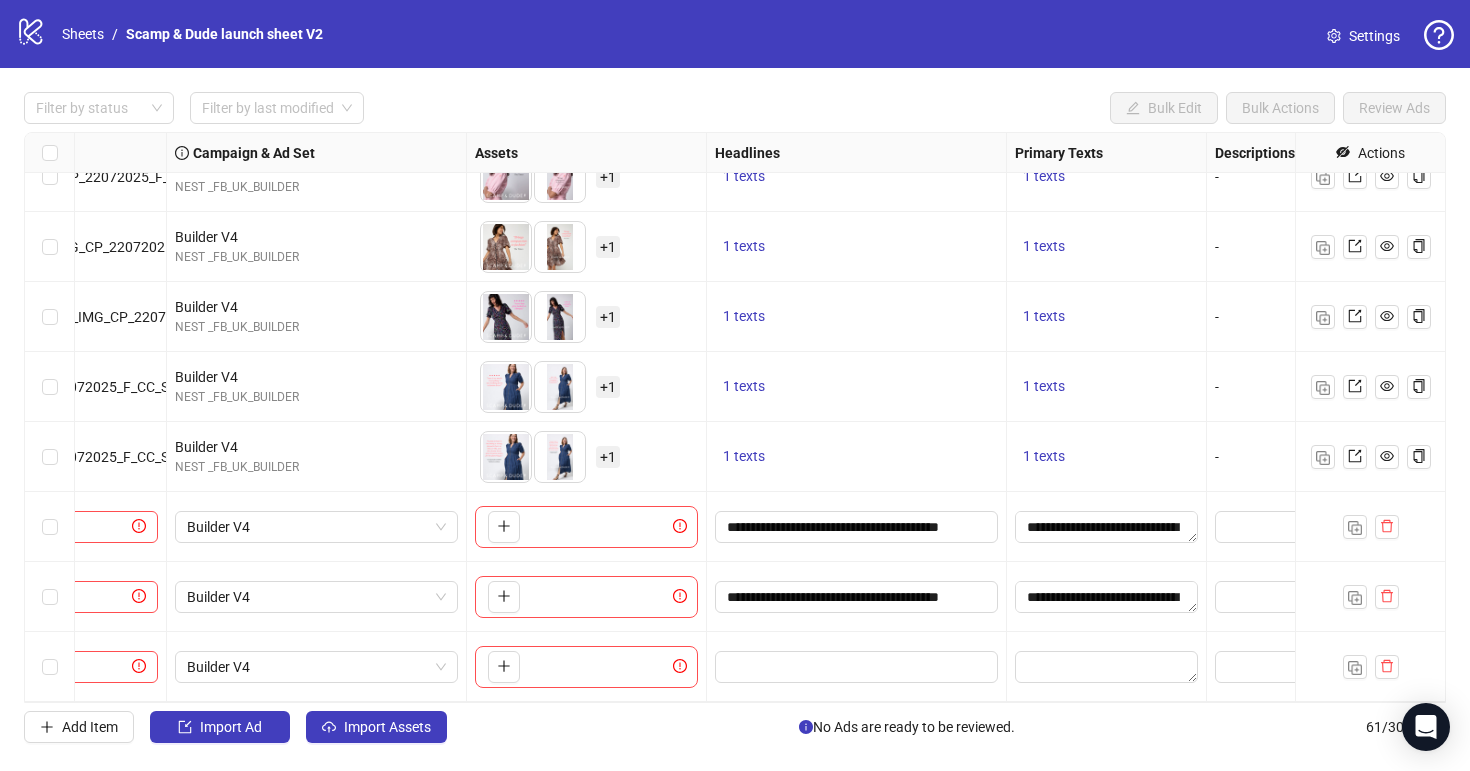 scroll, scrollTop: 3741, scrollLeft: 532, axis: both 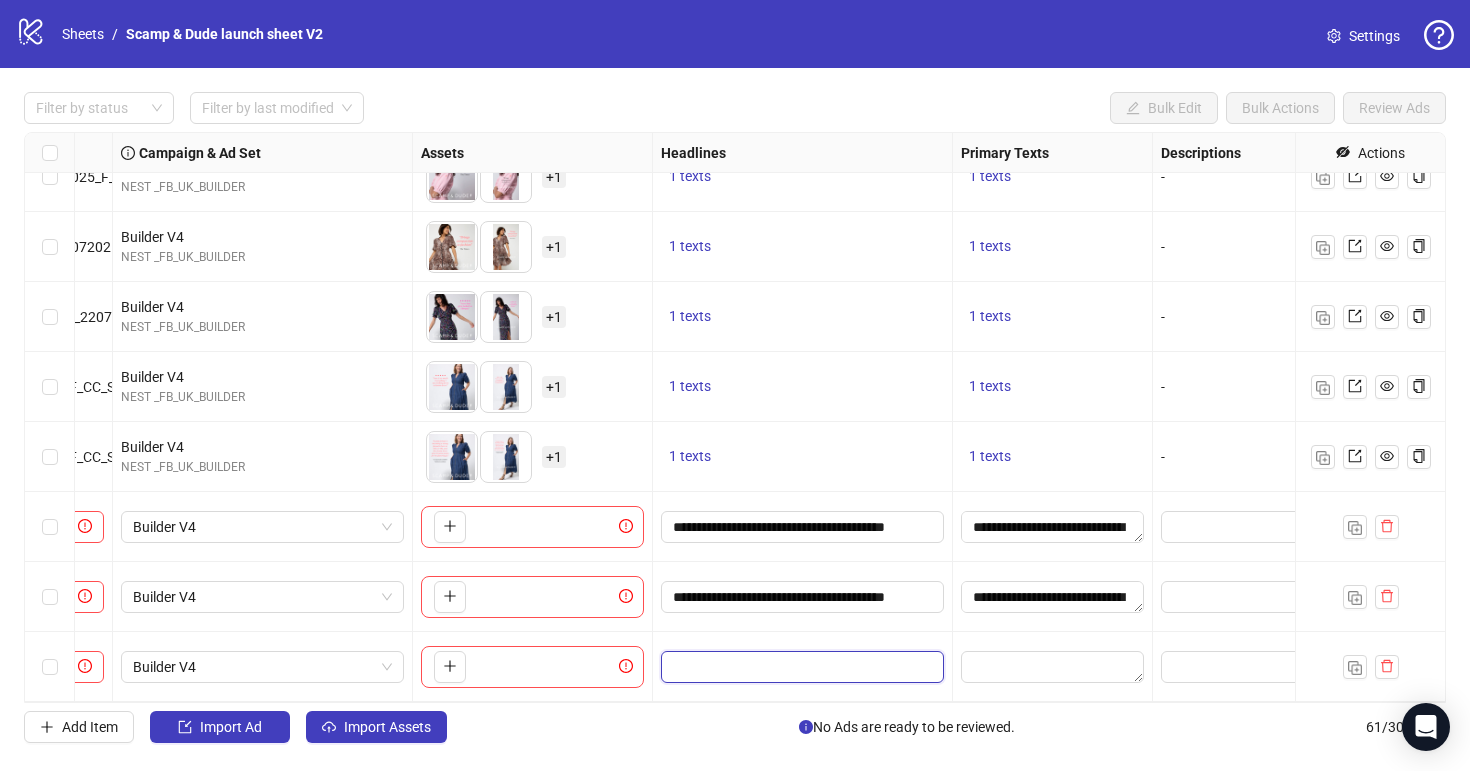 click at bounding box center (800, 667) 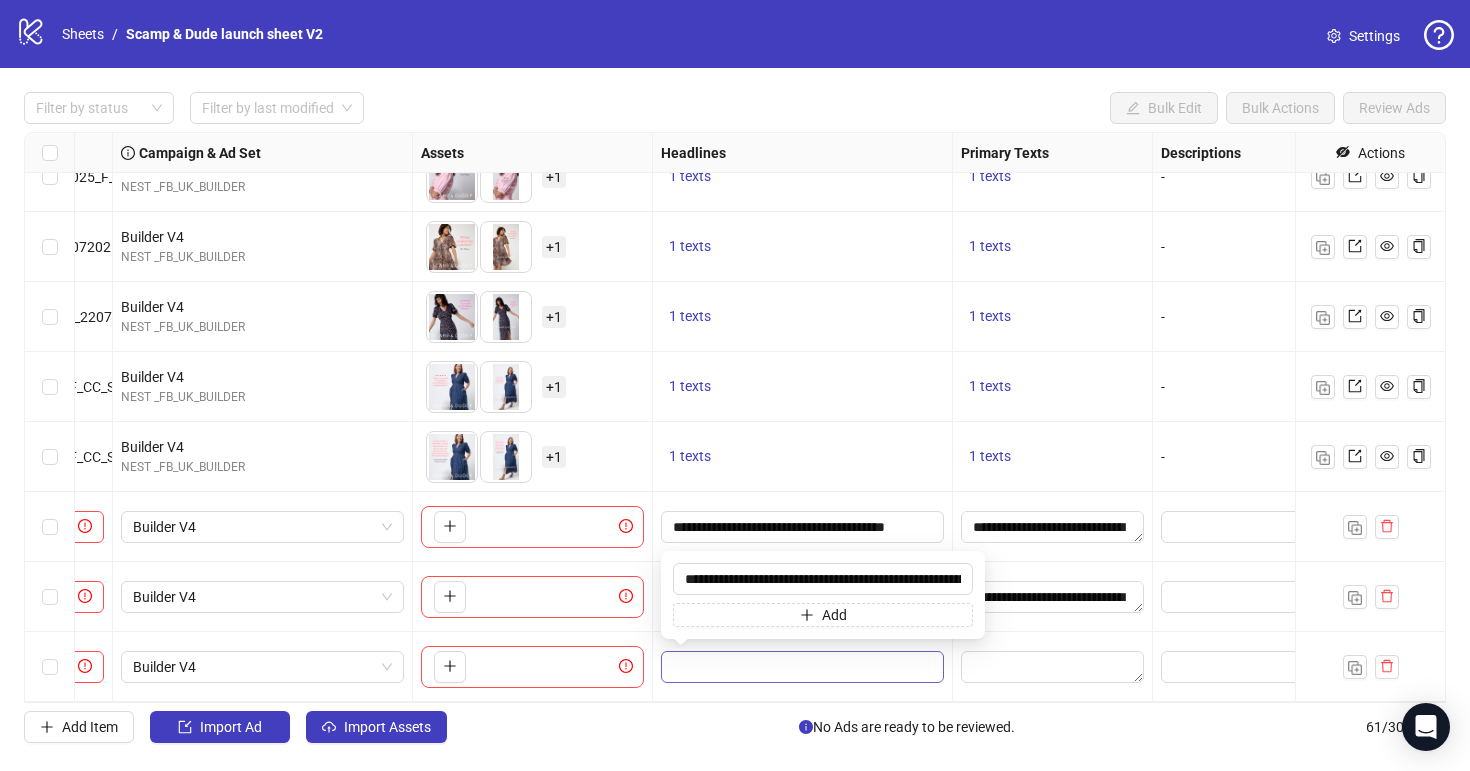 scroll, scrollTop: 0, scrollLeft: 207, axis: horizontal 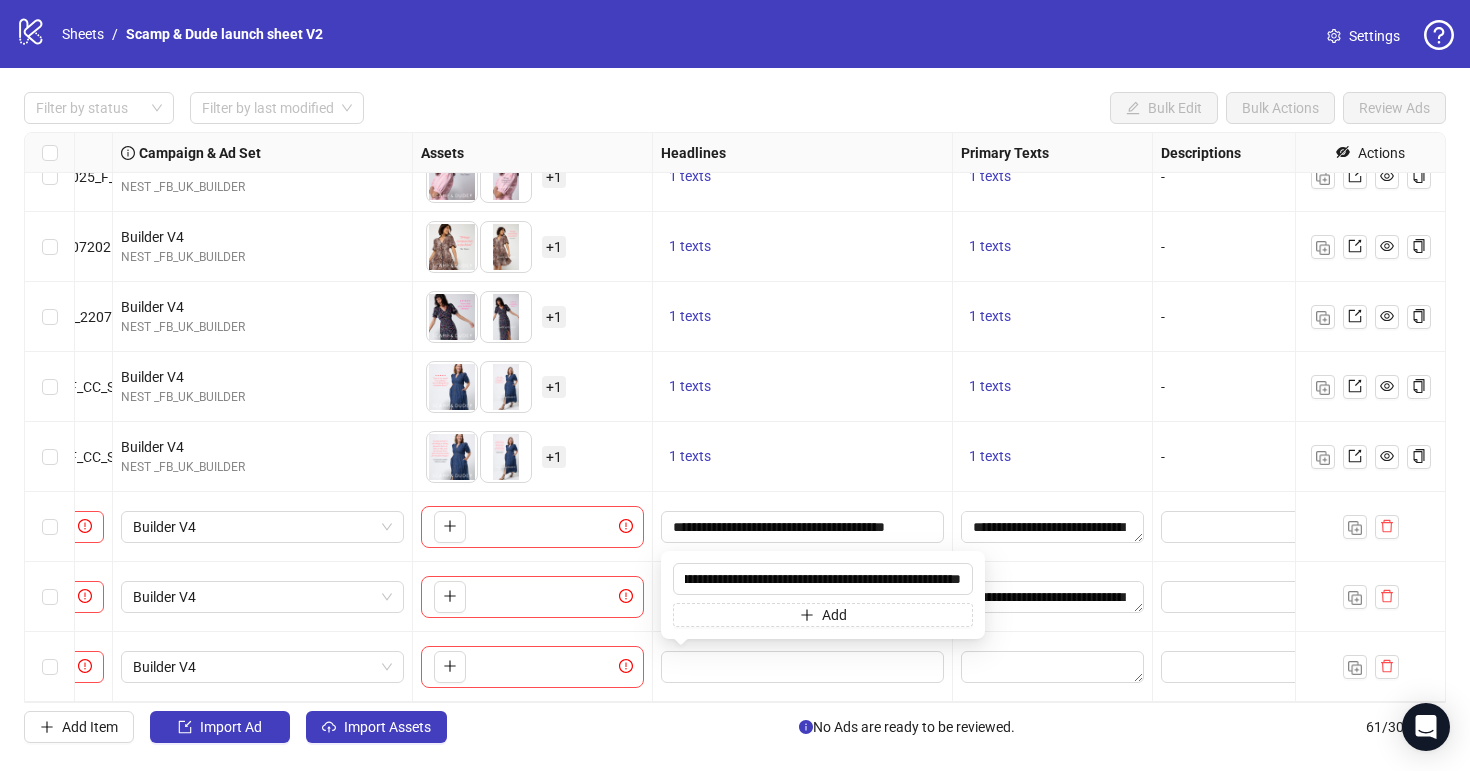 type on "**********" 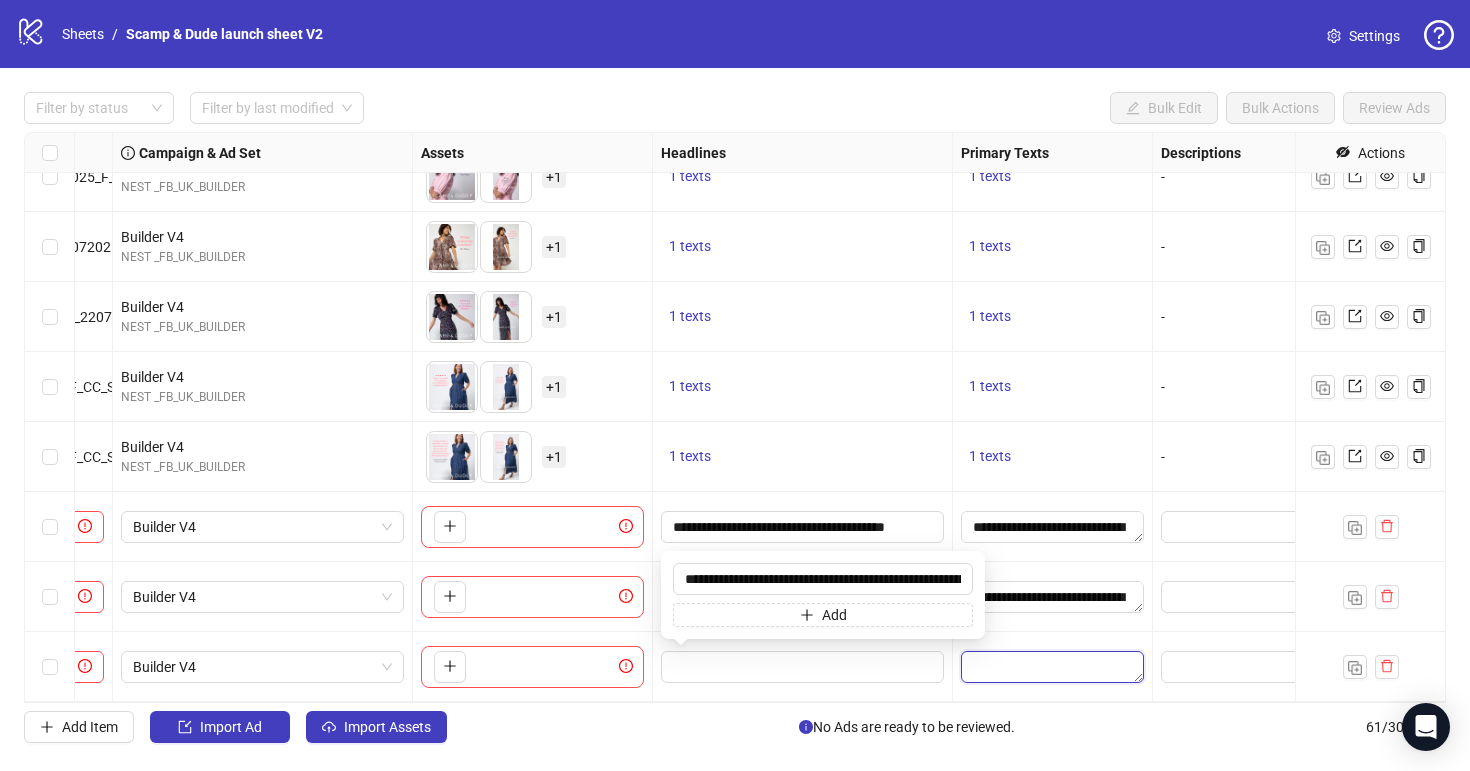 click at bounding box center (1052, 667) 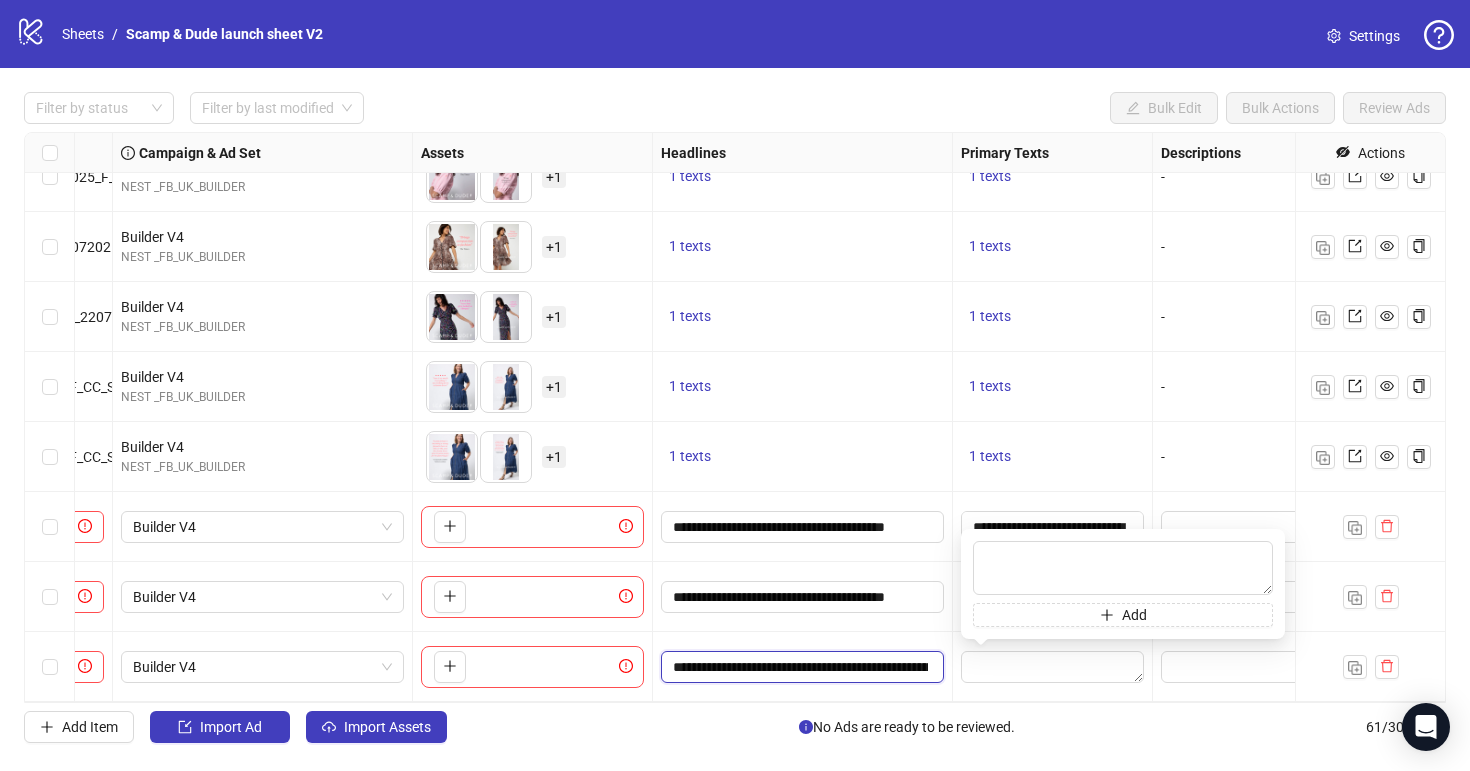 click on "**********" at bounding box center [800, 667] 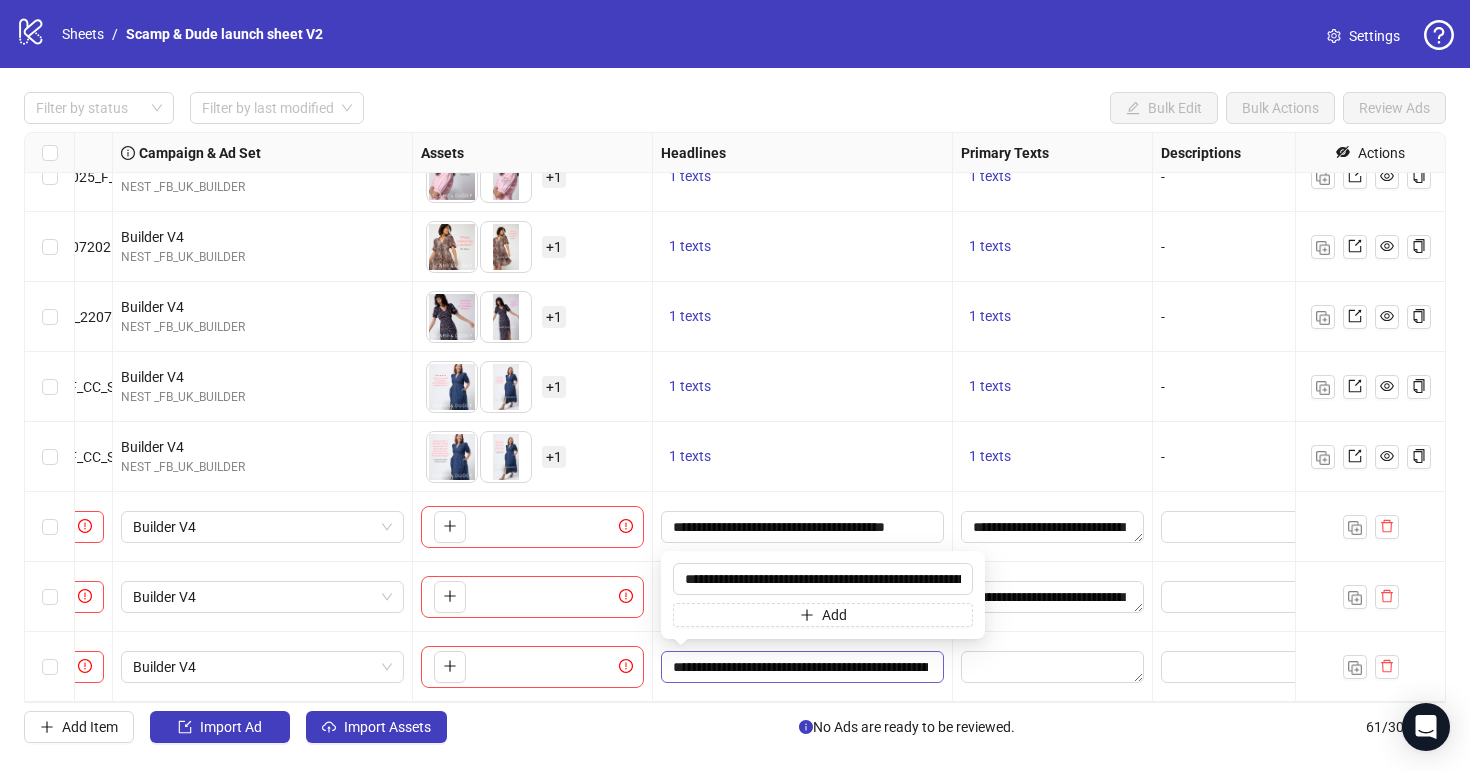 scroll, scrollTop: 0, scrollLeft: 207, axis: horizontal 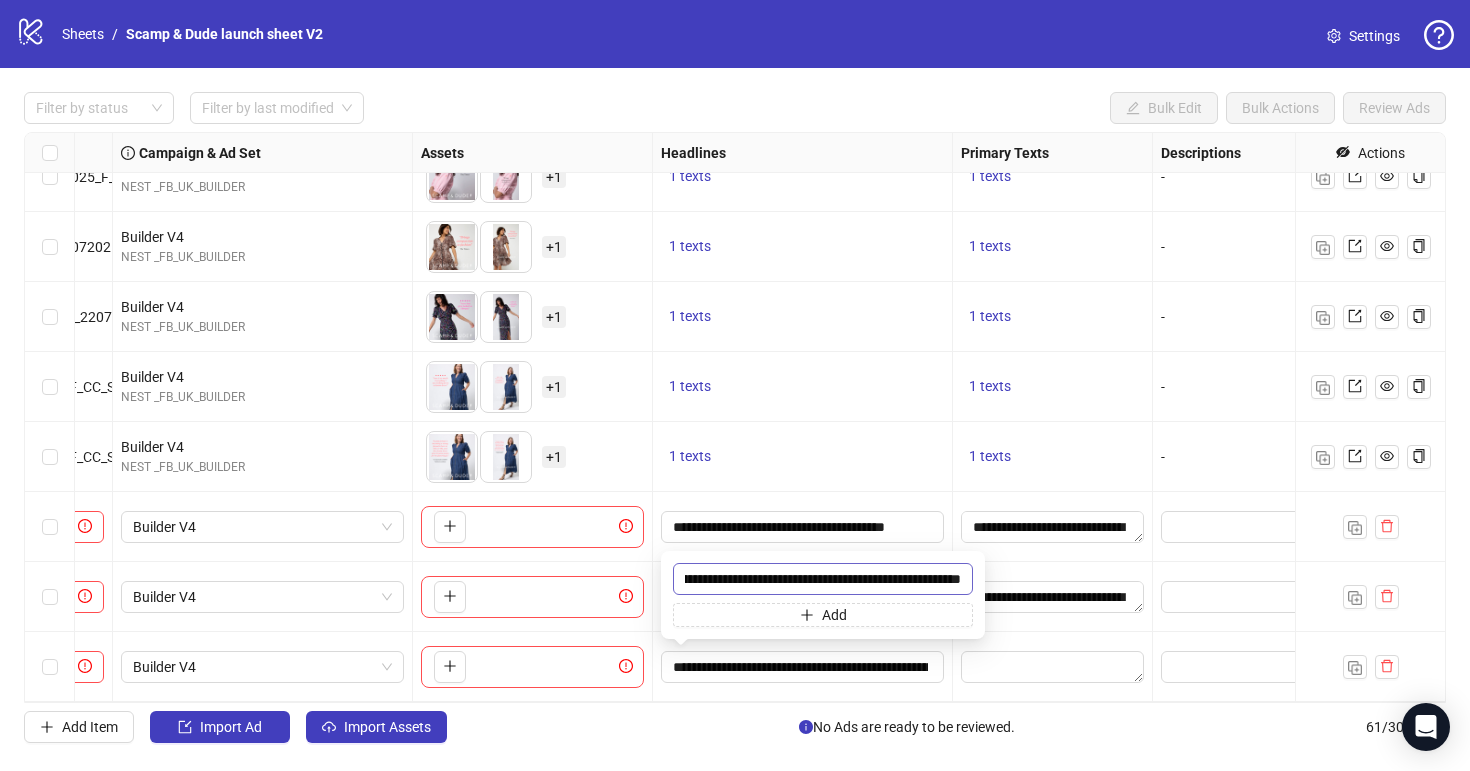 click on "**********" at bounding box center (823, 579) 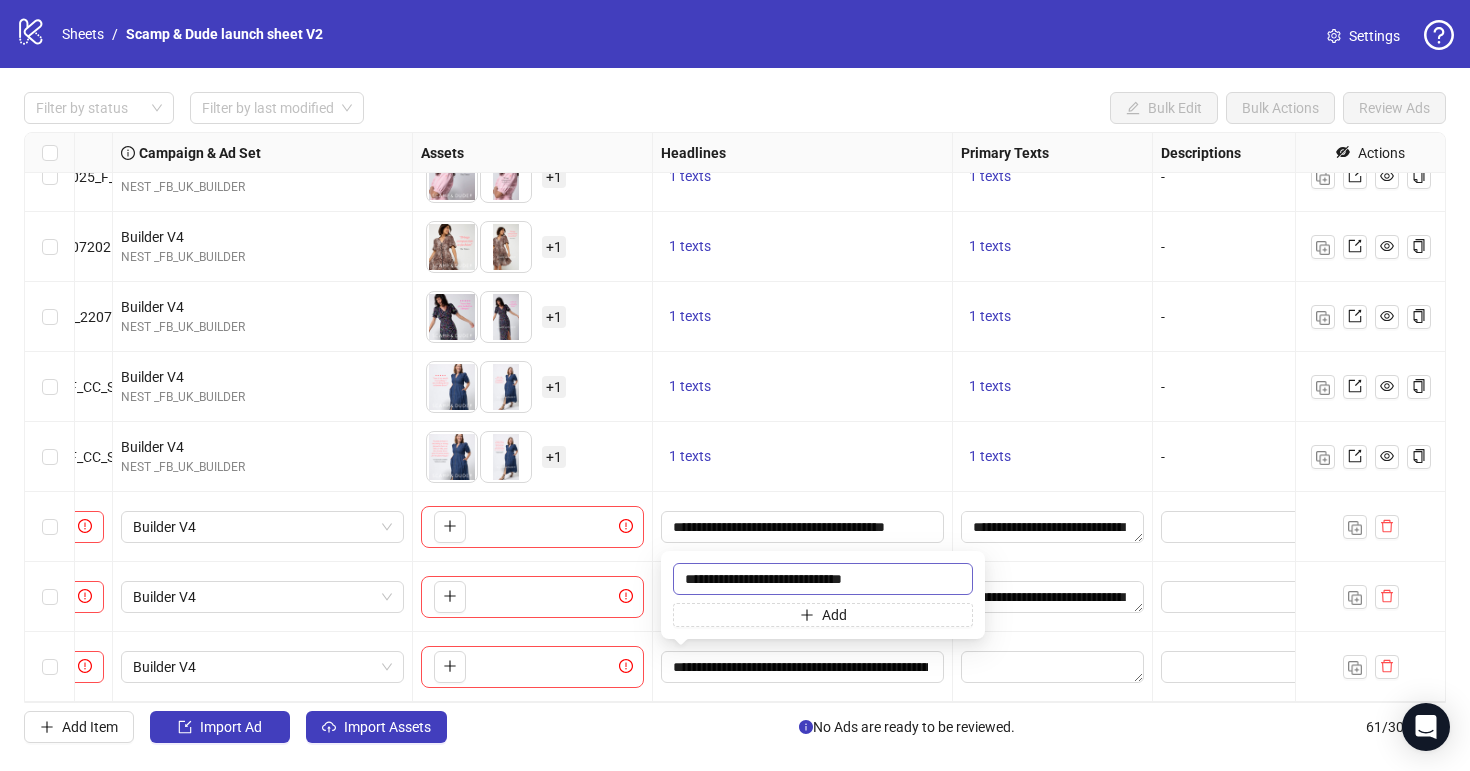 scroll, scrollTop: 0, scrollLeft: 0, axis: both 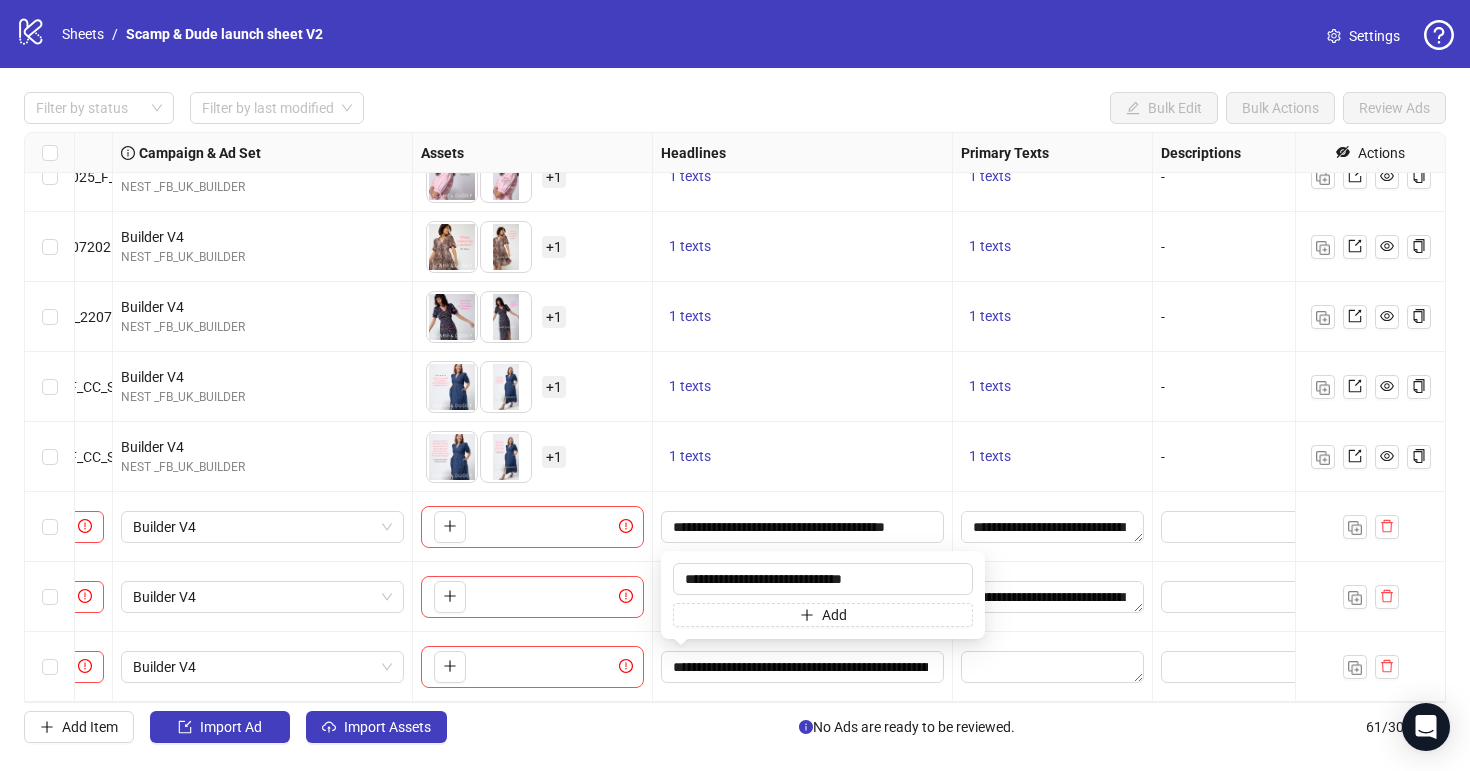 type on "**********" 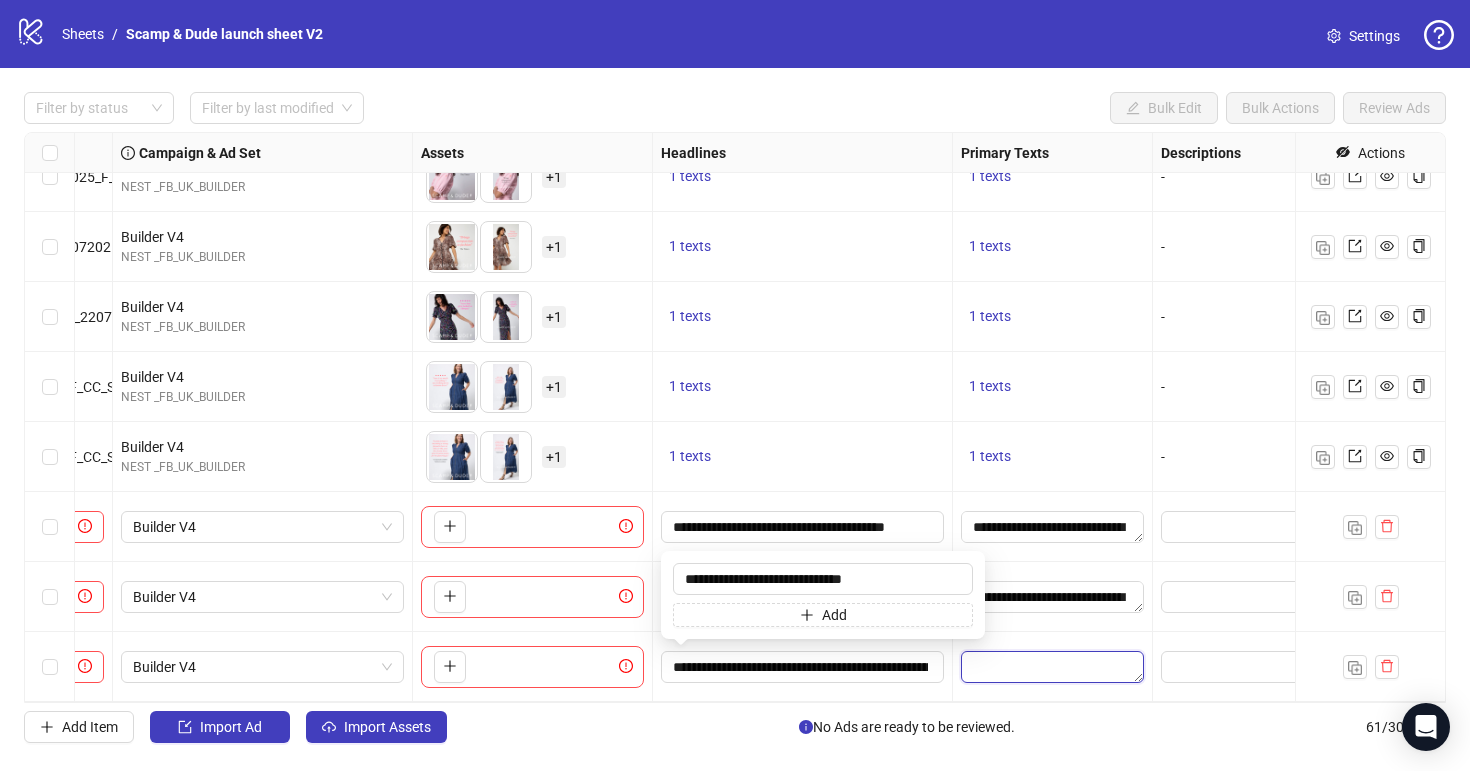 click at bounding box center (1052, 667) 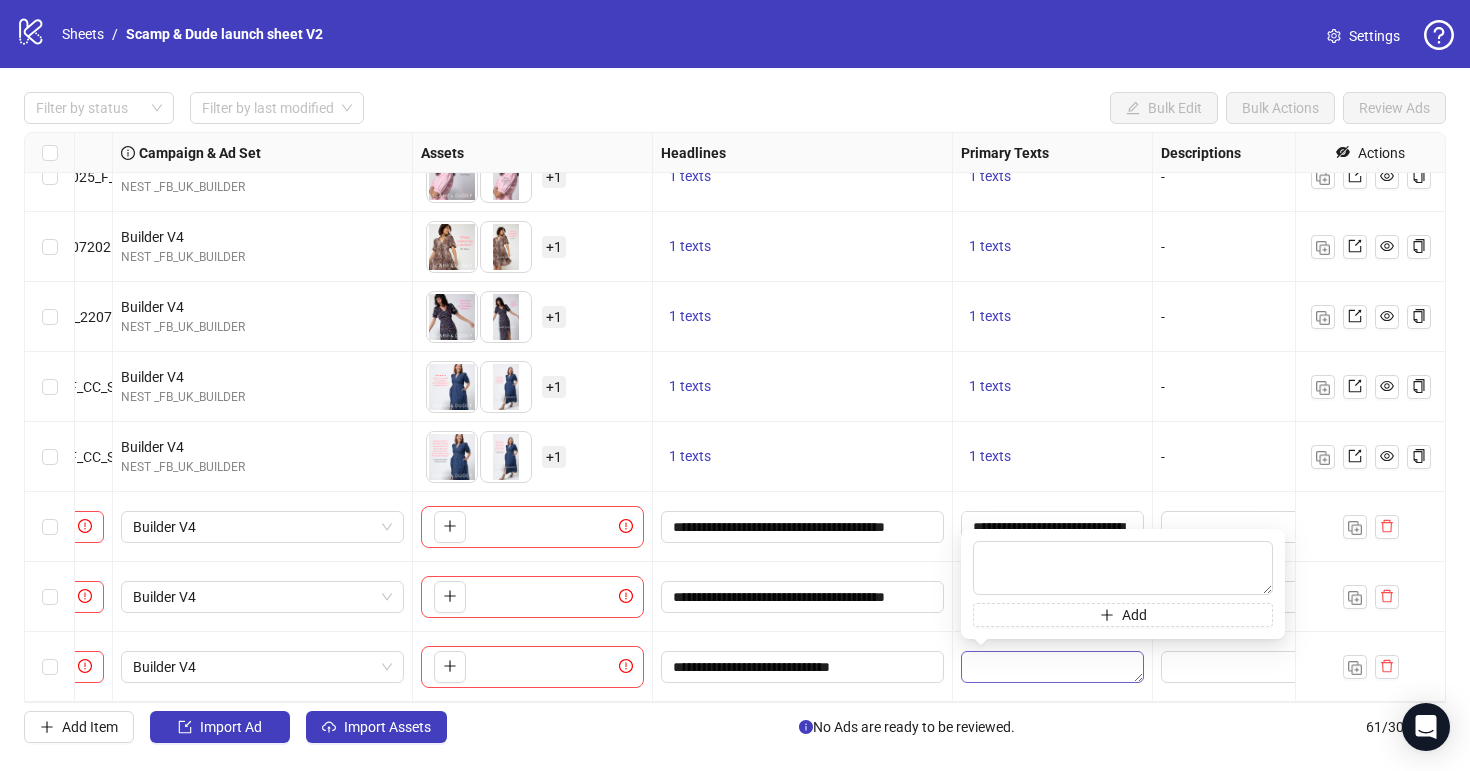 type on "**********" 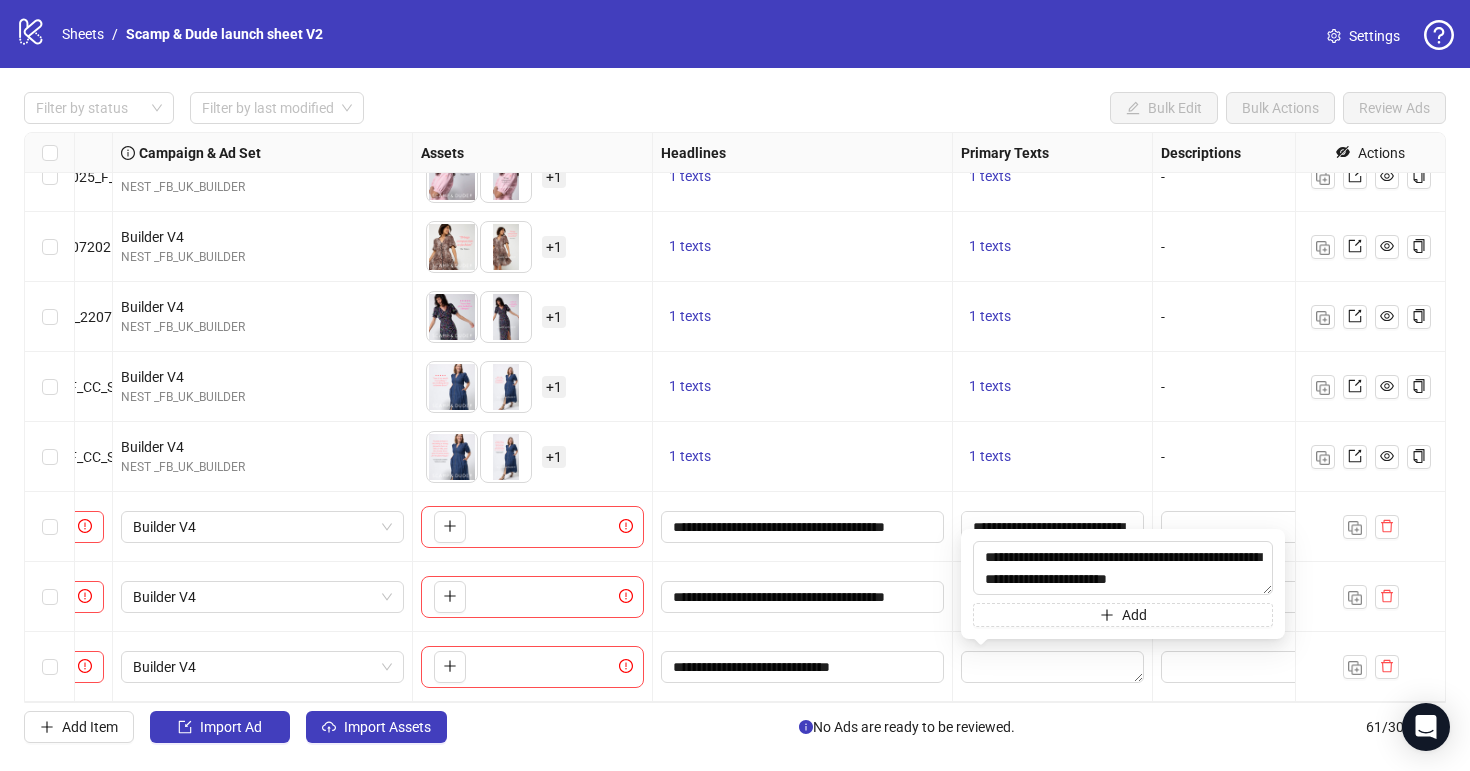 click at bounding box center (1053, 667) 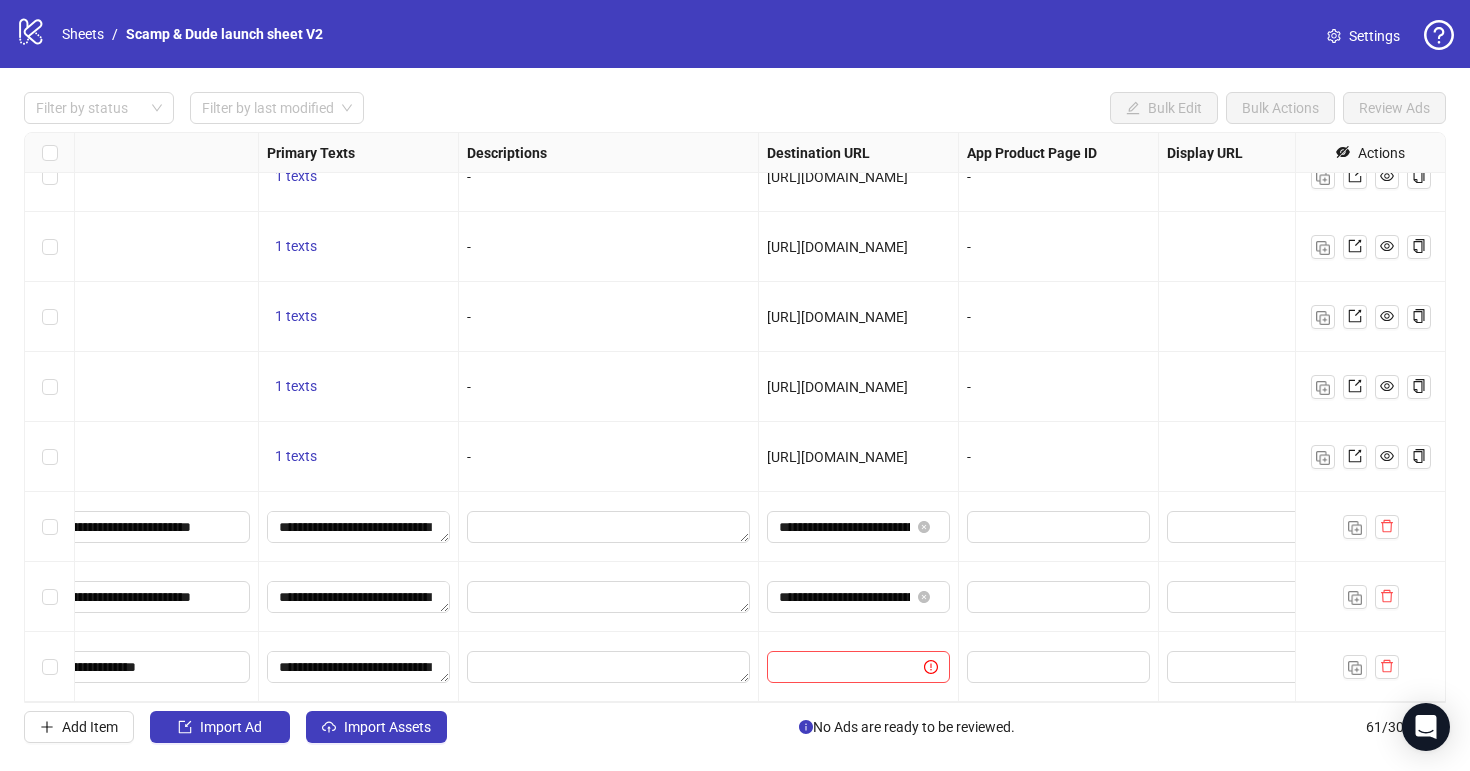 scroll, scrollTop: 3741, scrollLeft: 1274, axis: both 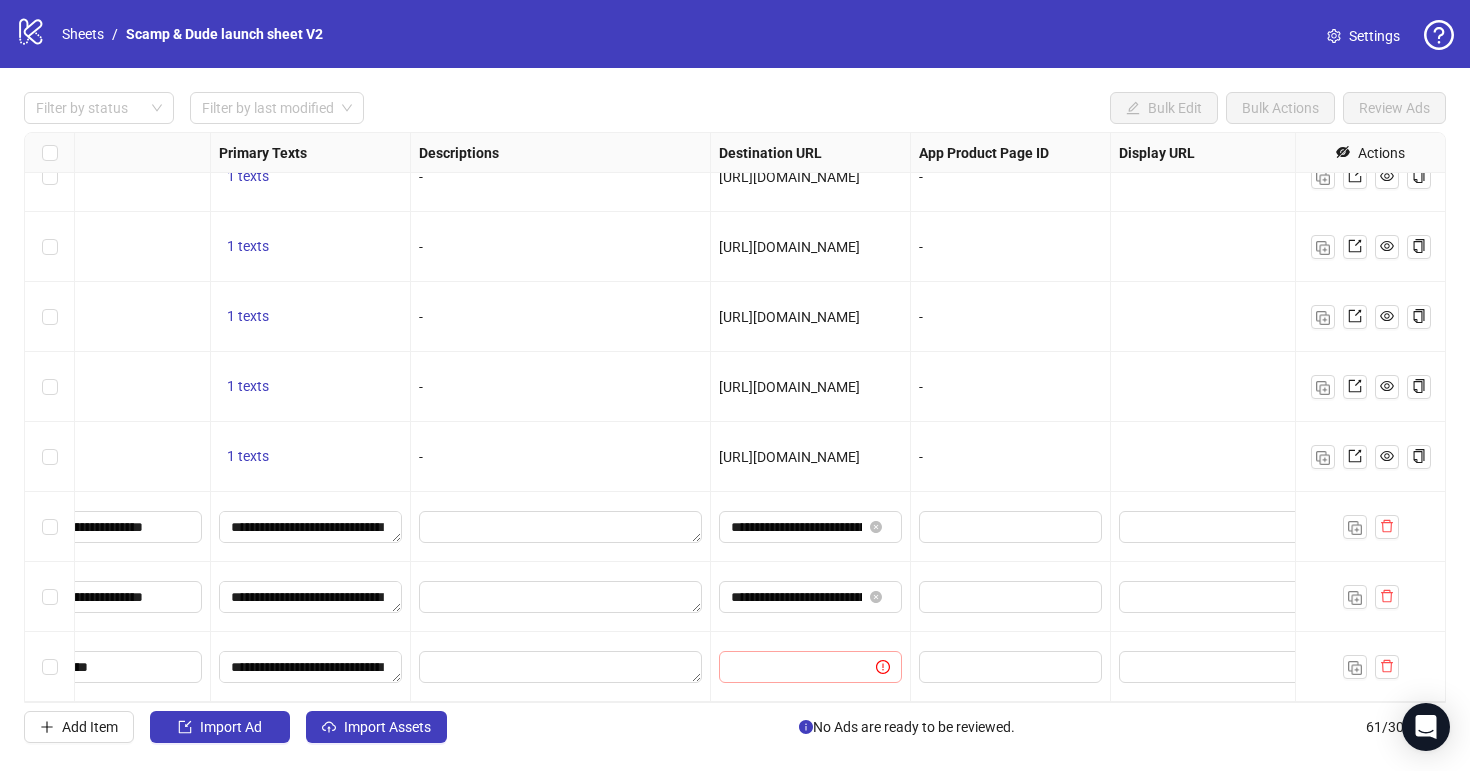 click at bounding box center (871, 667) 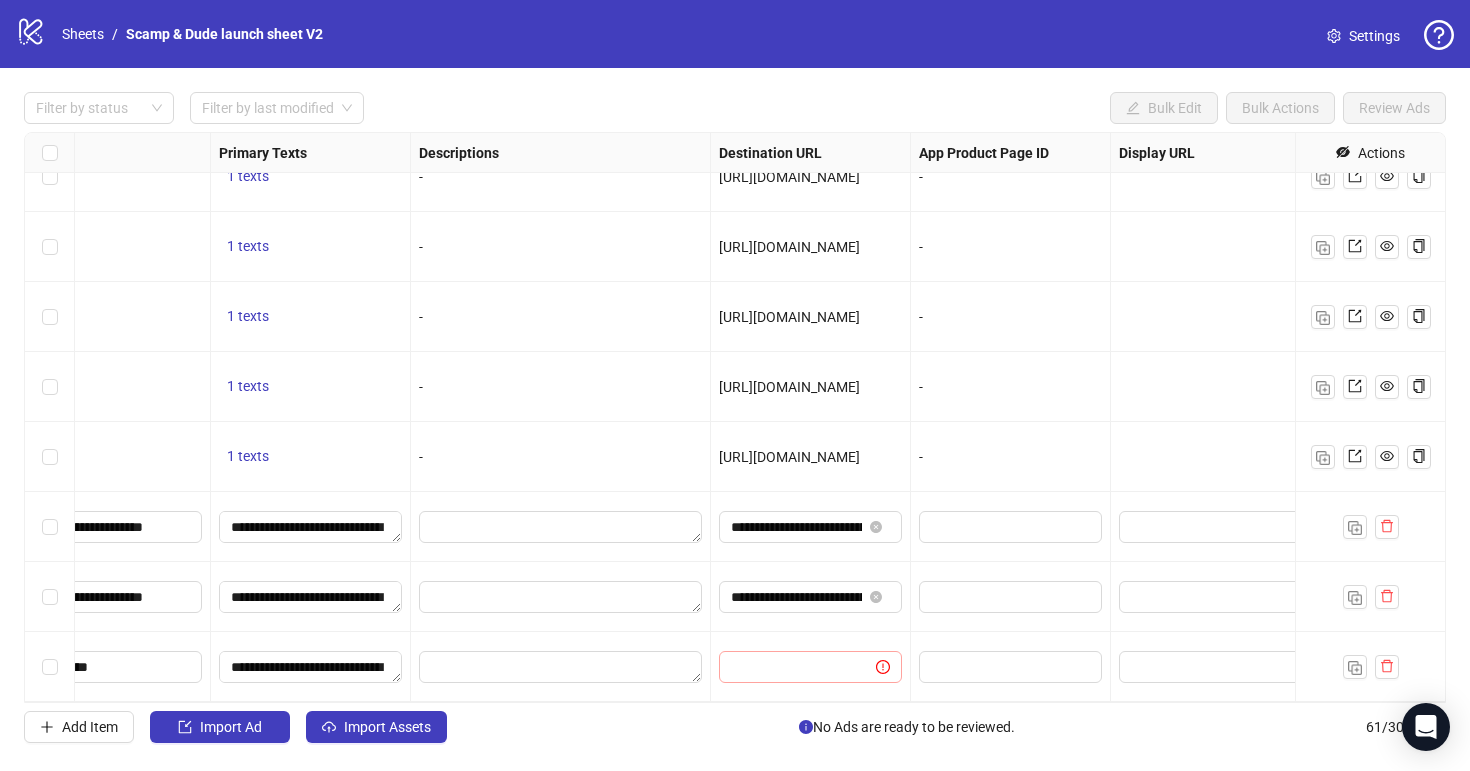 click at bounding box center [871, 667] 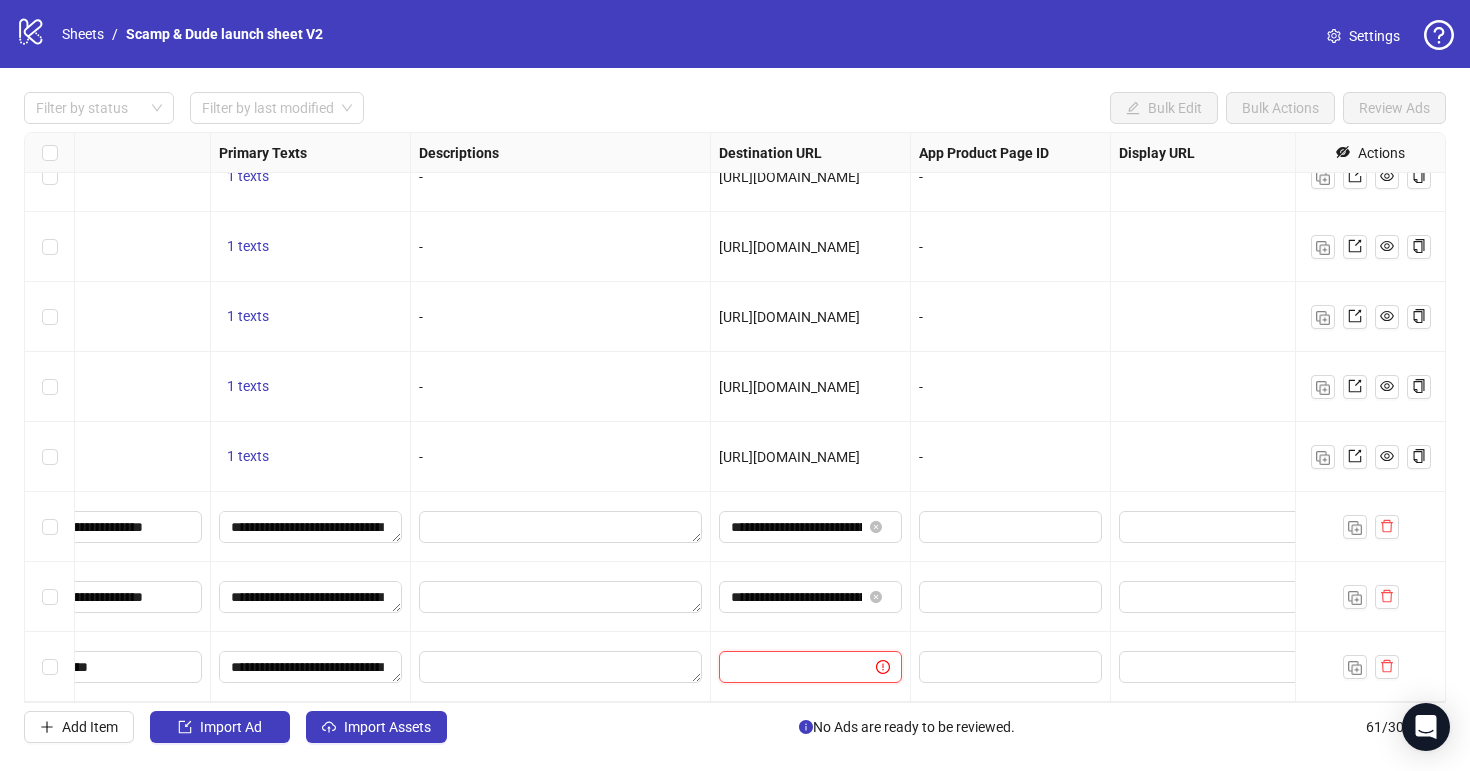 paste on "**********" 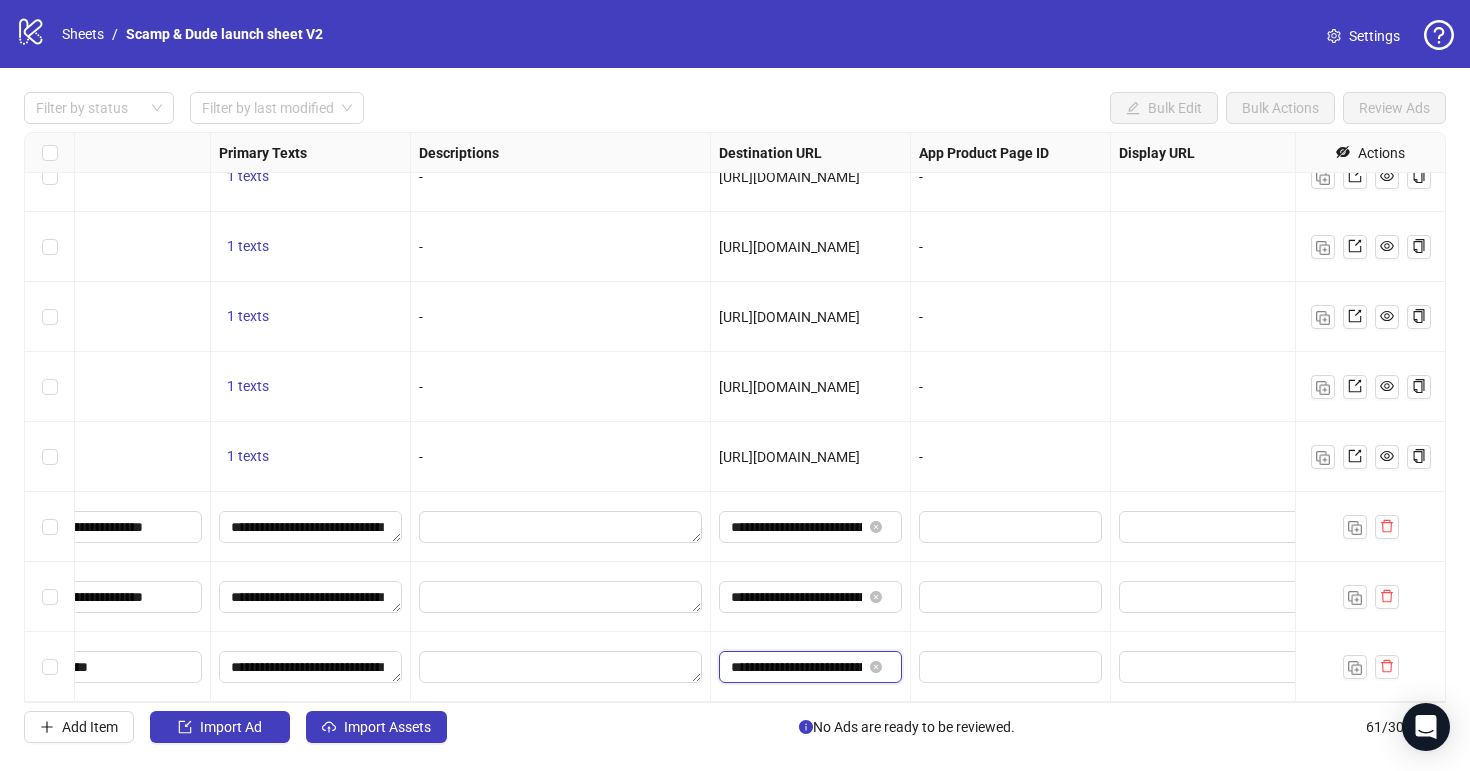 scroll, scrollTop: 0, scrollLeft: 552, axis: horizontal 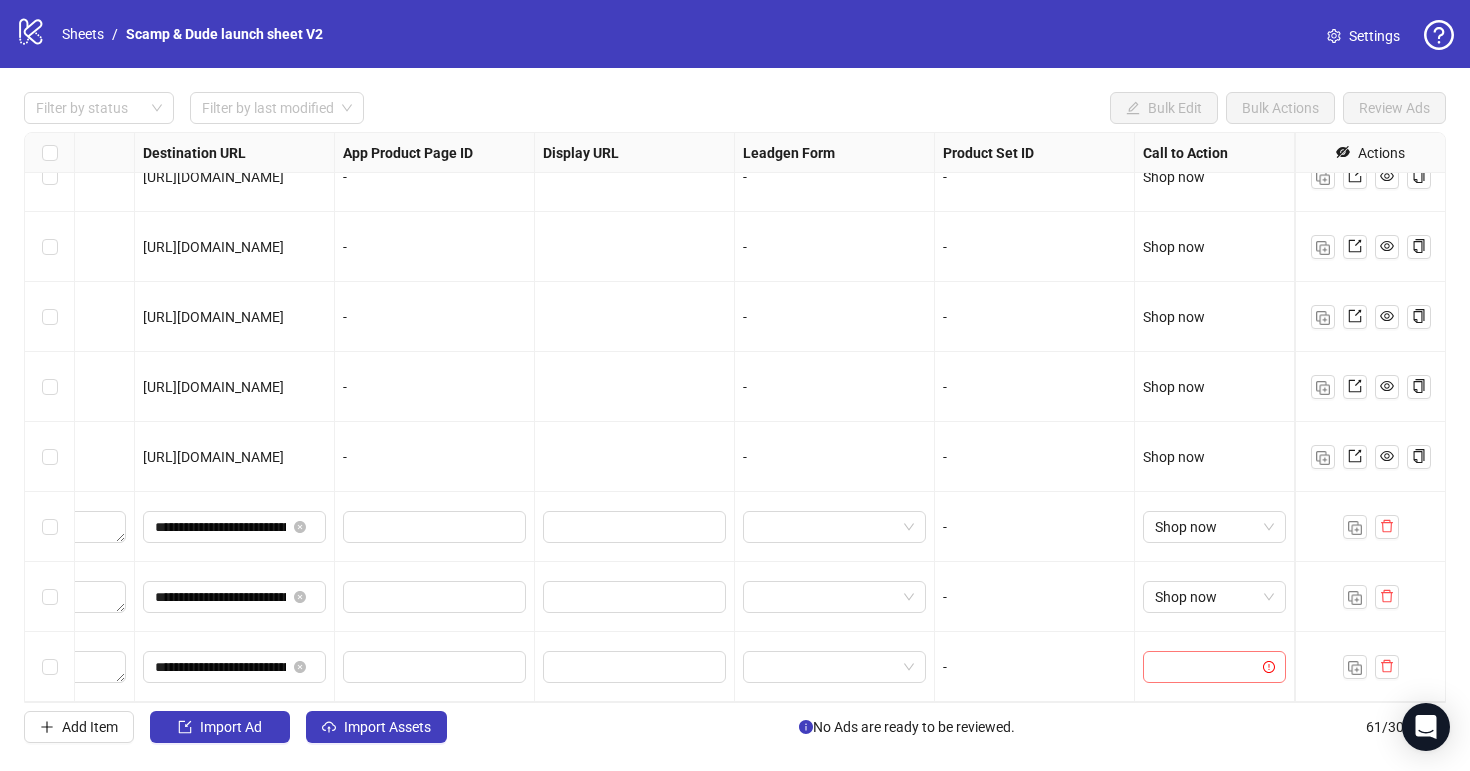 click at bounding box center [1205, 667] 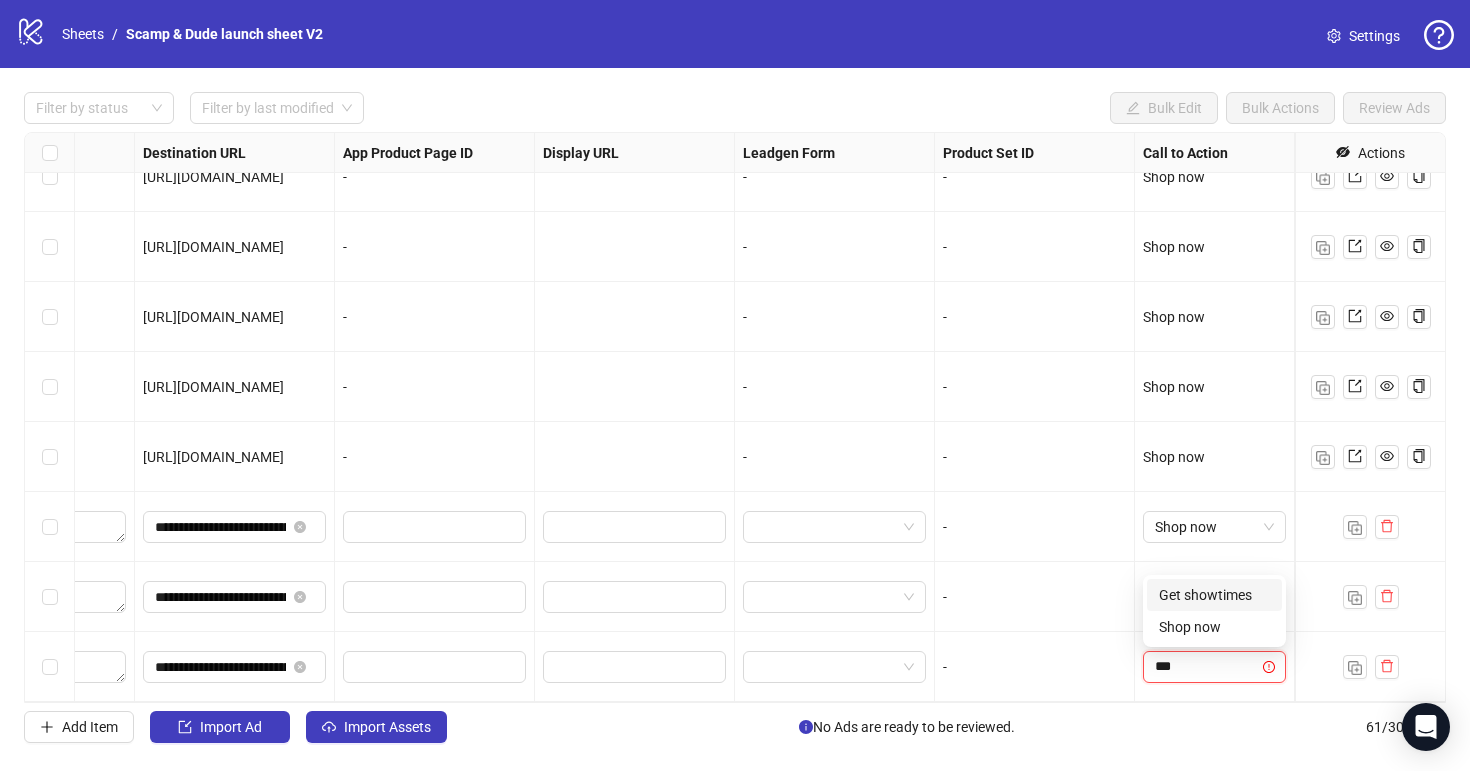 type on "****" 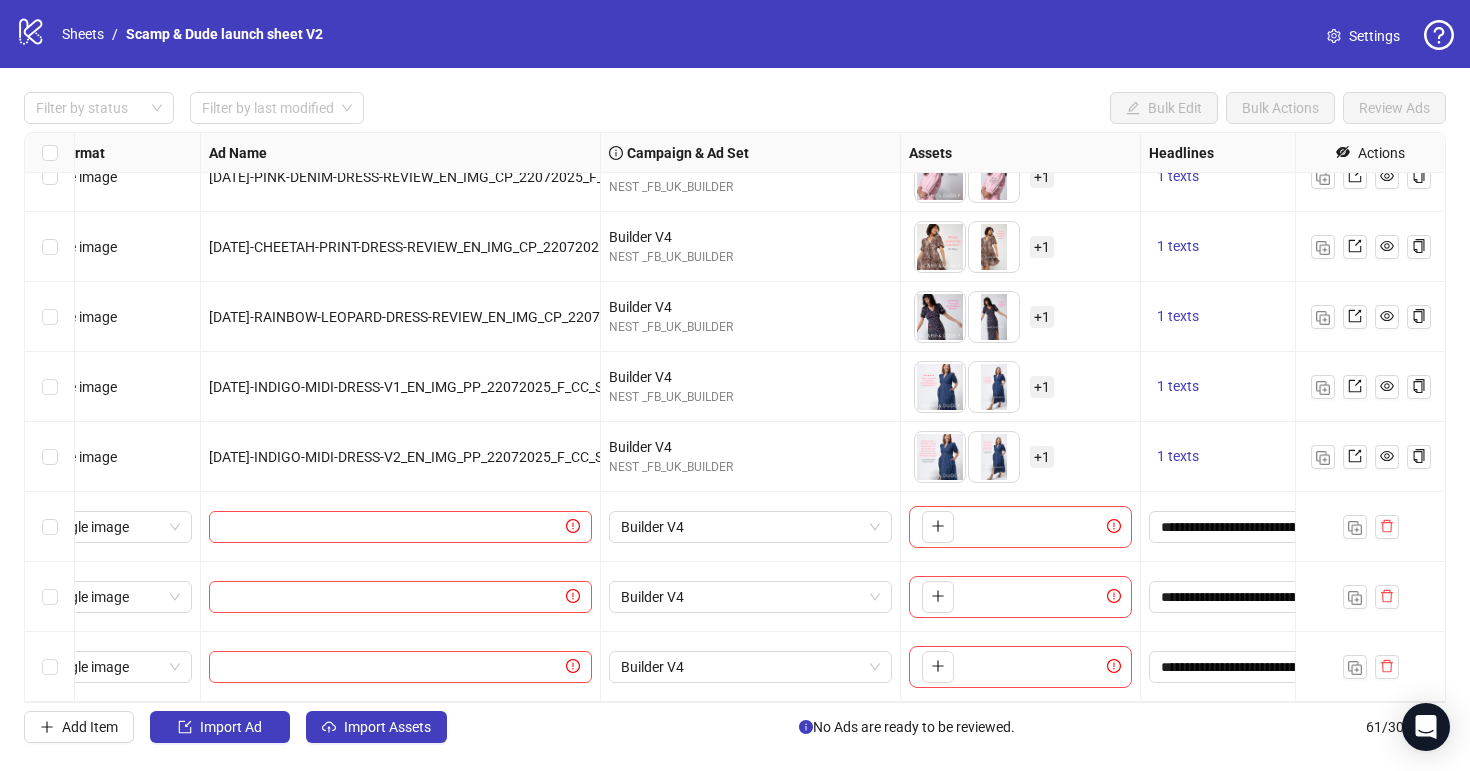 scroll, scrollTop: 3741, scrollLeft: 54, axis: both 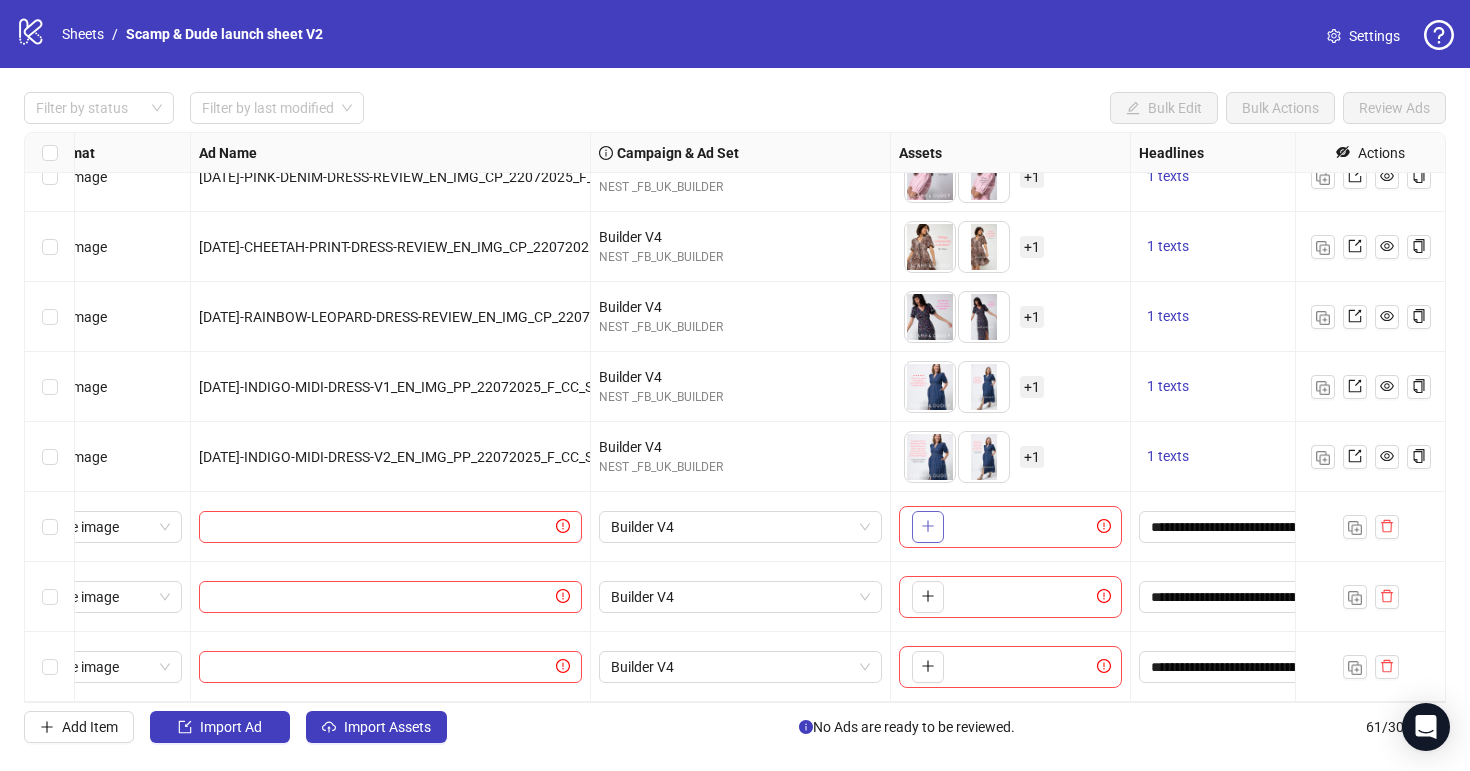 click 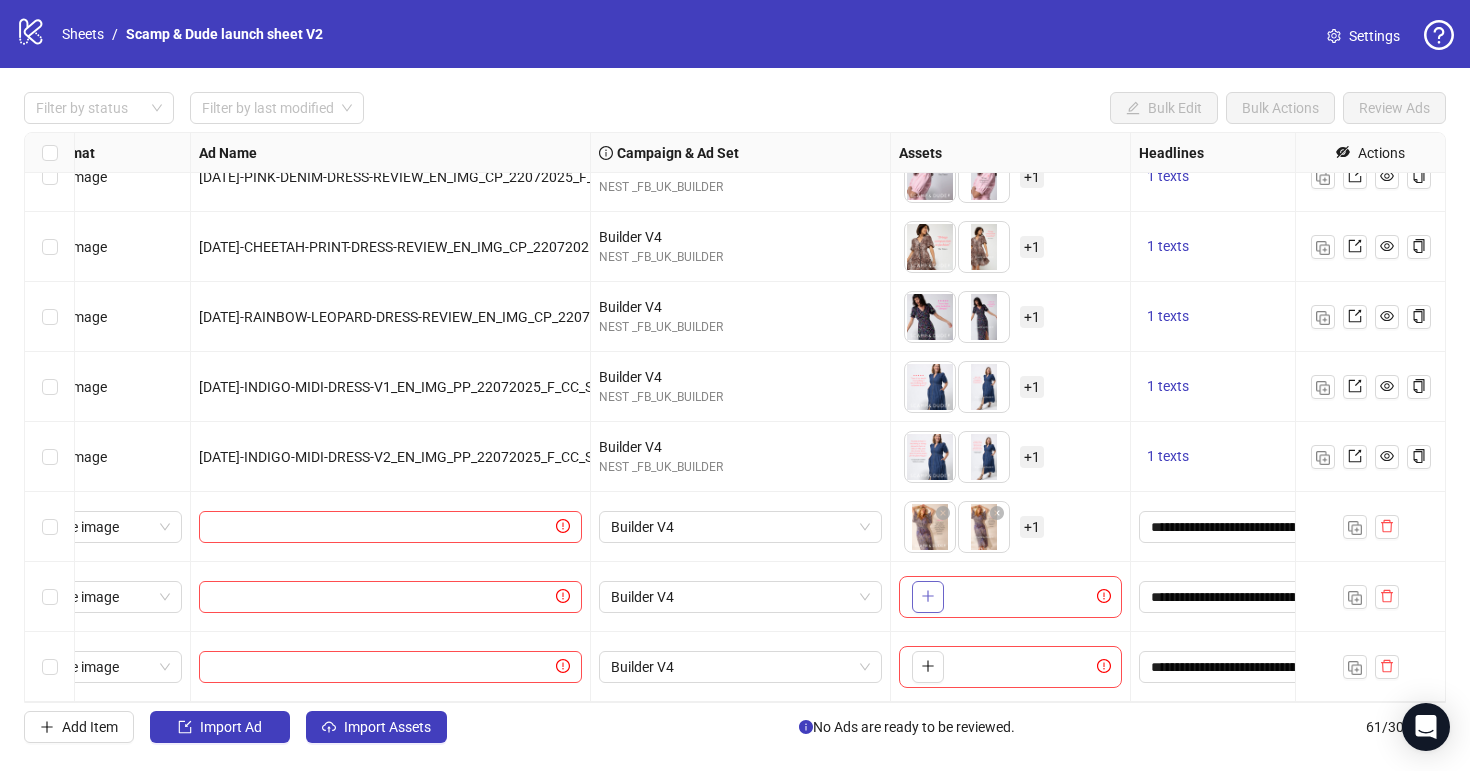 click at bounding box center (928, 597) 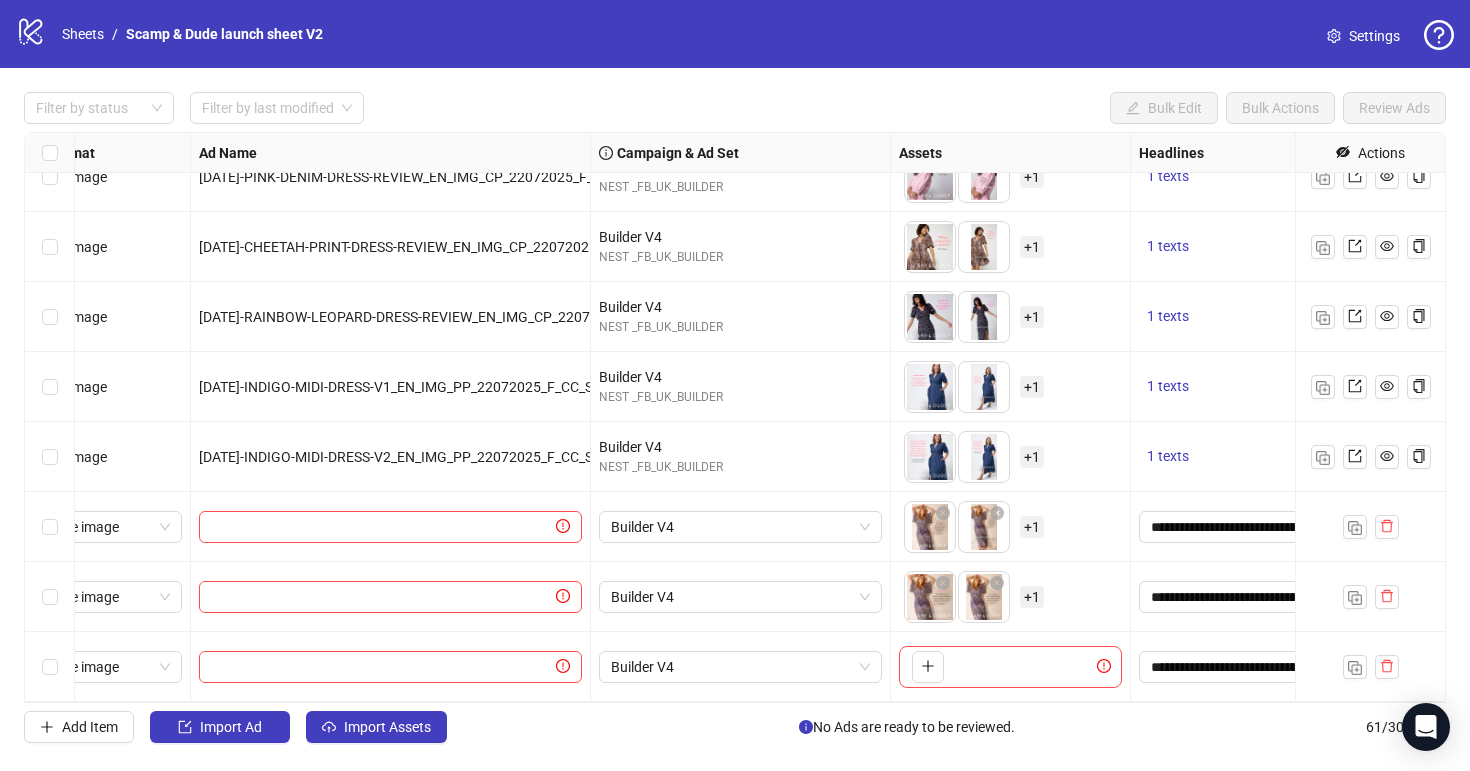 scroll, scrollTop: 3741, scrollLeft: 0, axis: vertical 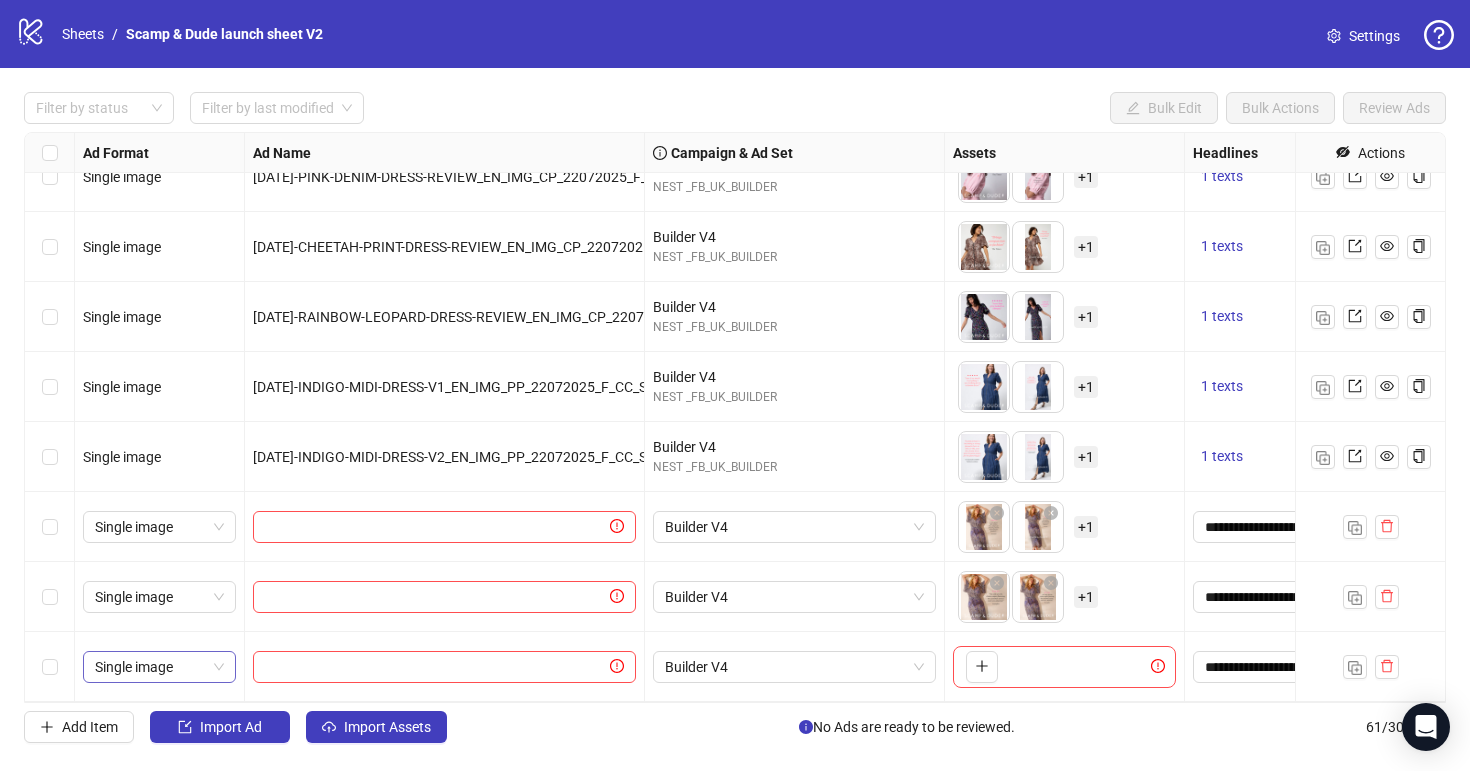 click on "Single image" at bounding box center (159, 667) 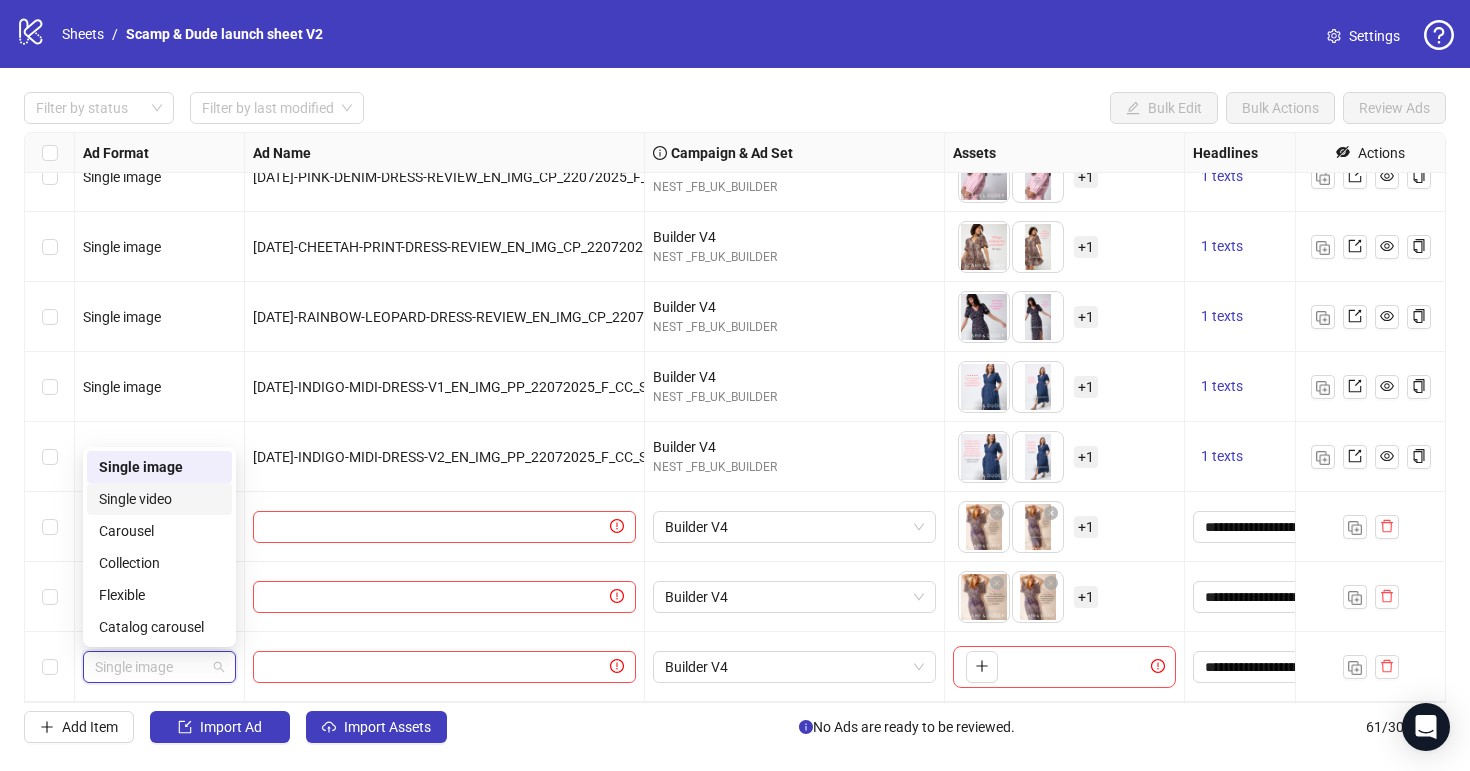 click on "Single video" at bounding box center [159, 499] 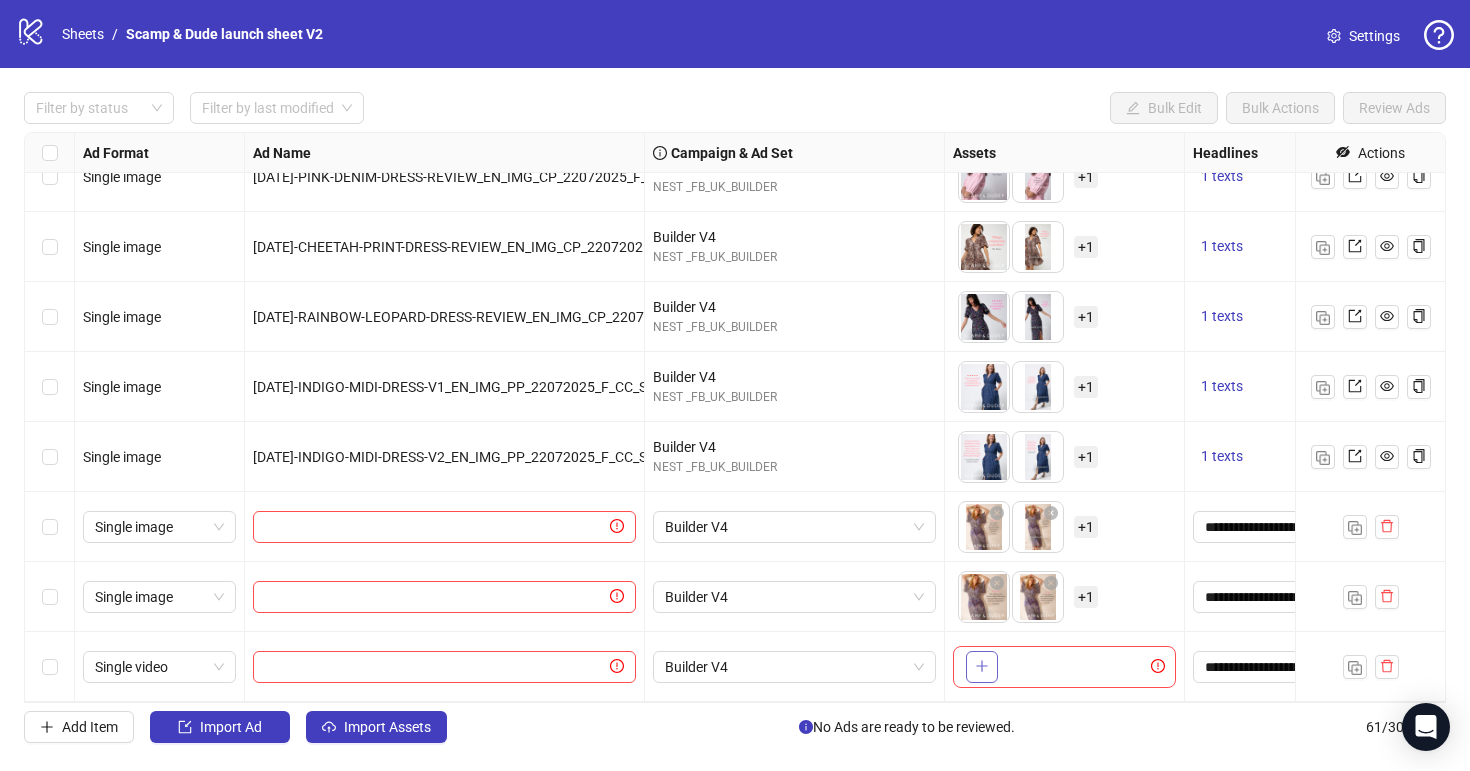 click at bounding box center [982, 667] 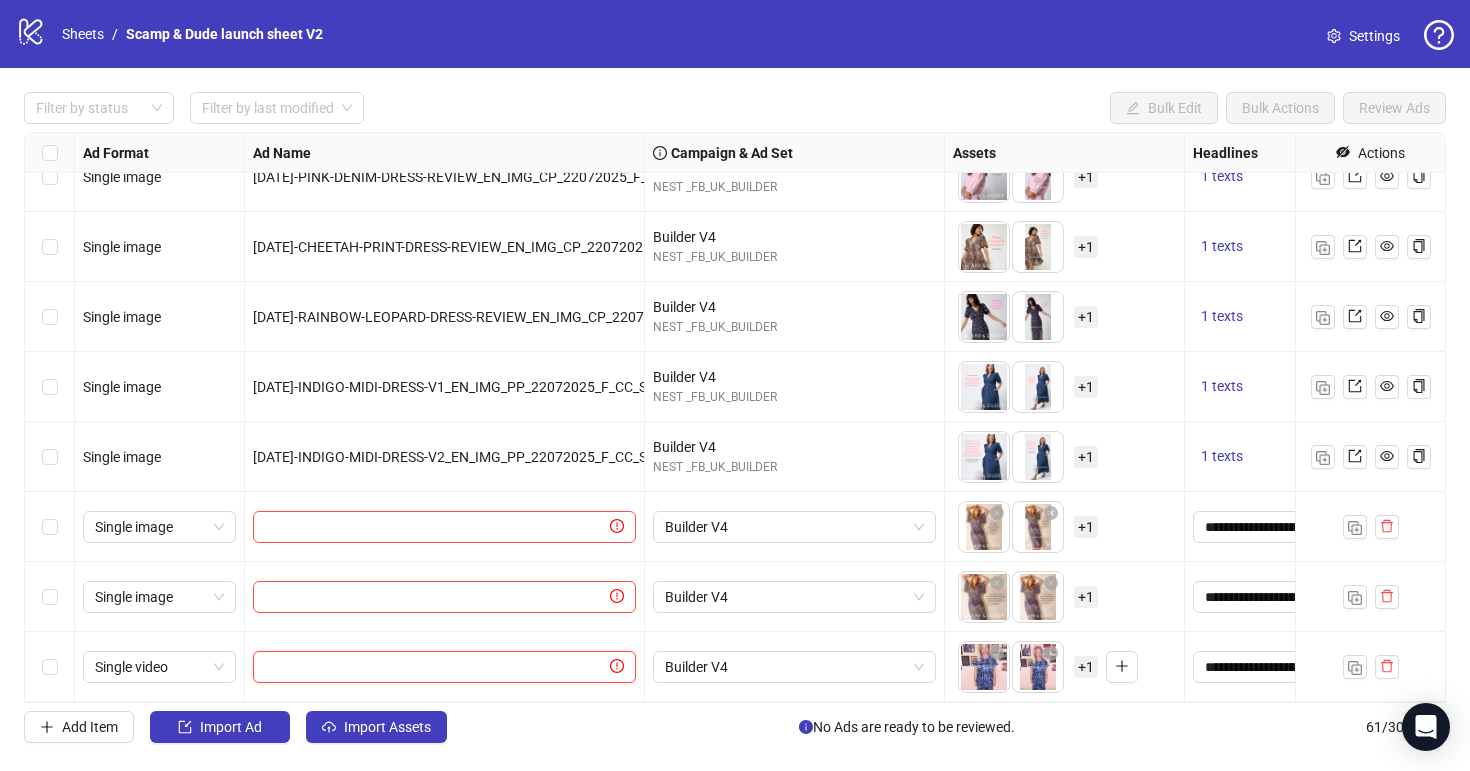 click at bounding box center [435, 667] 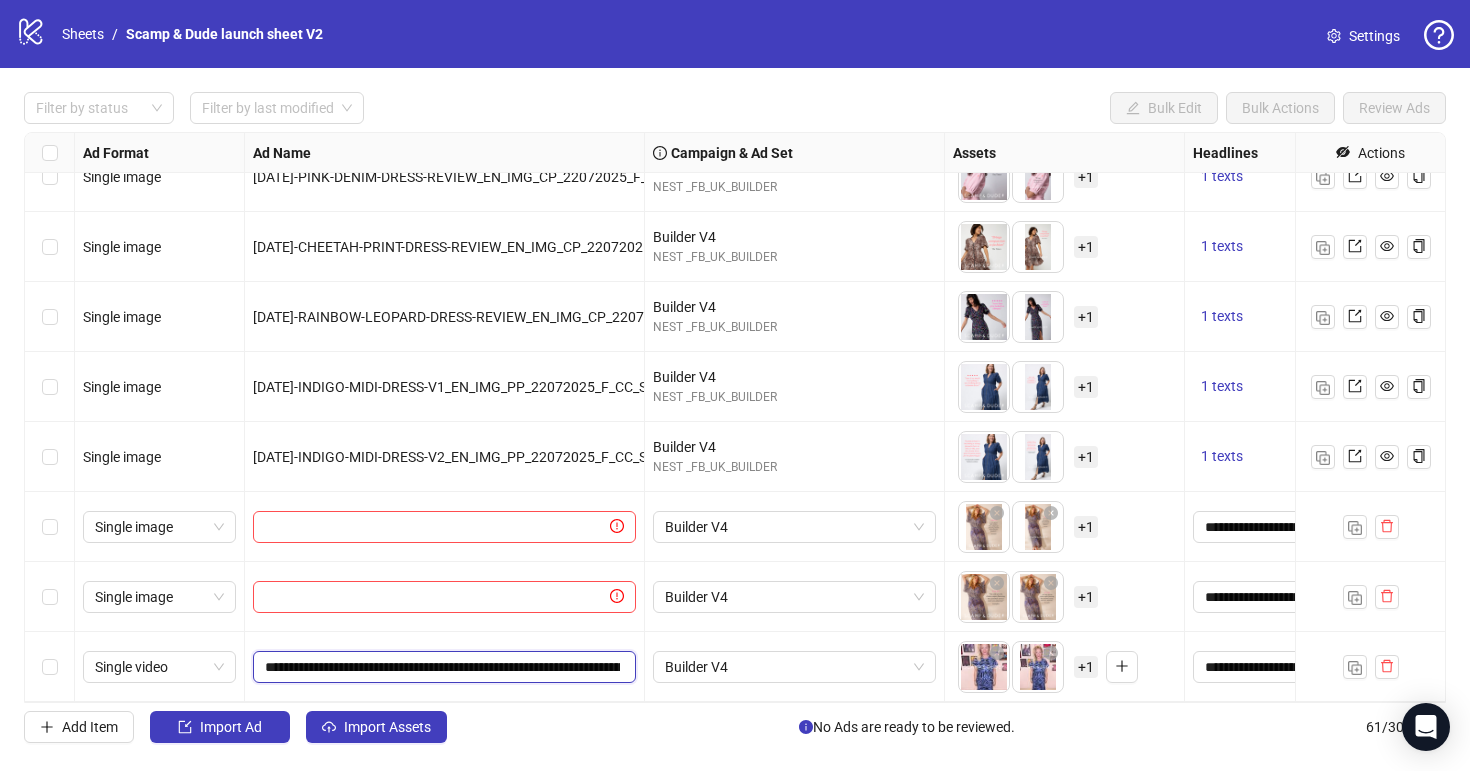 scroll, scrollTop: 0, scrollLeft: 284, axis: horizontal 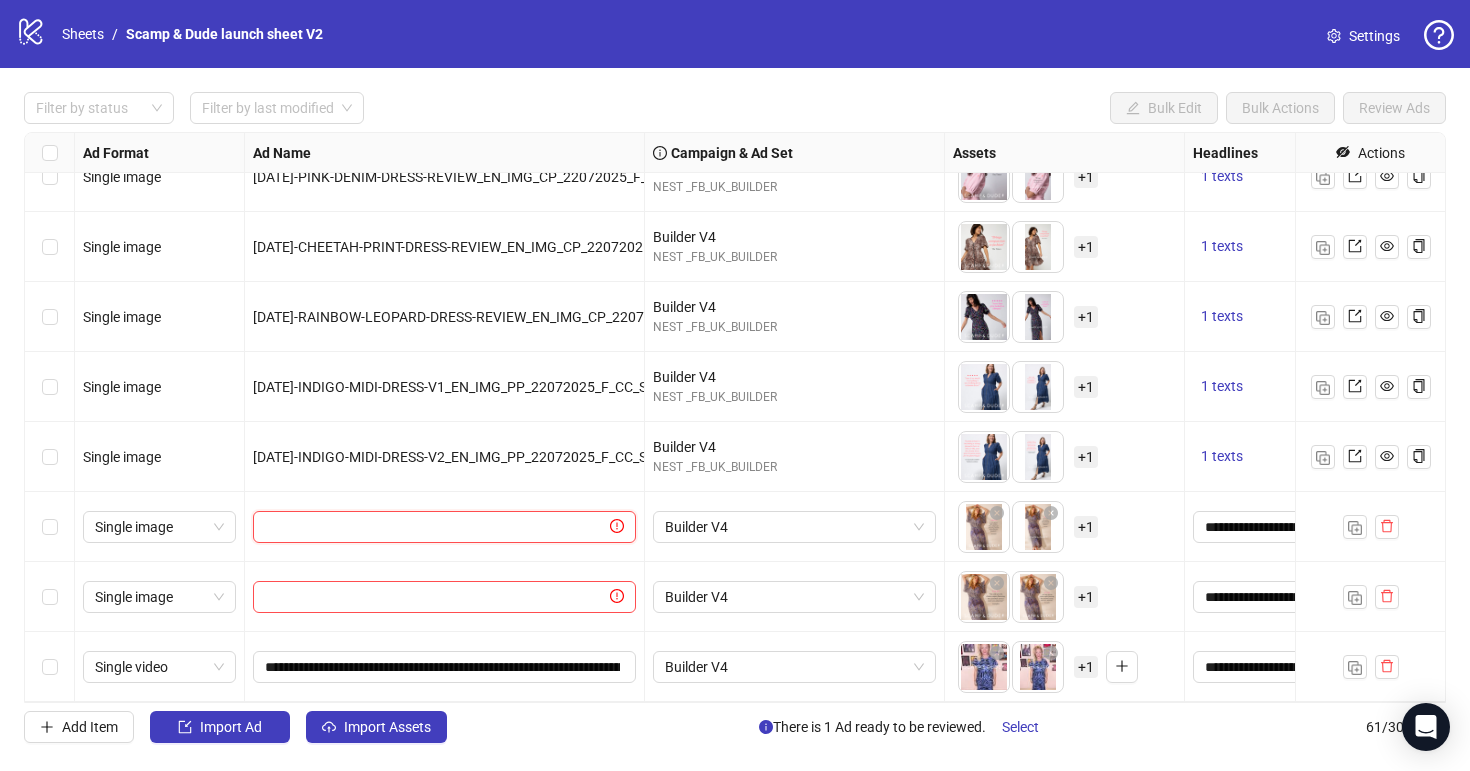 click at bounding box center [435, 527] 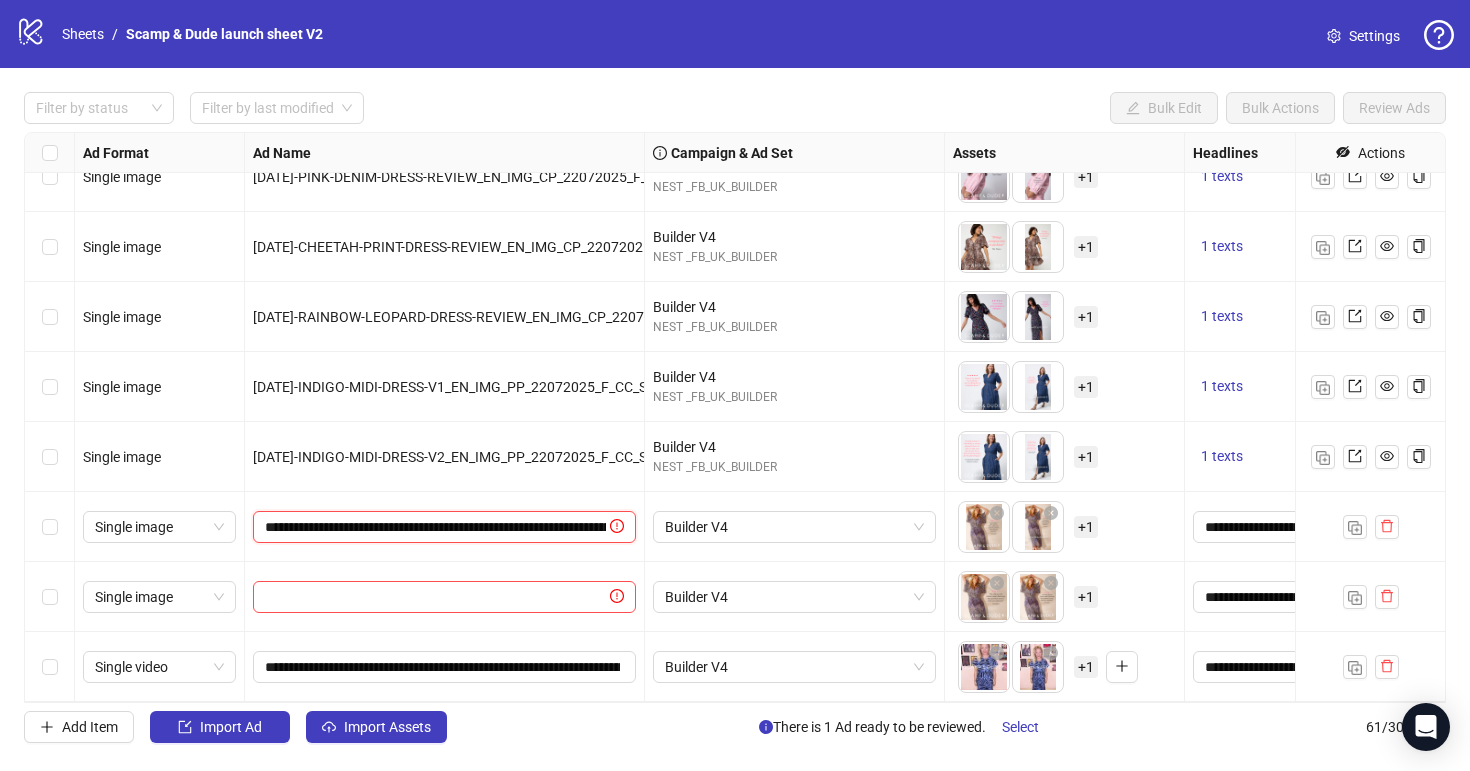 scroll, scrollTop: 0, scrollLeft: 309, axis: horizontal 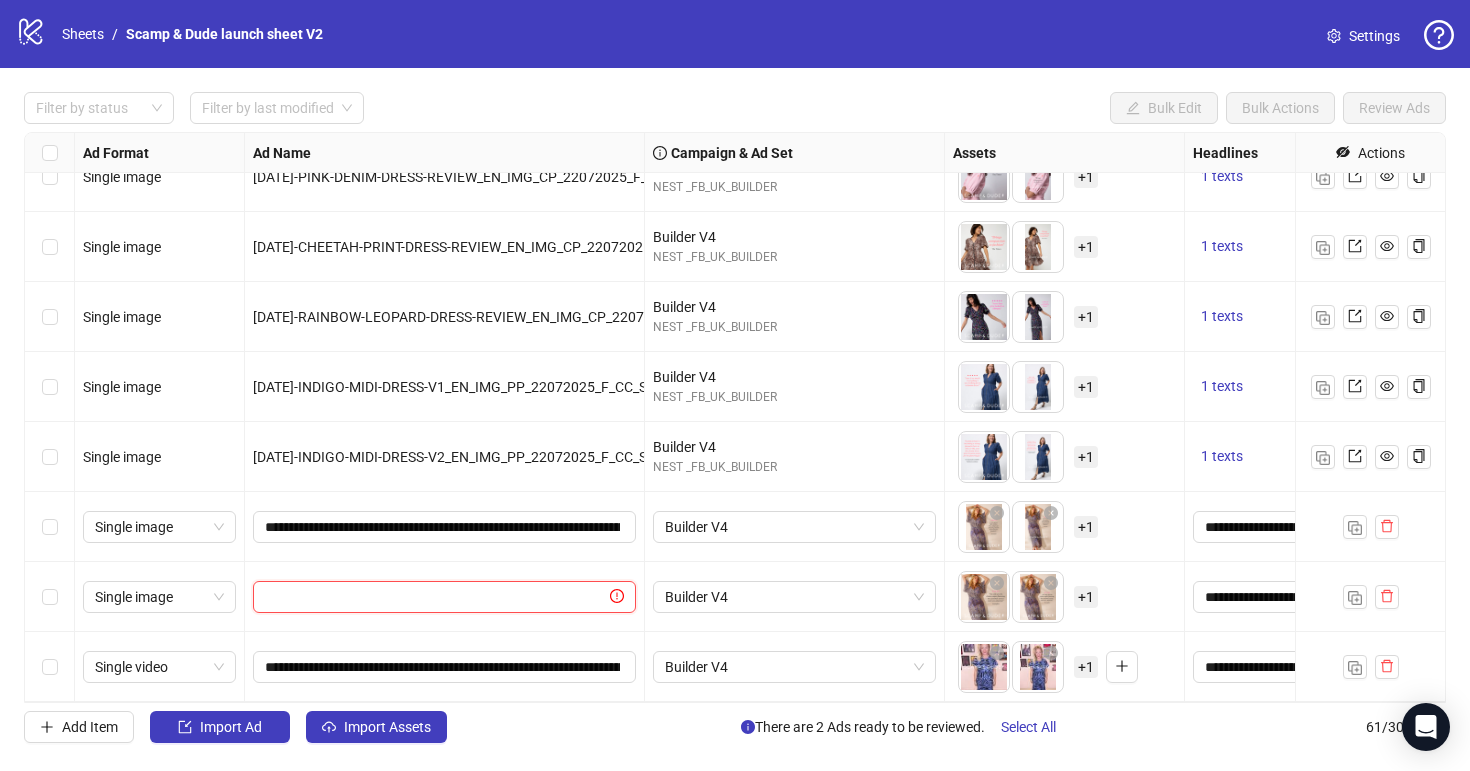 click at bounding box center (435, 597) 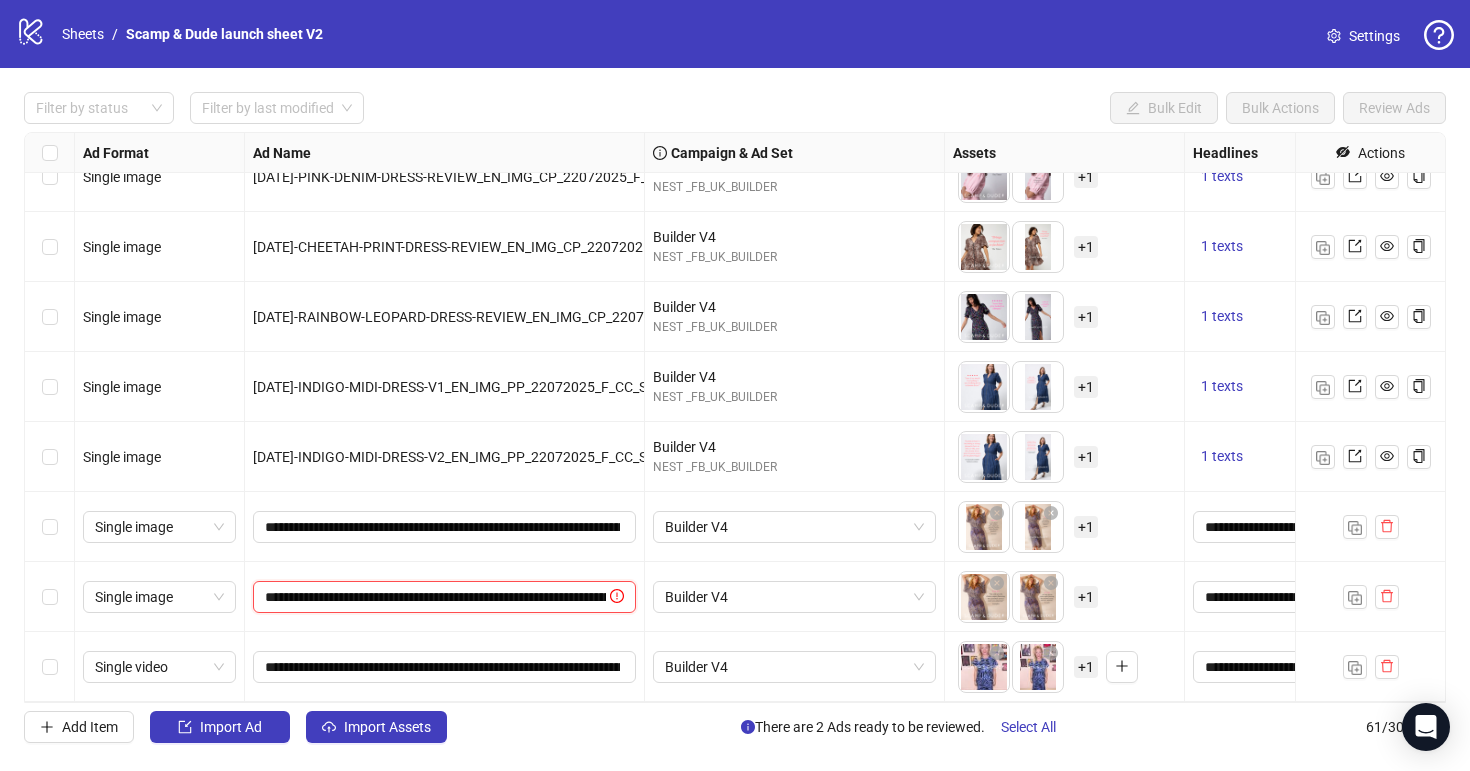 scroll, scrollTop: 0, scrollLeft: 309, axis: horizontal 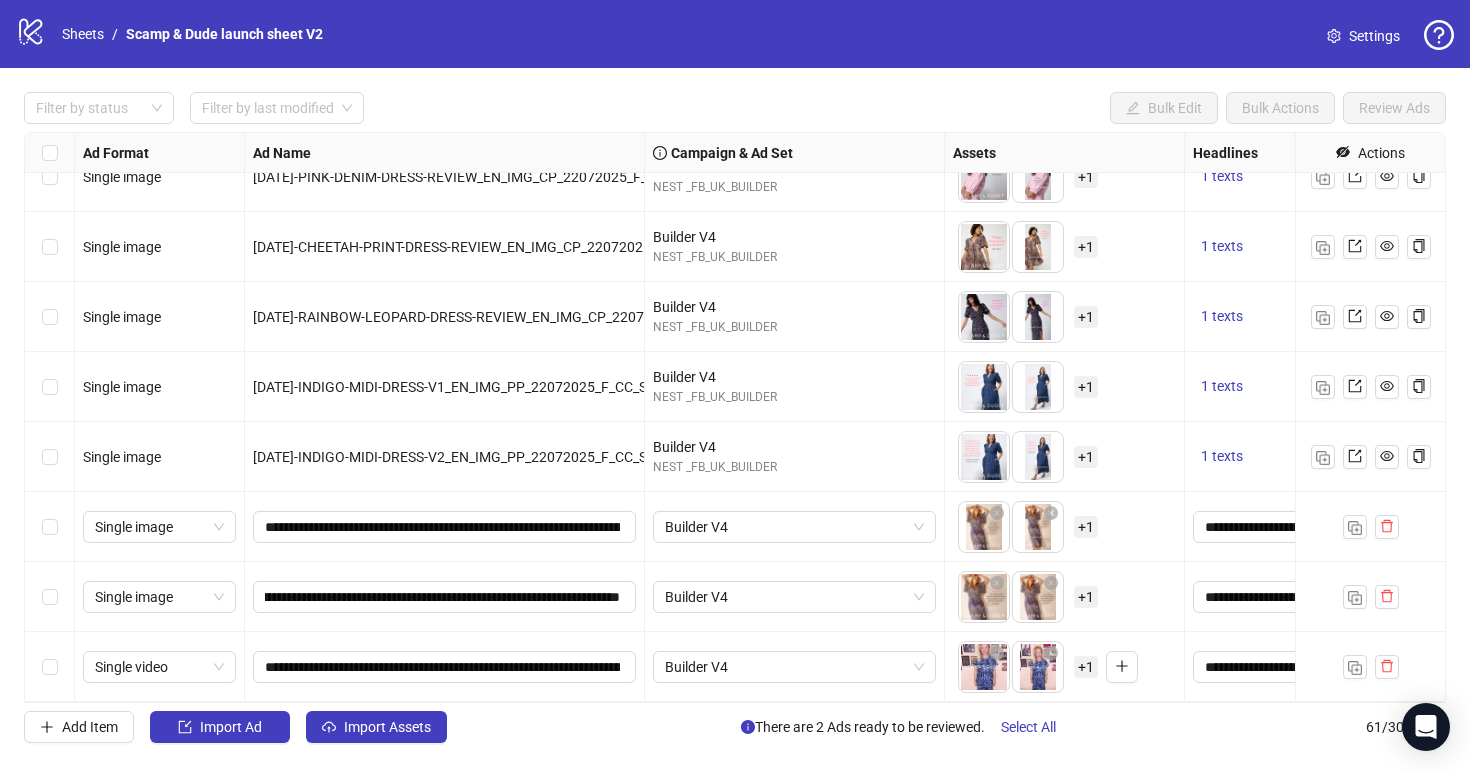 click on "Add Item Import Ad Import Assets  There are 2 Ads ready to be reviewed.  Select All 61 / 300  items" at bounding box center [735, 727] 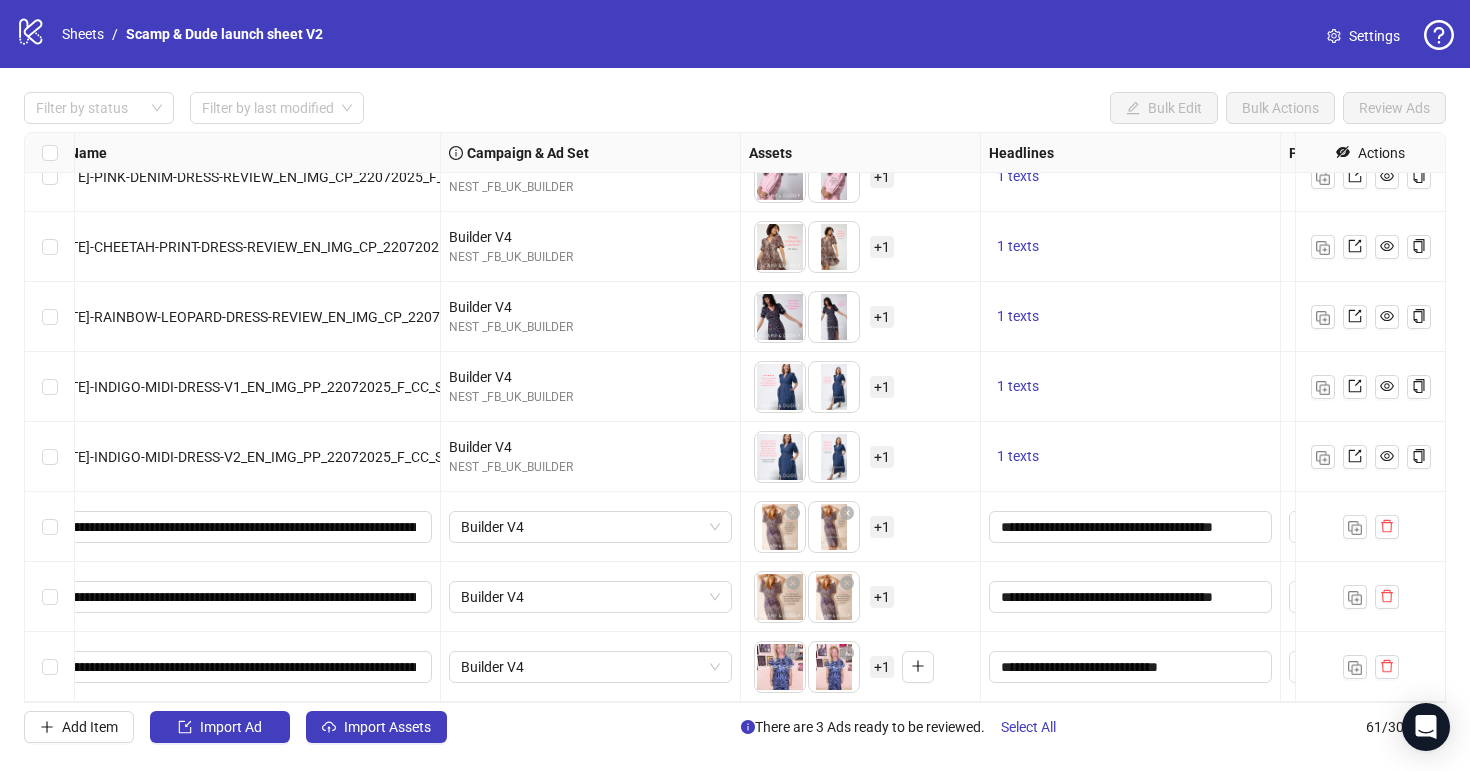 scroll, scrollTop: 3741, scrollLeft: 443, axis: both 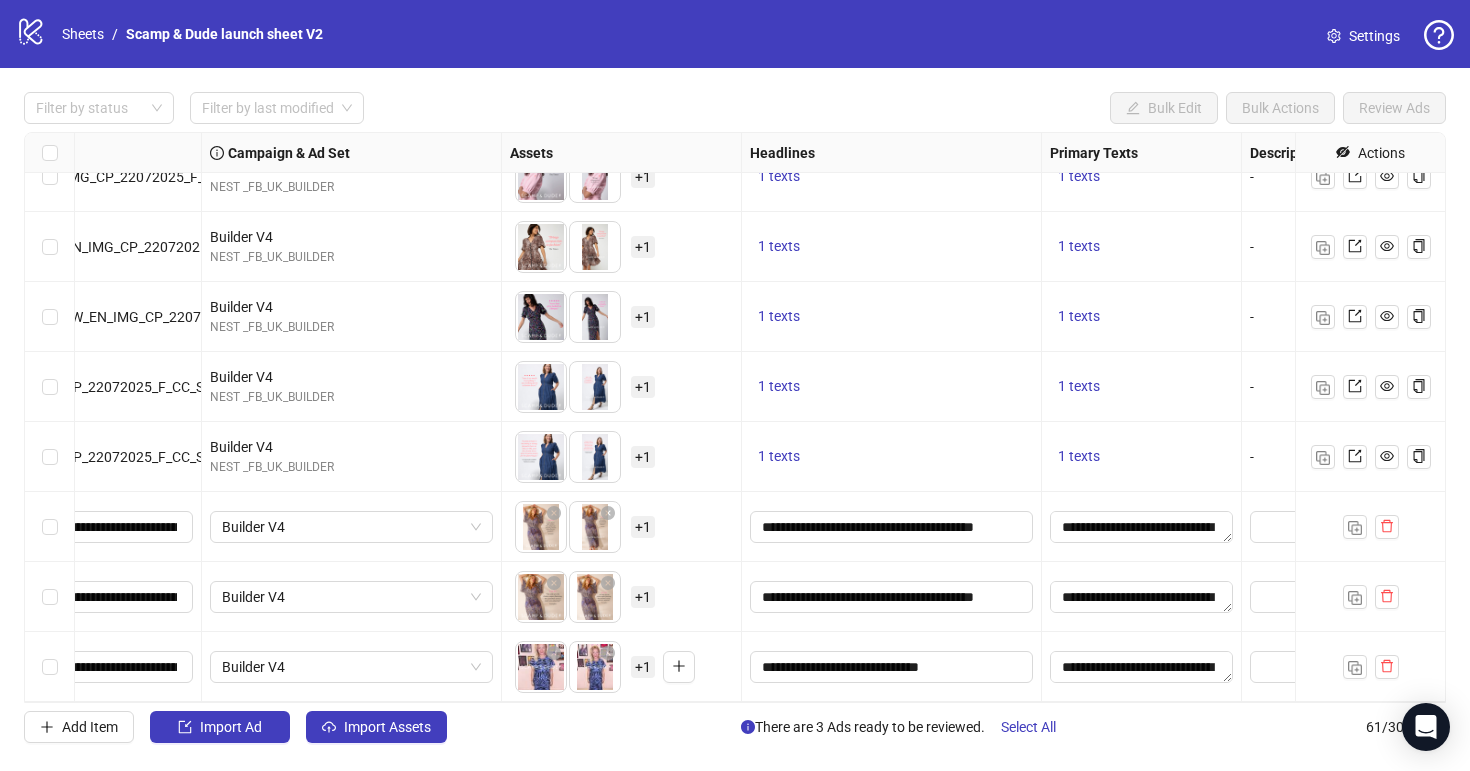 click on "+ 1" at bounding box center (643, 527) 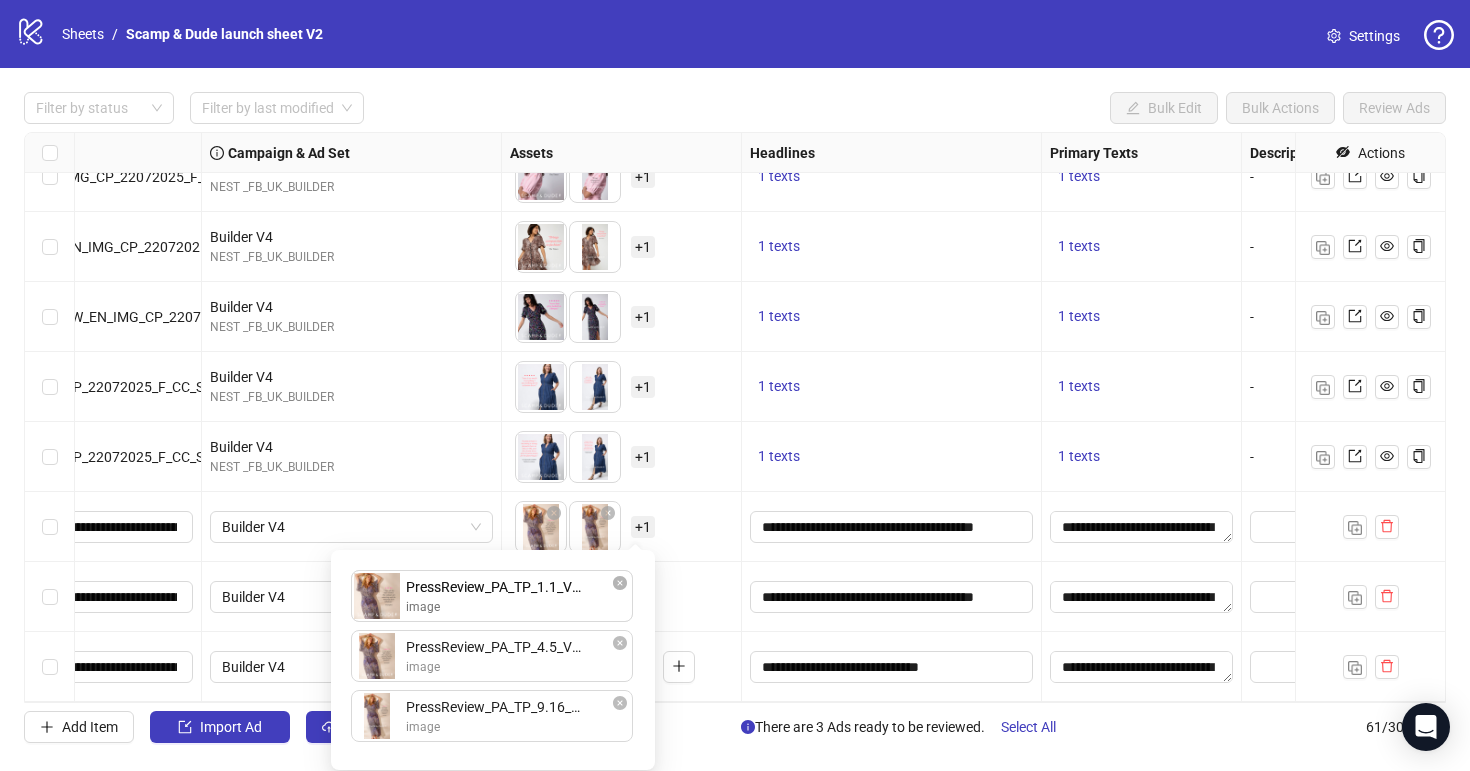drag, startPoint x: 519, startPoint y: 724, endPoint x: 517, endPoint y: 613, distance: 111.01801 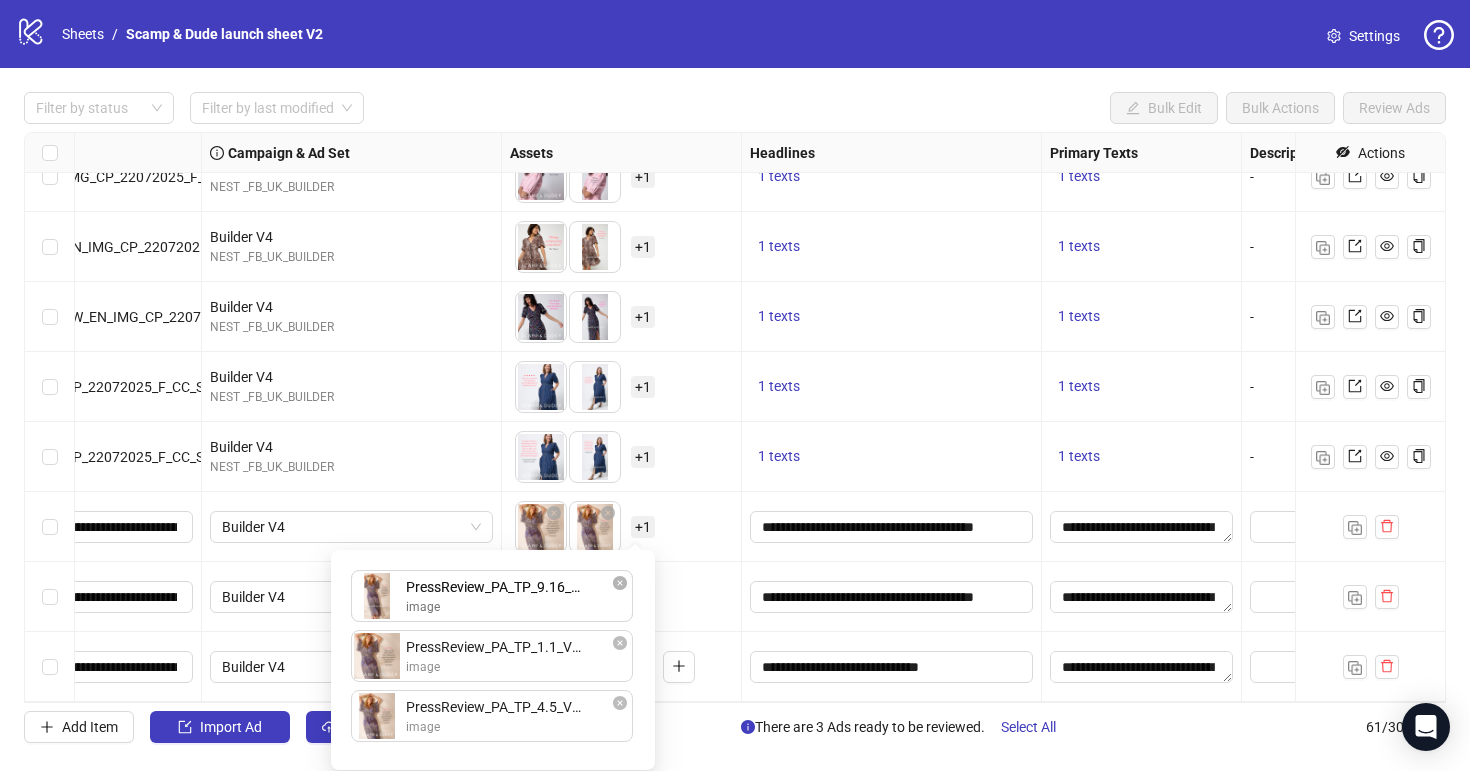 drag, startPoint x: 500, startPoint y: 727, endPoint x: 500, endPoint y: 618, distance: 109 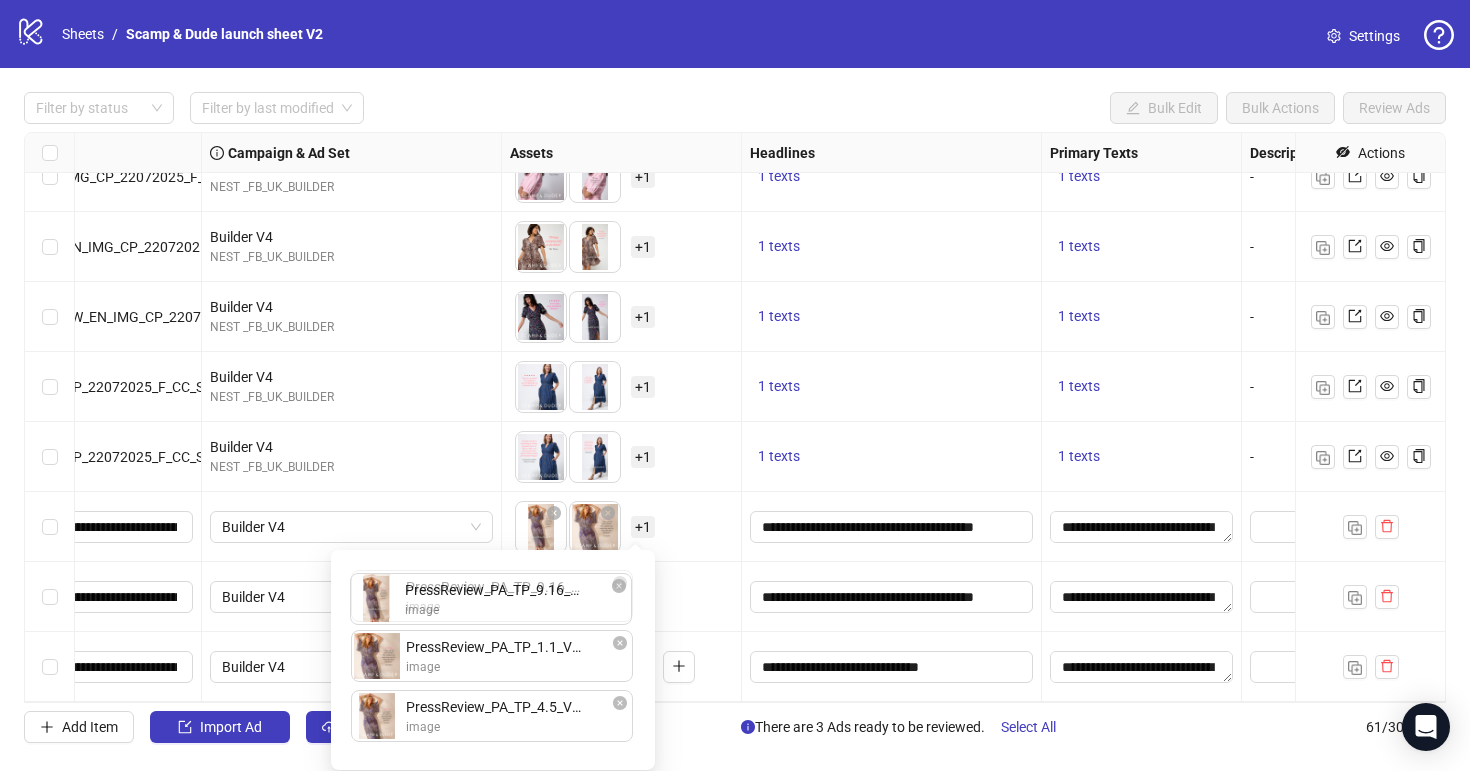 drag, startPoint x: 516, startPoint y: 604, endPoint x: 515, endPoint y: 636, distance: 32.01562 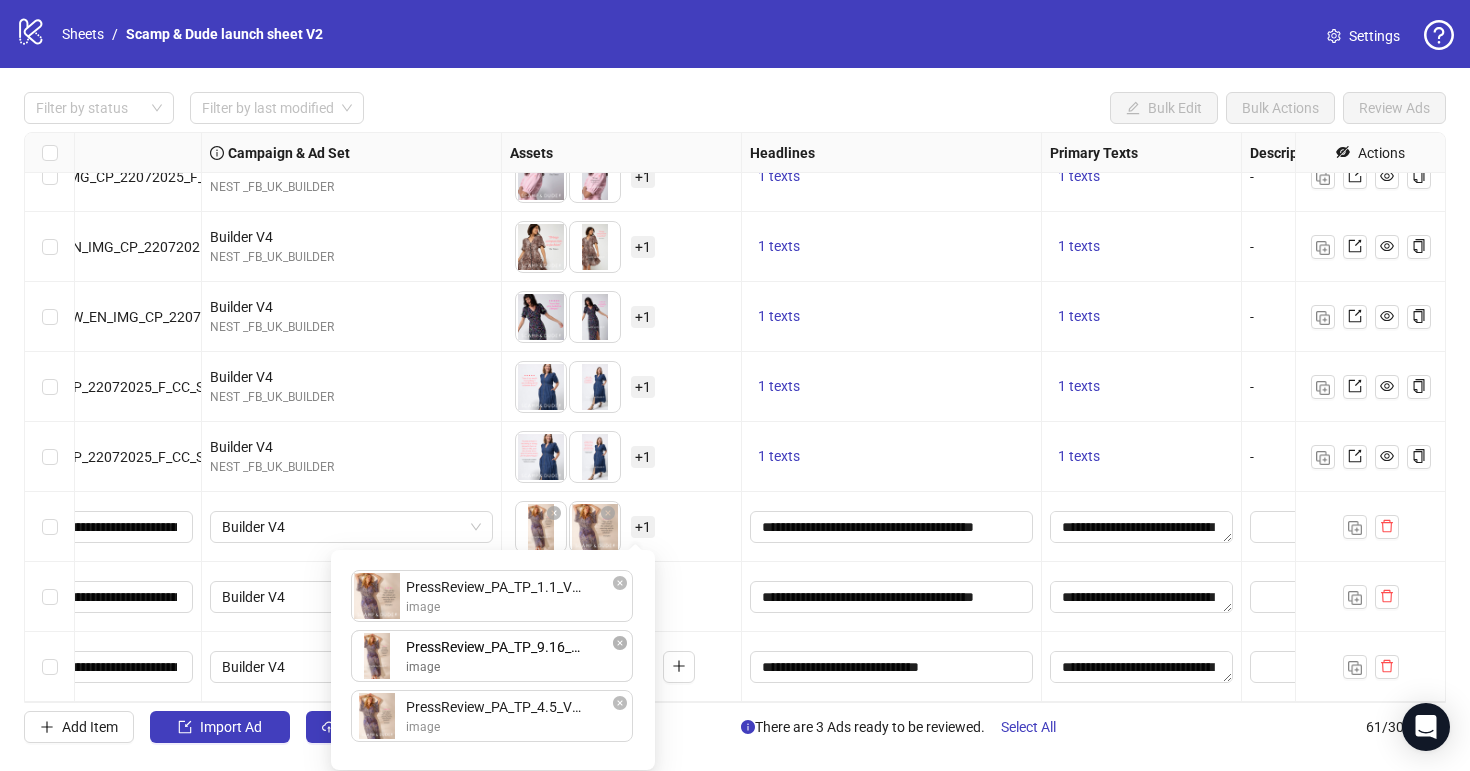 drag, startPoint x: 523, startPoint y: 596, endPoint x: 523, endPoint y: 641, distance: 45 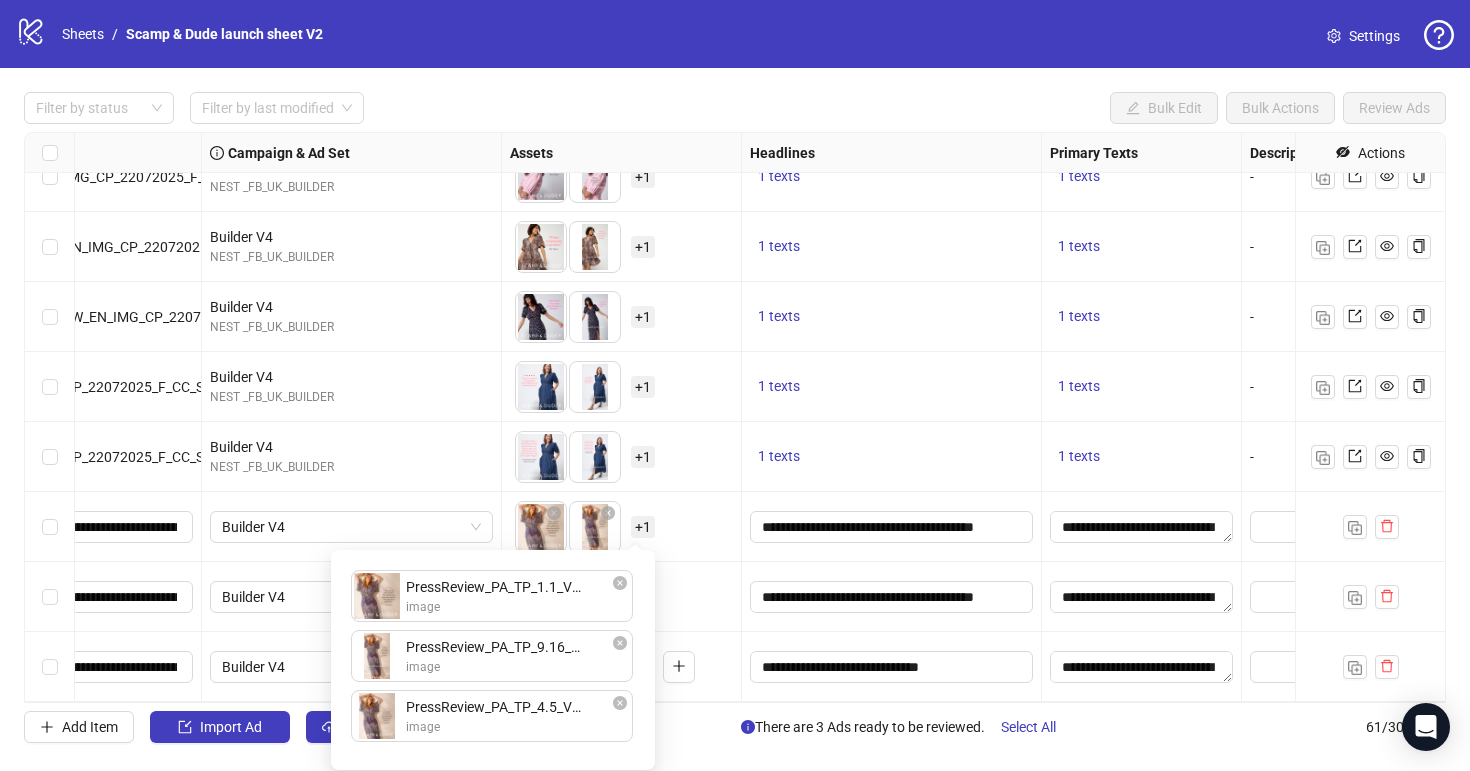 click on "To pick up a draggable item, press the space bar.
While dragging, use the arrow keys to move the item.
Press space again to drop the item in its new position, or press escape to cancel.
+ 1" at bounding box center (621, 597) 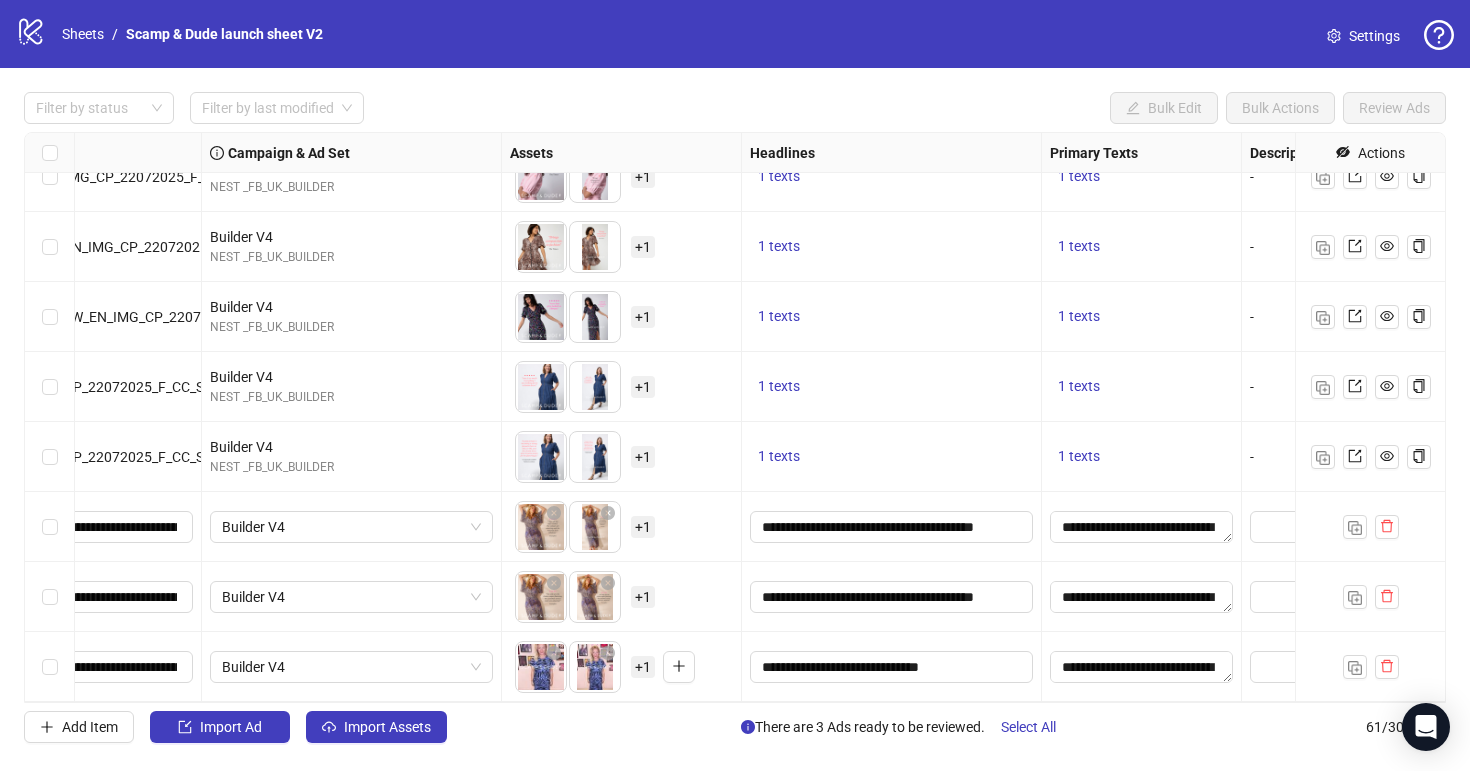 click on "+ 1" at bounding box center (643, 597) 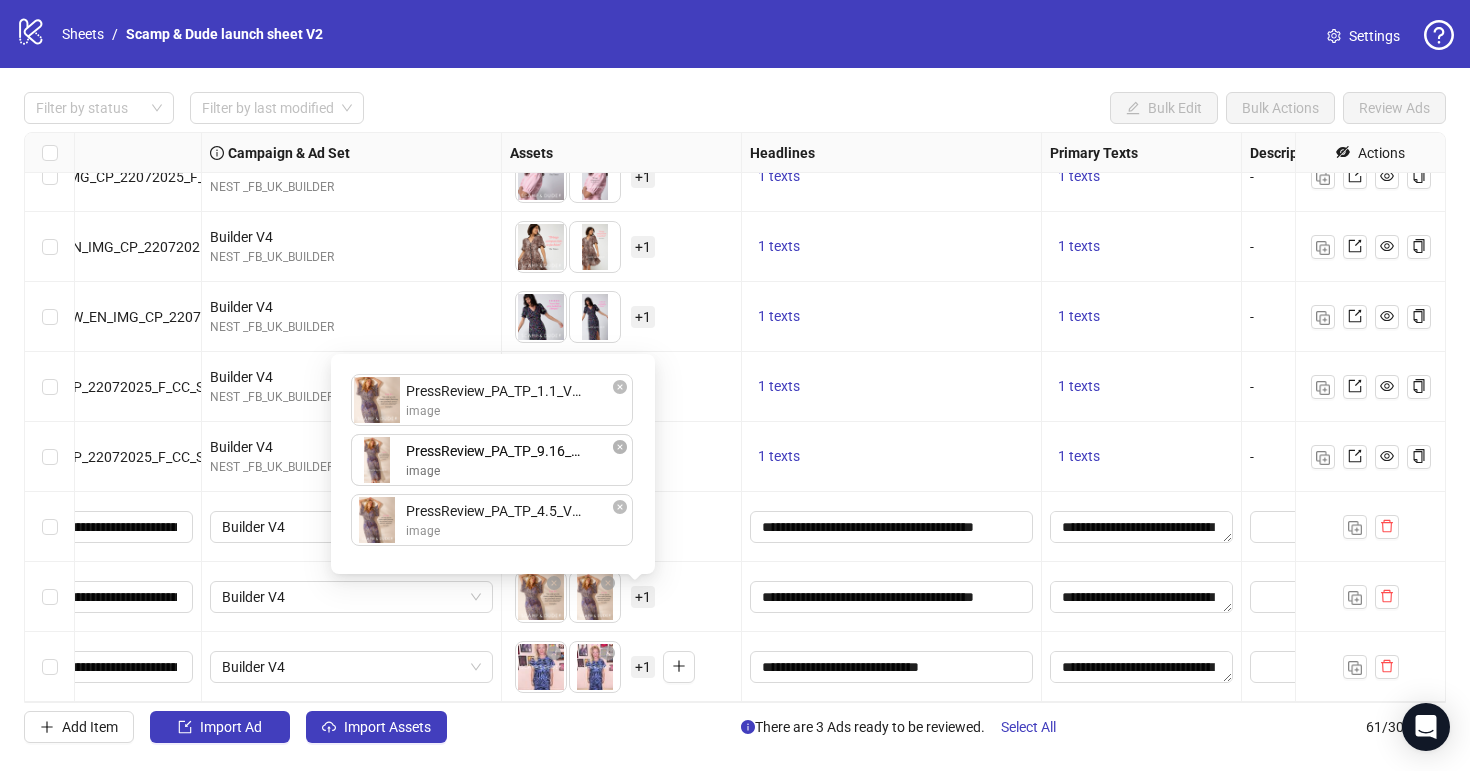 drag, startPoint x: 525, startPoint y: 505, endPoint x: 523, endPoint y: 452, distance: 53.037724 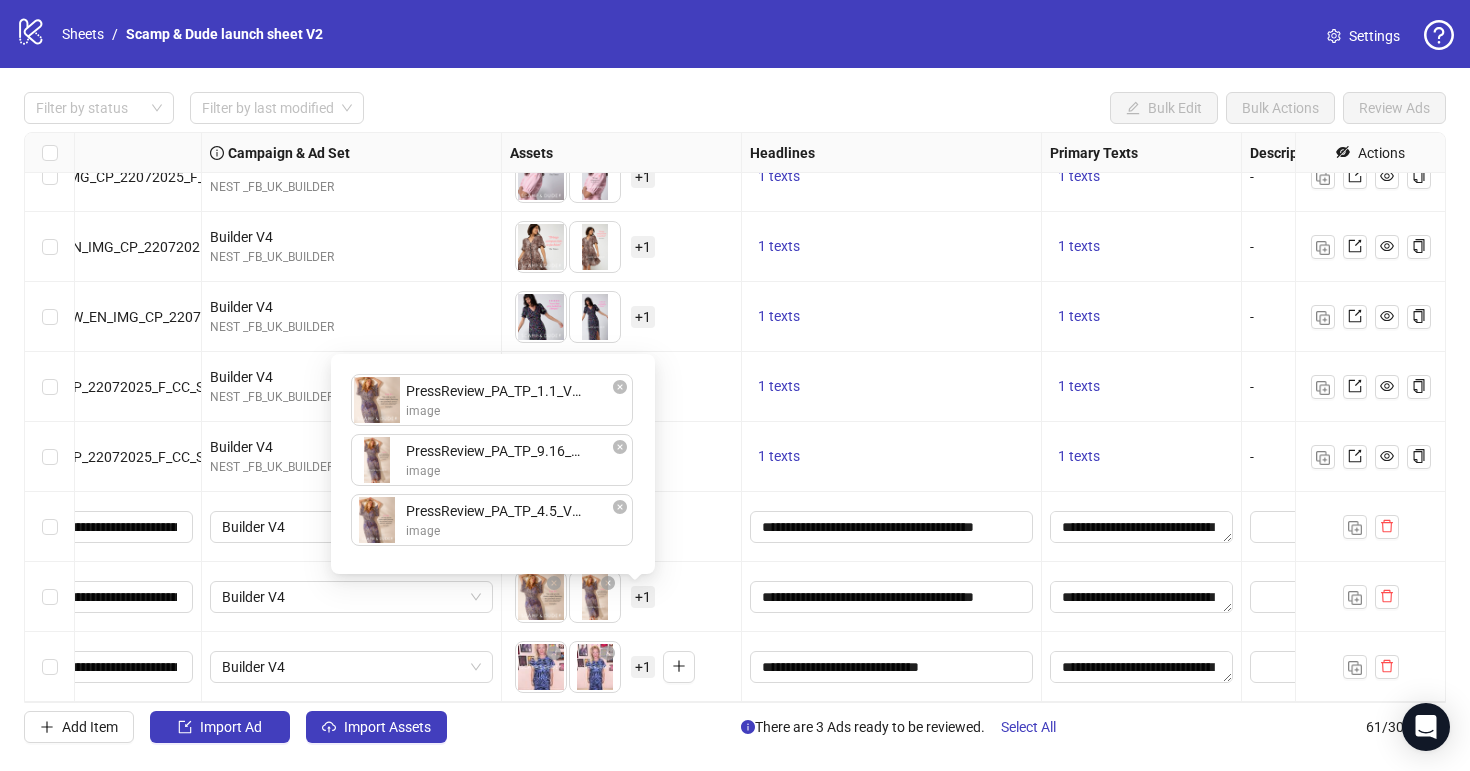 click on "To pick up a draggable item, press the space bar.
While dragging, use the arrow keys to move the item.
Press space again to drop the item in its new position, or press escape to cancel.
+ 1" at bounding box center [621, 597] 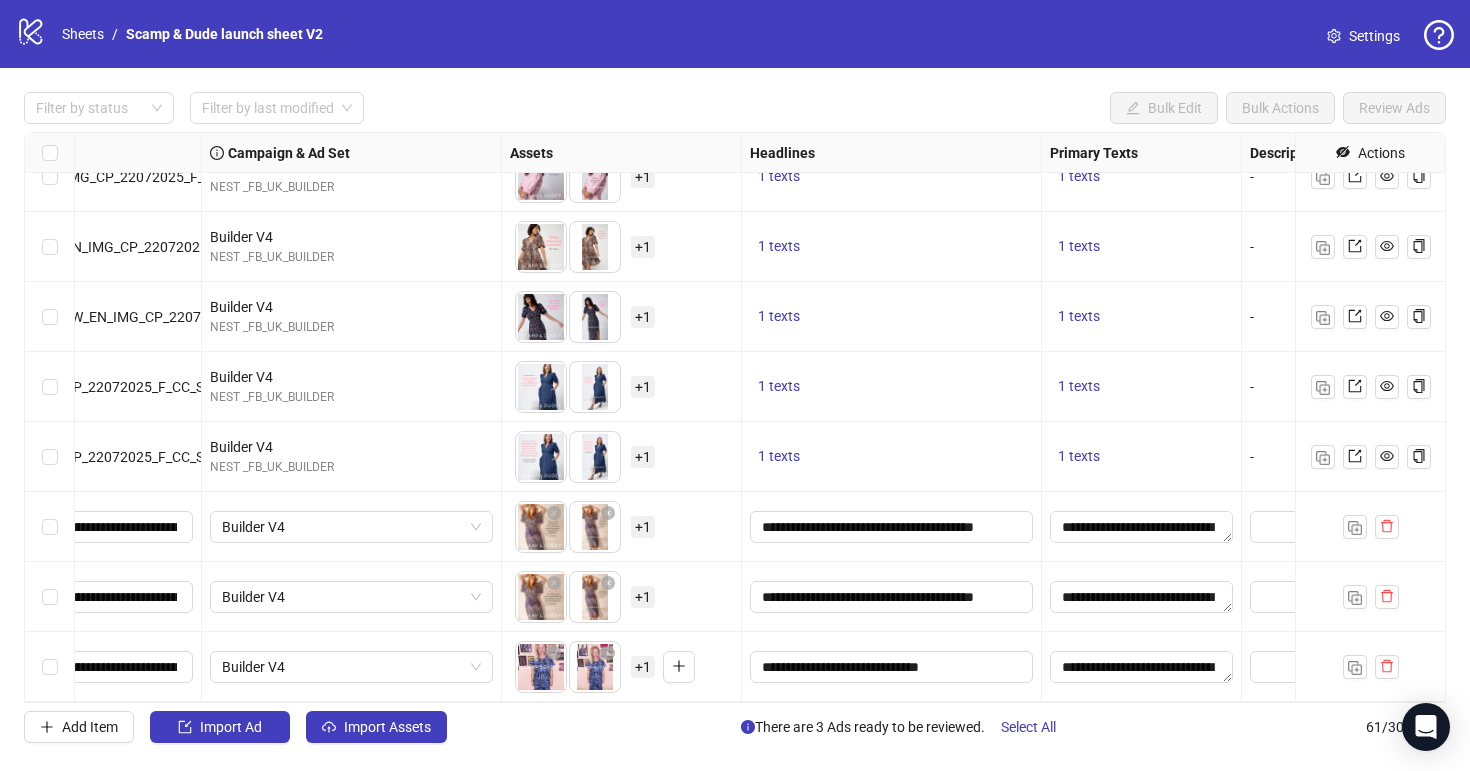 click on "+ 1" at bounding box center (643, 667) 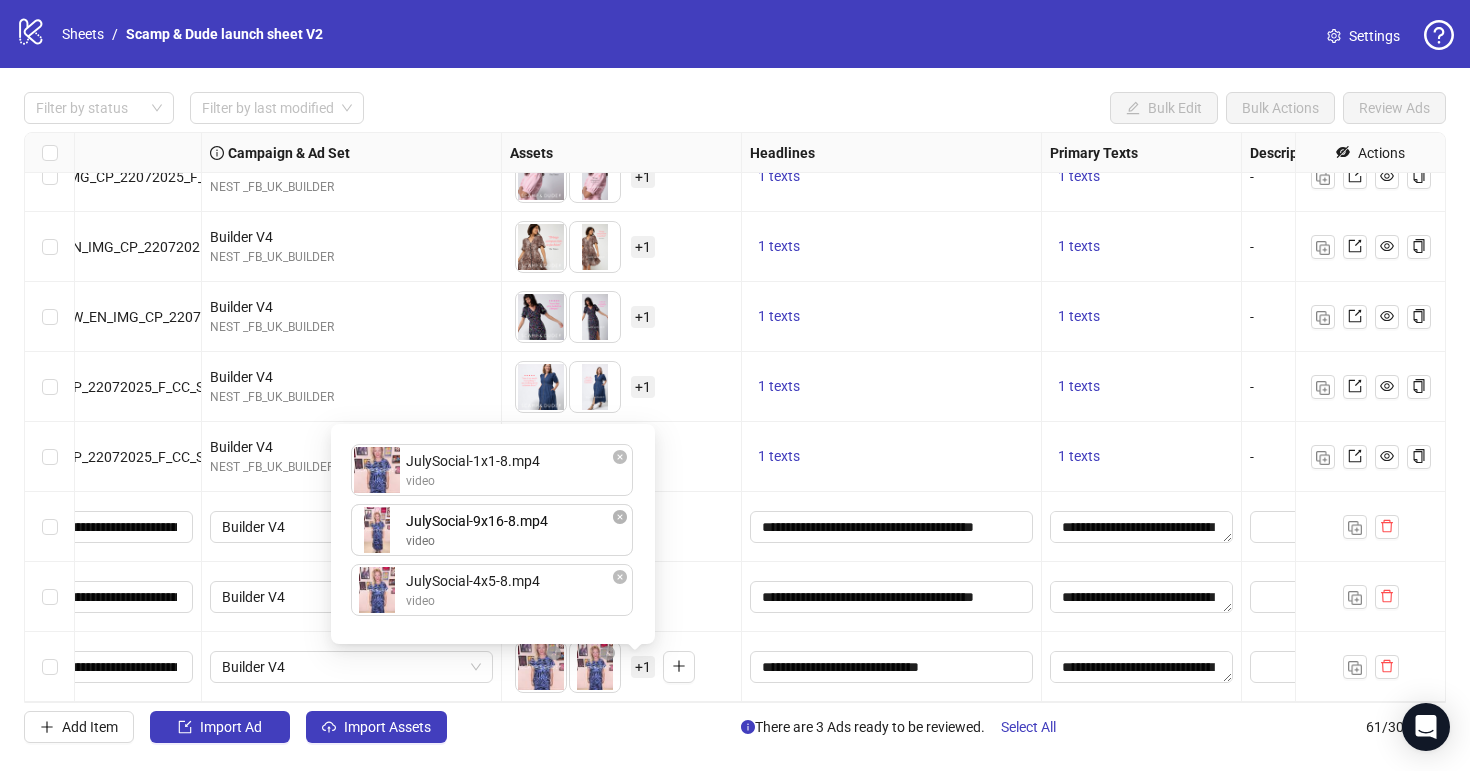 drag, startPoint x: 529, startPoint y: 594, endPoint x: 528, endPoint y: 550, distance: 44.011364 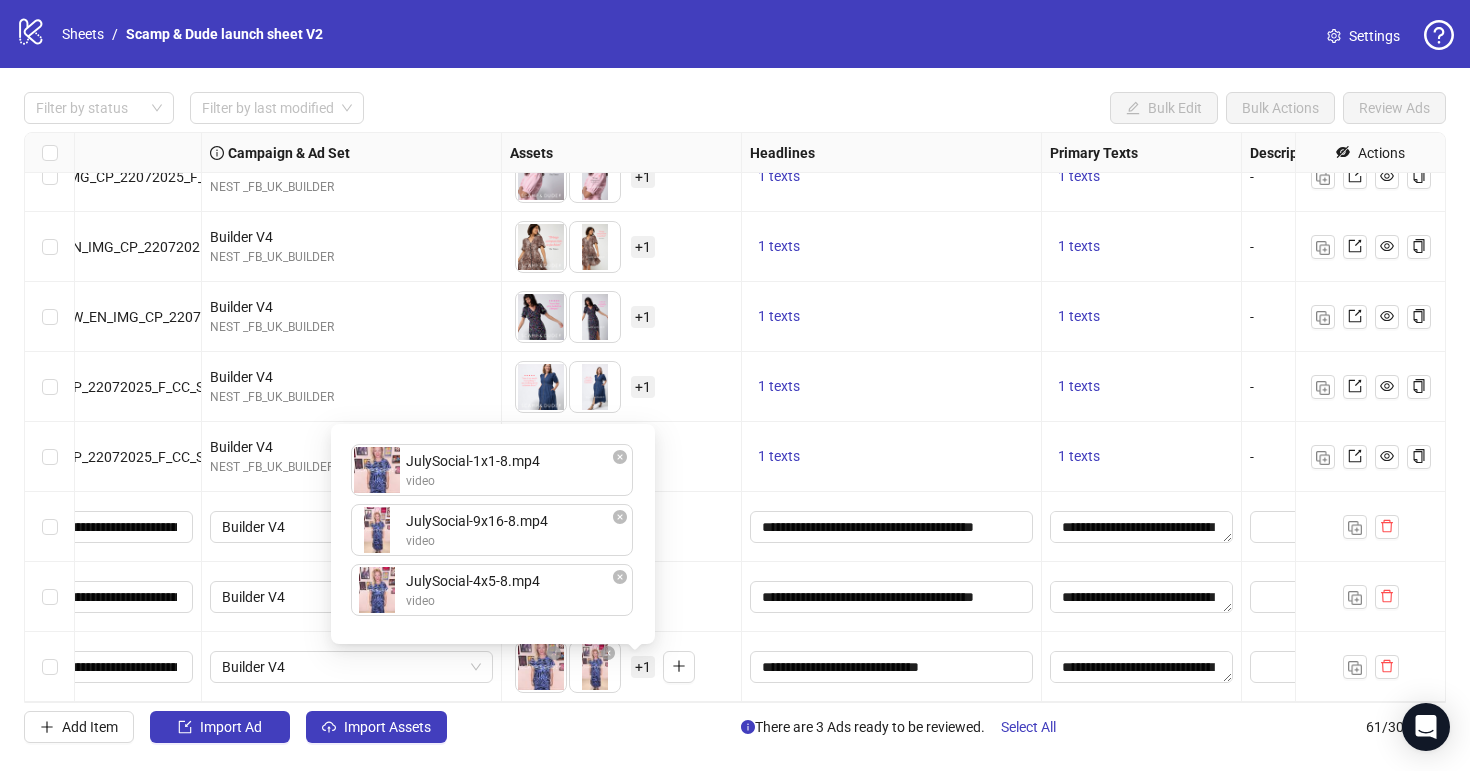 click on "To pick up a draggable item, press the space bar.
While dragging, use the arrow keys to move the item.
Press space again to drop the item in its new position, or press escape to cancel.
+ 1" at bounding box center [621, 597] 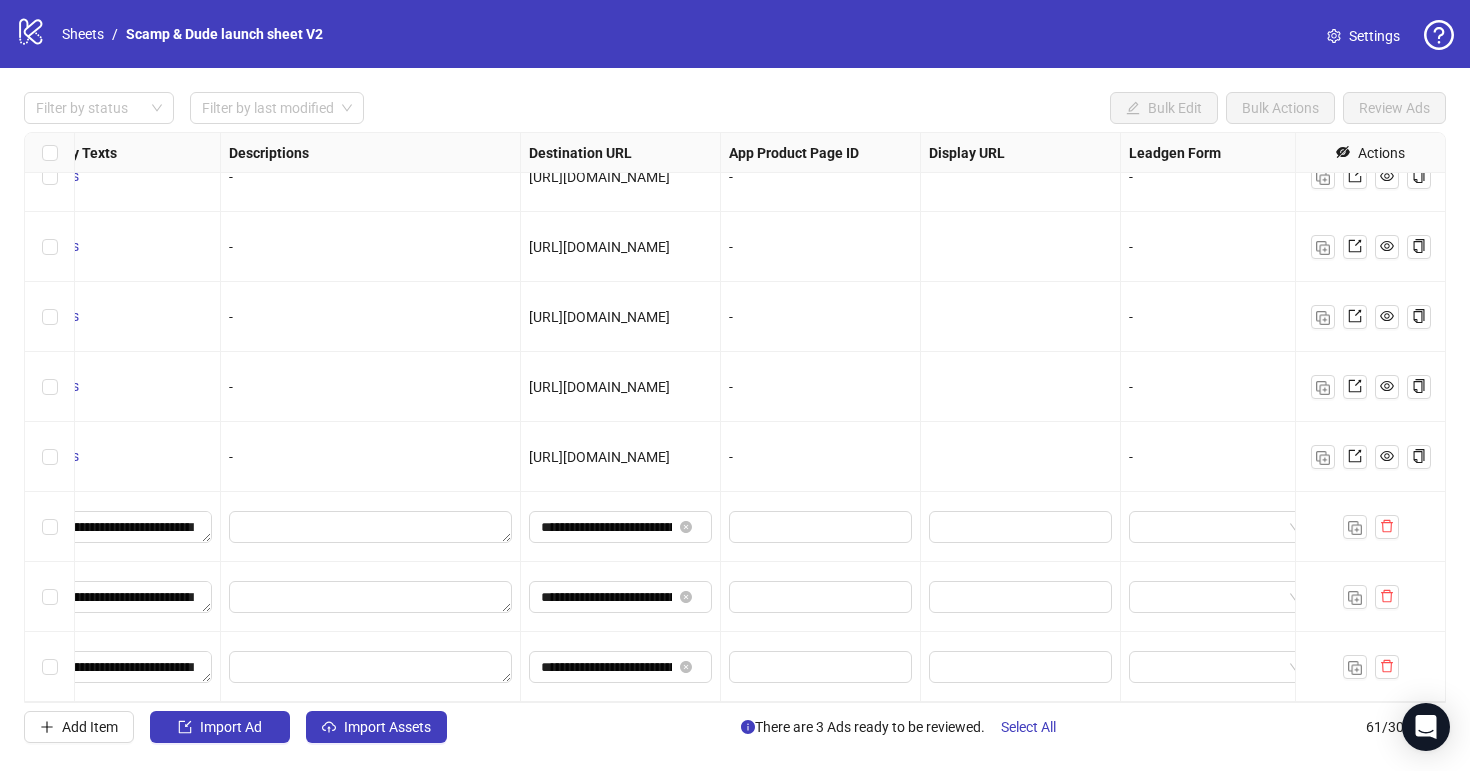 scroll, scrollTop: 3741, scrollLeft: 1850, axis: both 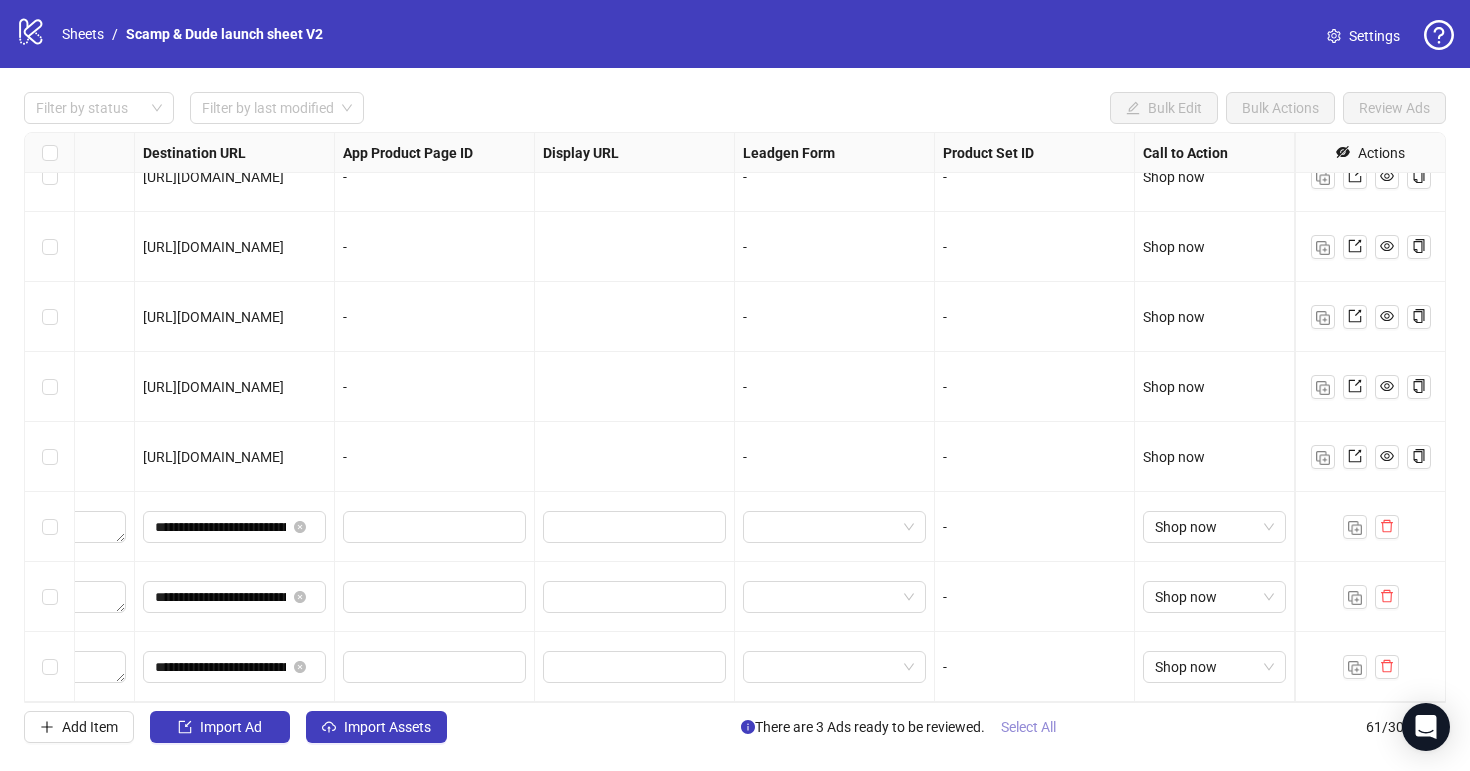 click on "Select All" at bounding box center (1028, 727) 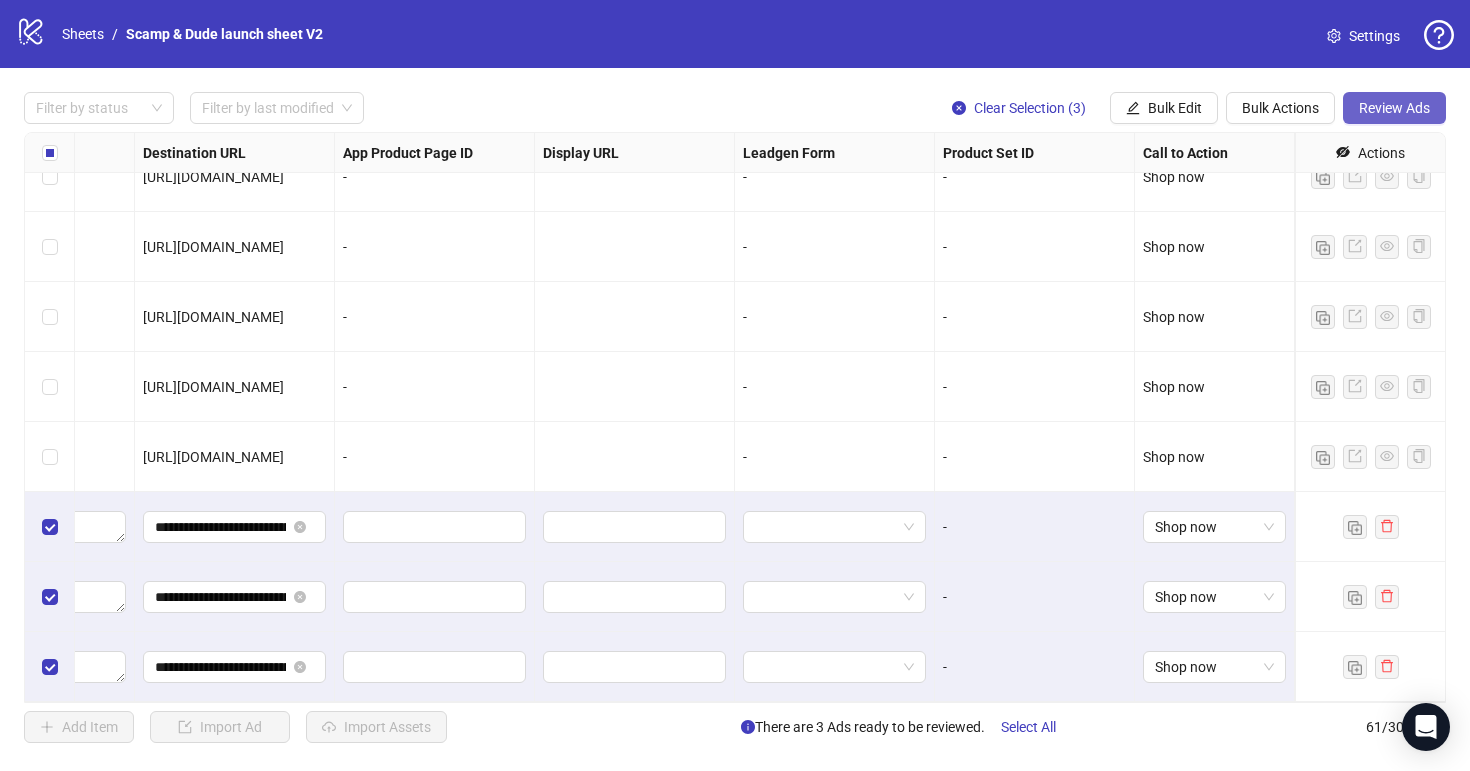 click on "Review Ads" at bounding box center [1394, 108] 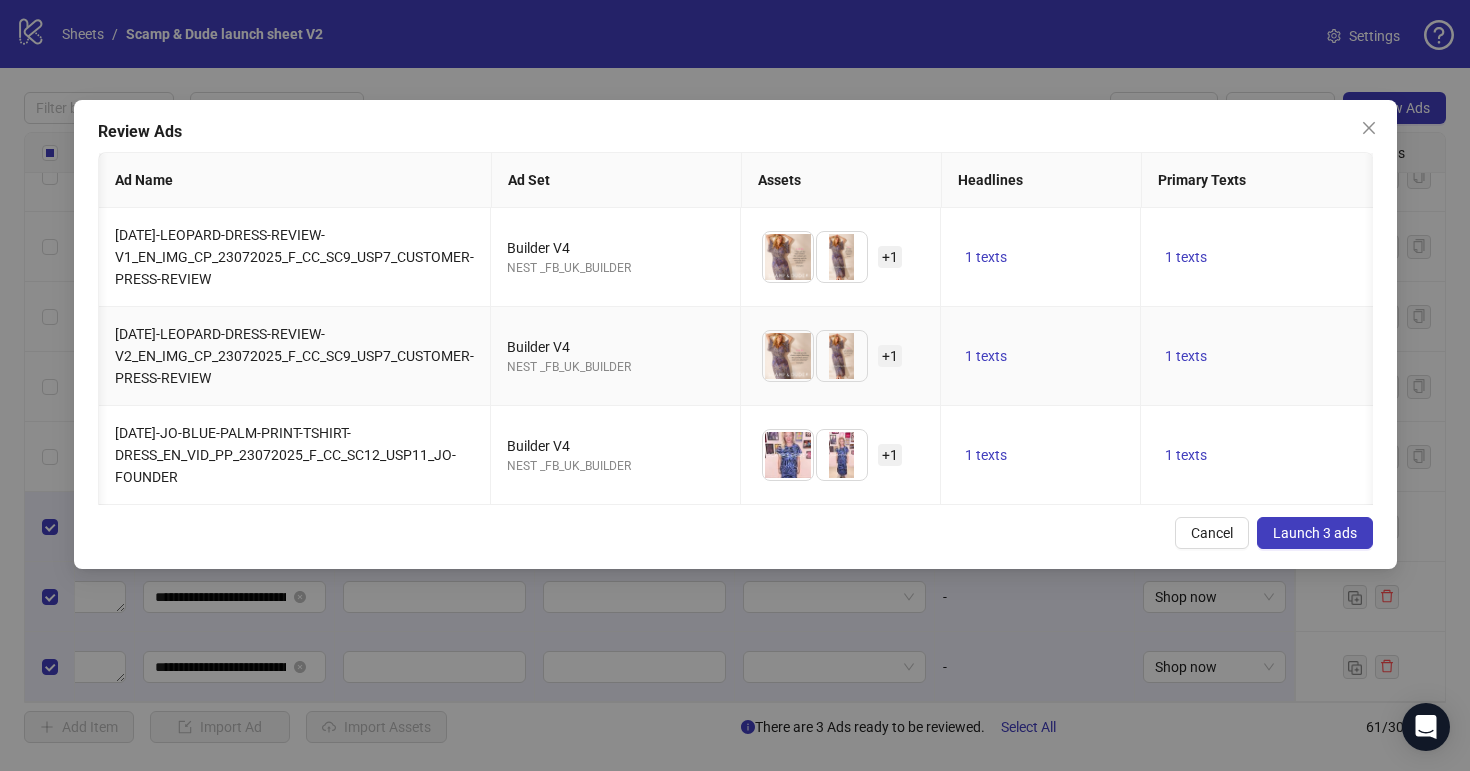 scroll, scrollTop: 0, scrollLeft: 601, axis: horizontal 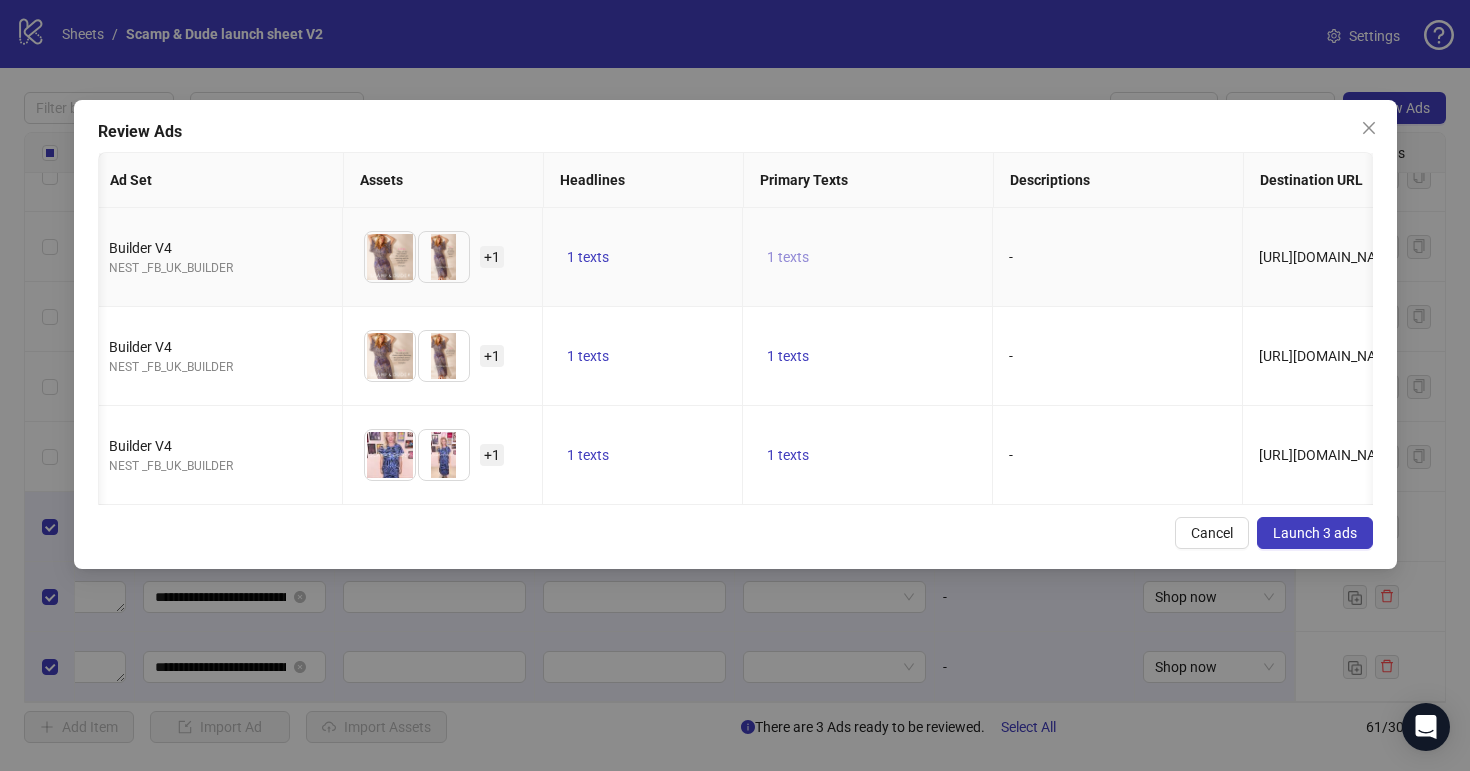 click on "1 texts" at bounding box center [788, 257] 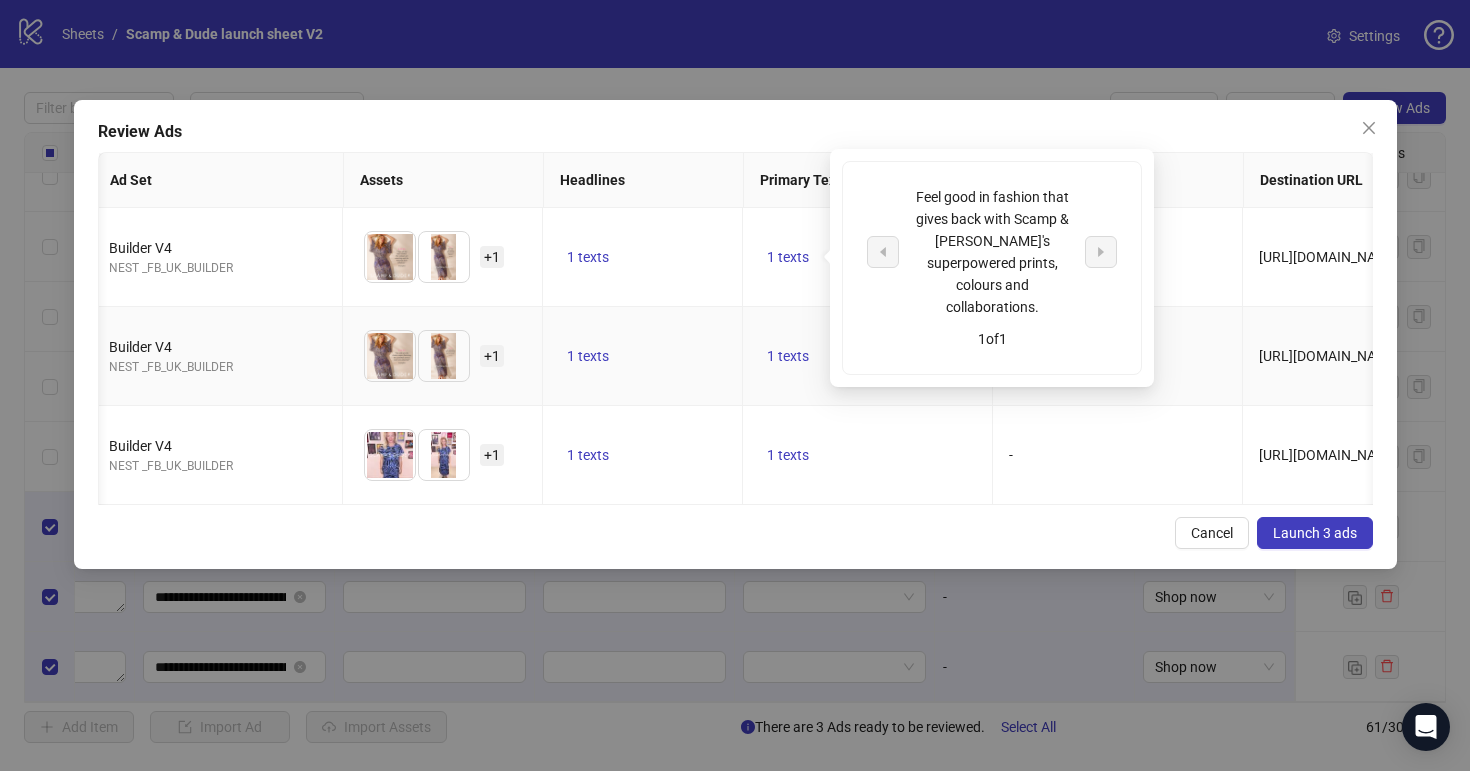 click on "1 texts" at bounding box center (868, 356) 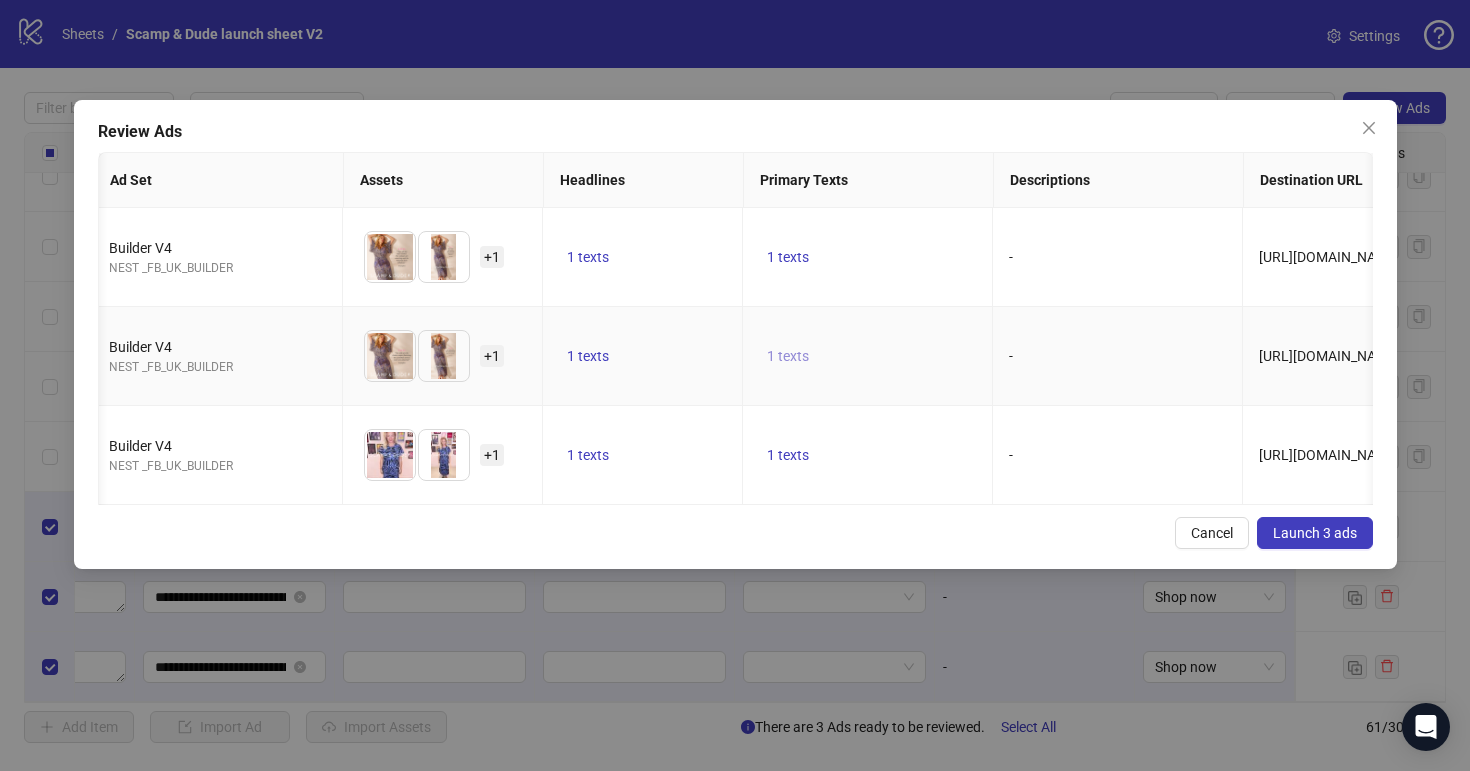click on "1 texts" at bounding box center (788, 356) 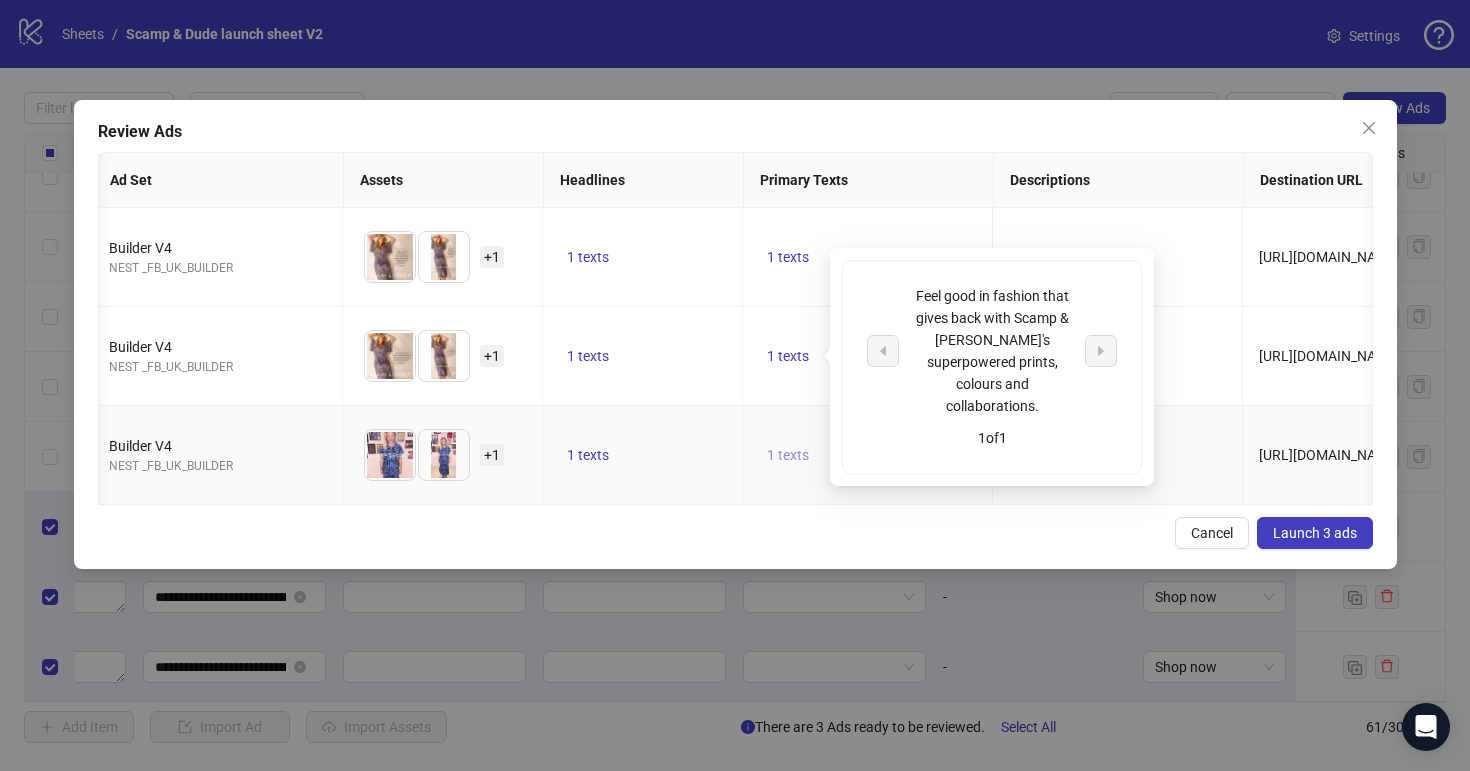 click on "1 texts" at bounding box center [788, 455] 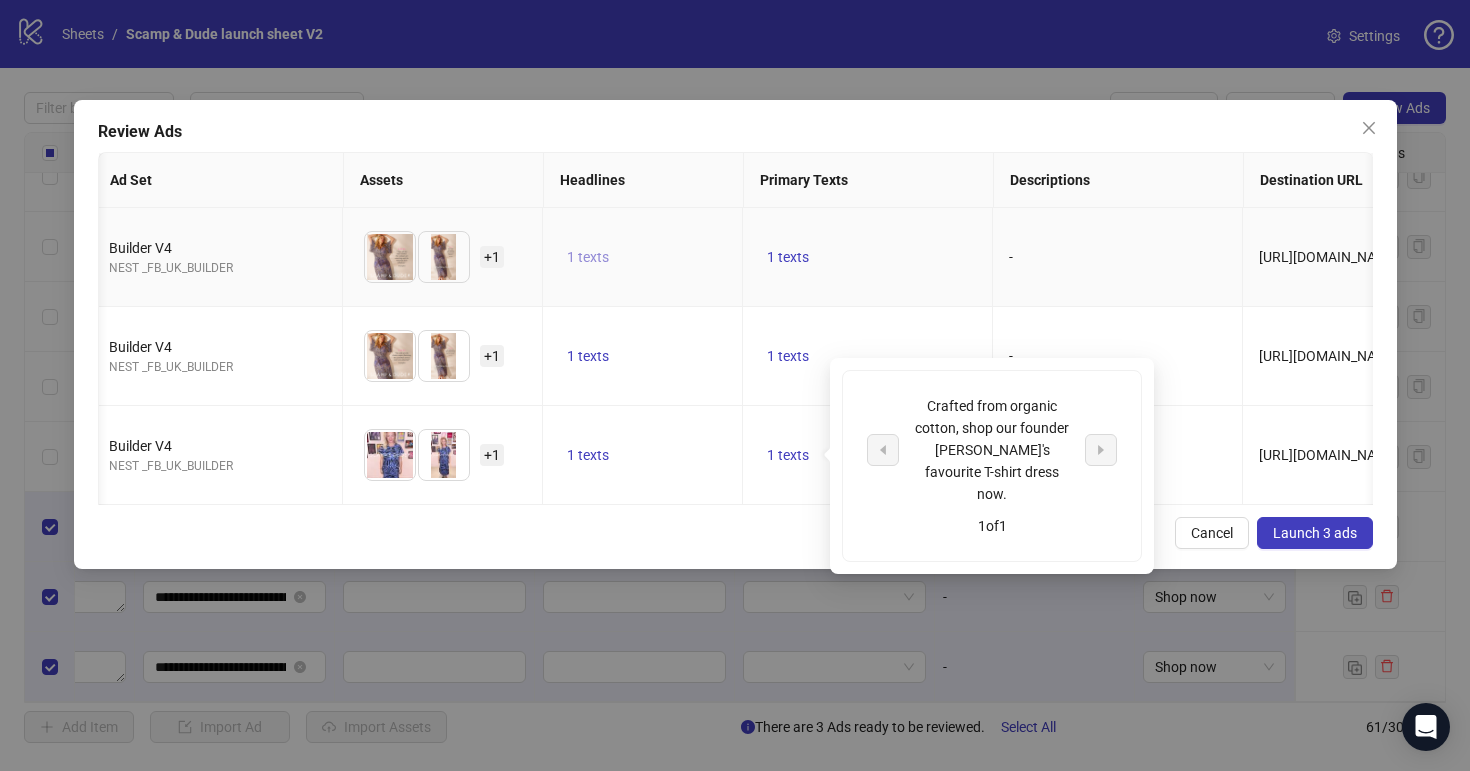 click on "1 texts" at bounding box center [588, 257] 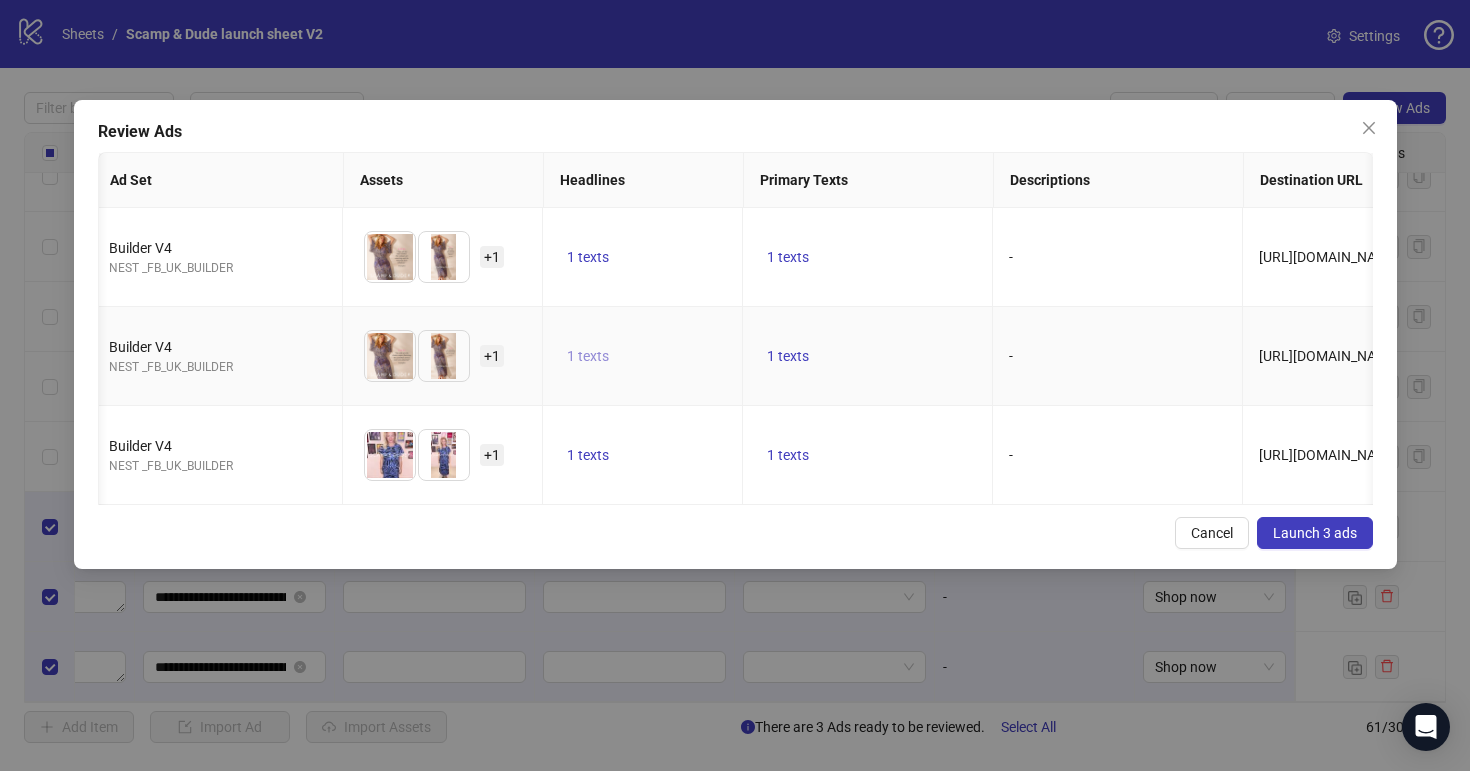 click on "1 texts" at bounding box center [588, 356] 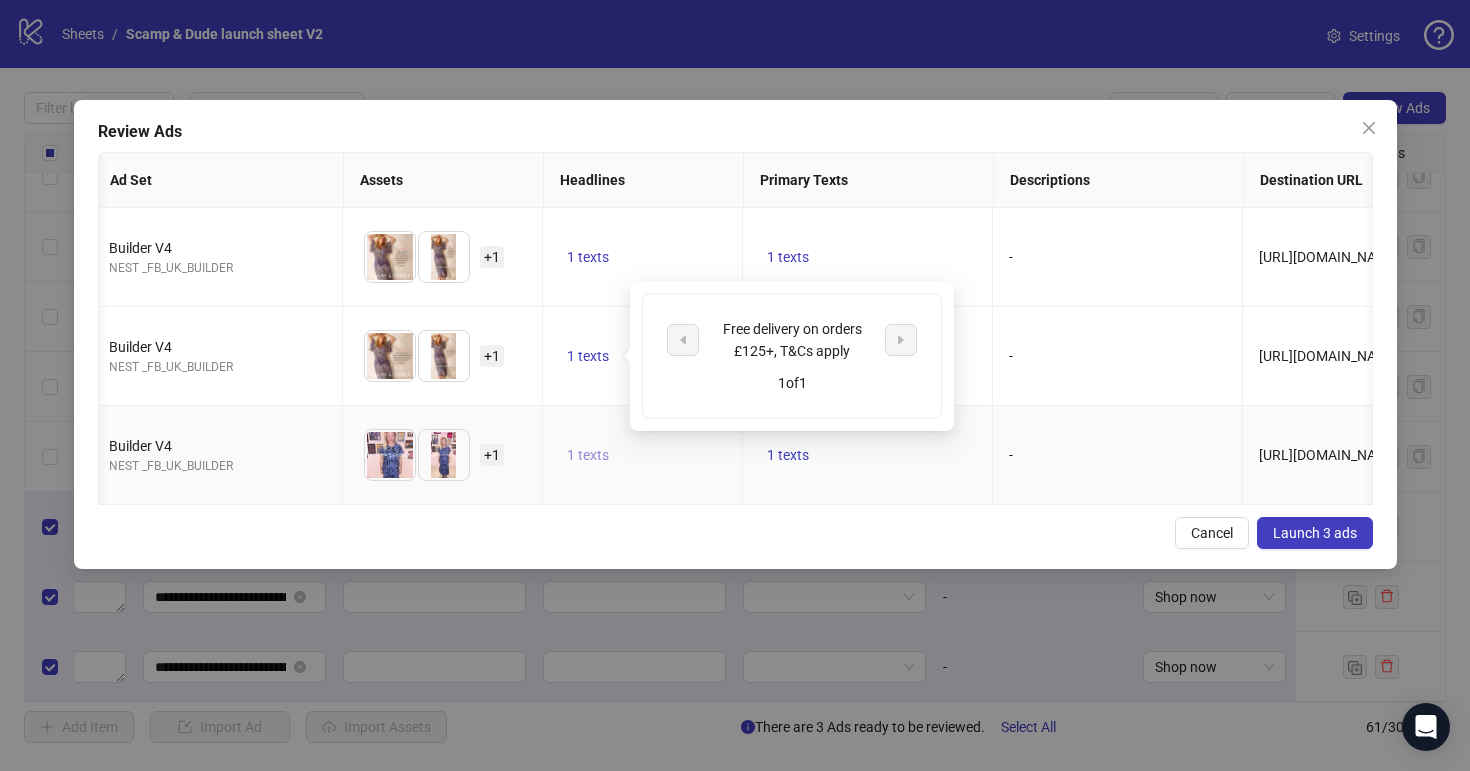 click on "1 texts" at bounding box center (588, 455) 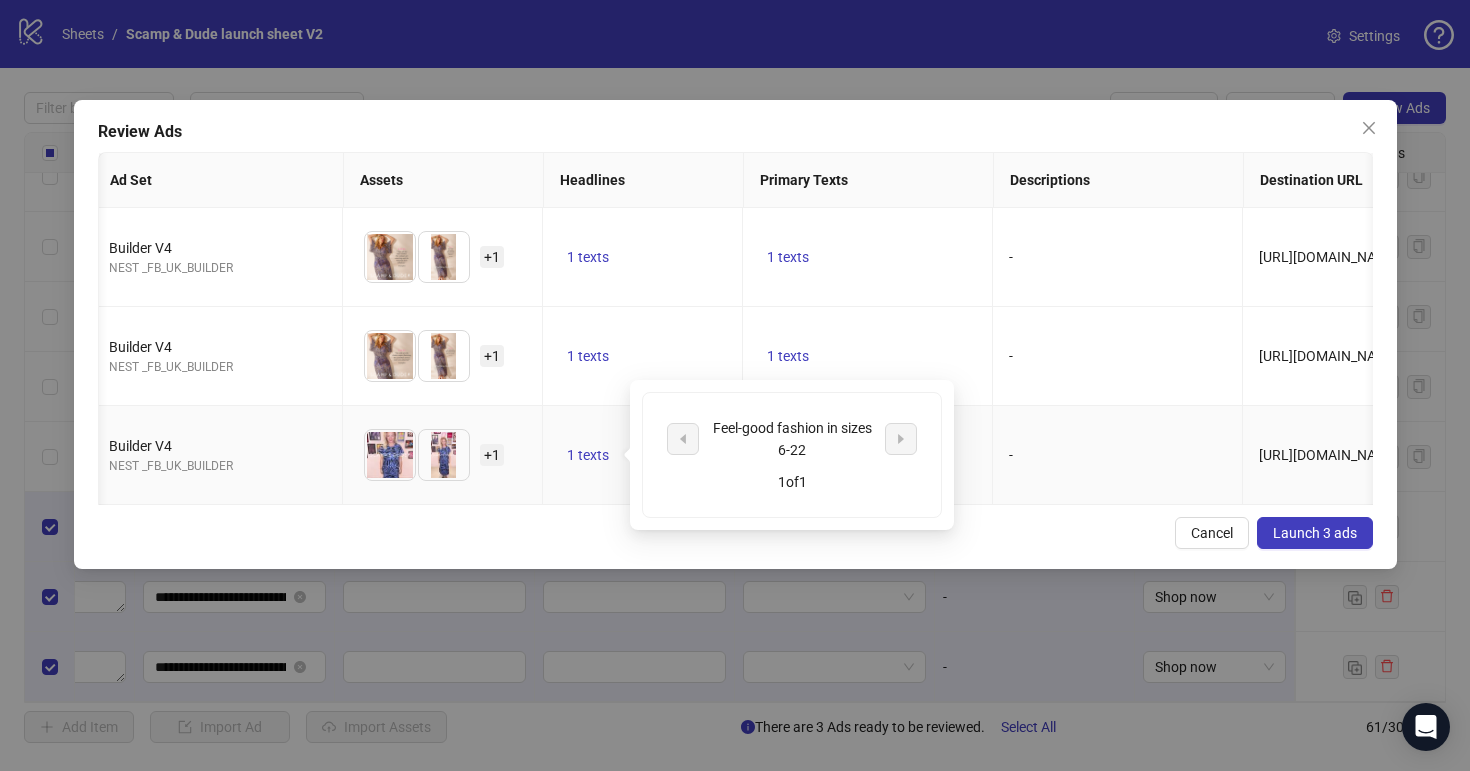 click on "1 texts" at bounding box center (868, 356) 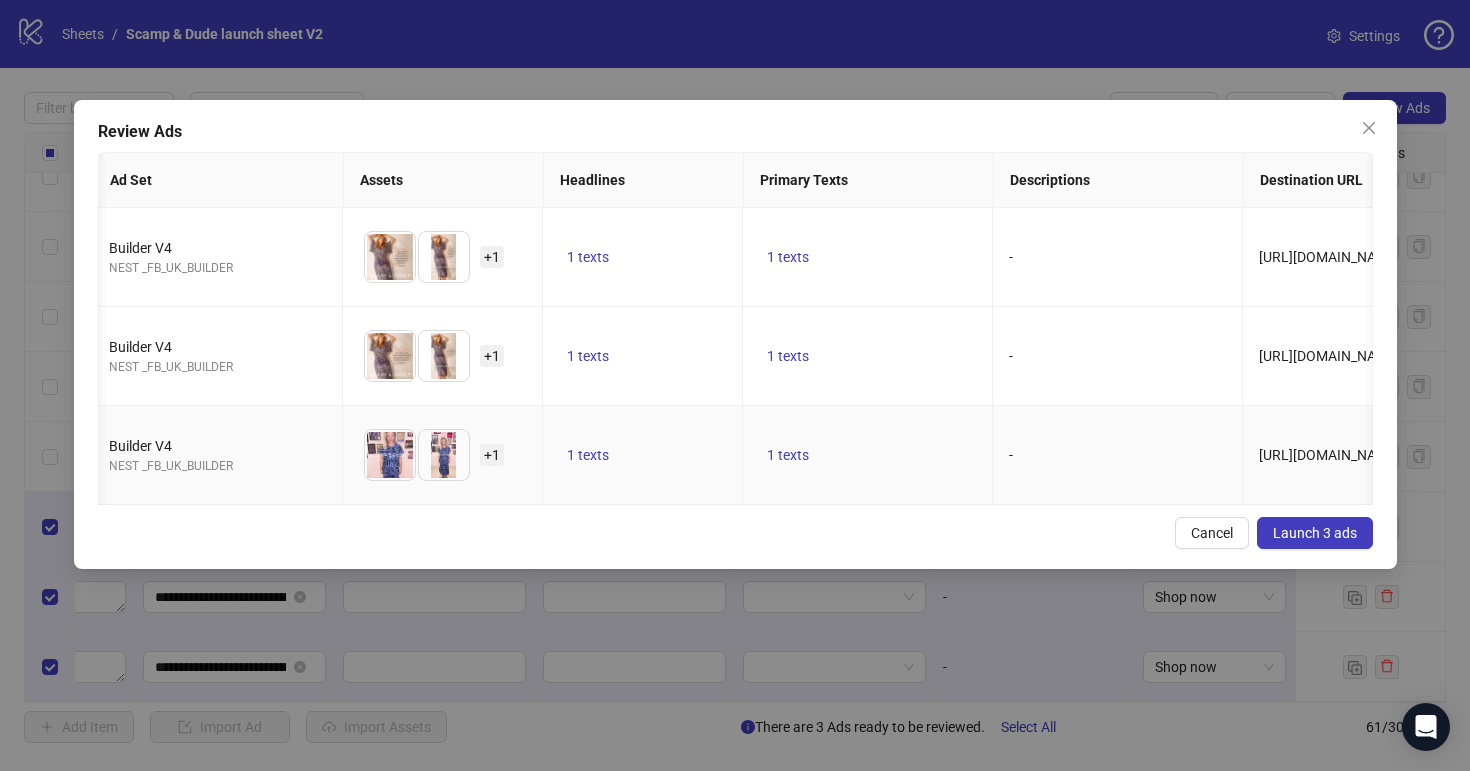 scroll, scrollTop: 0, scrollLeft: 471, axis: horizontal 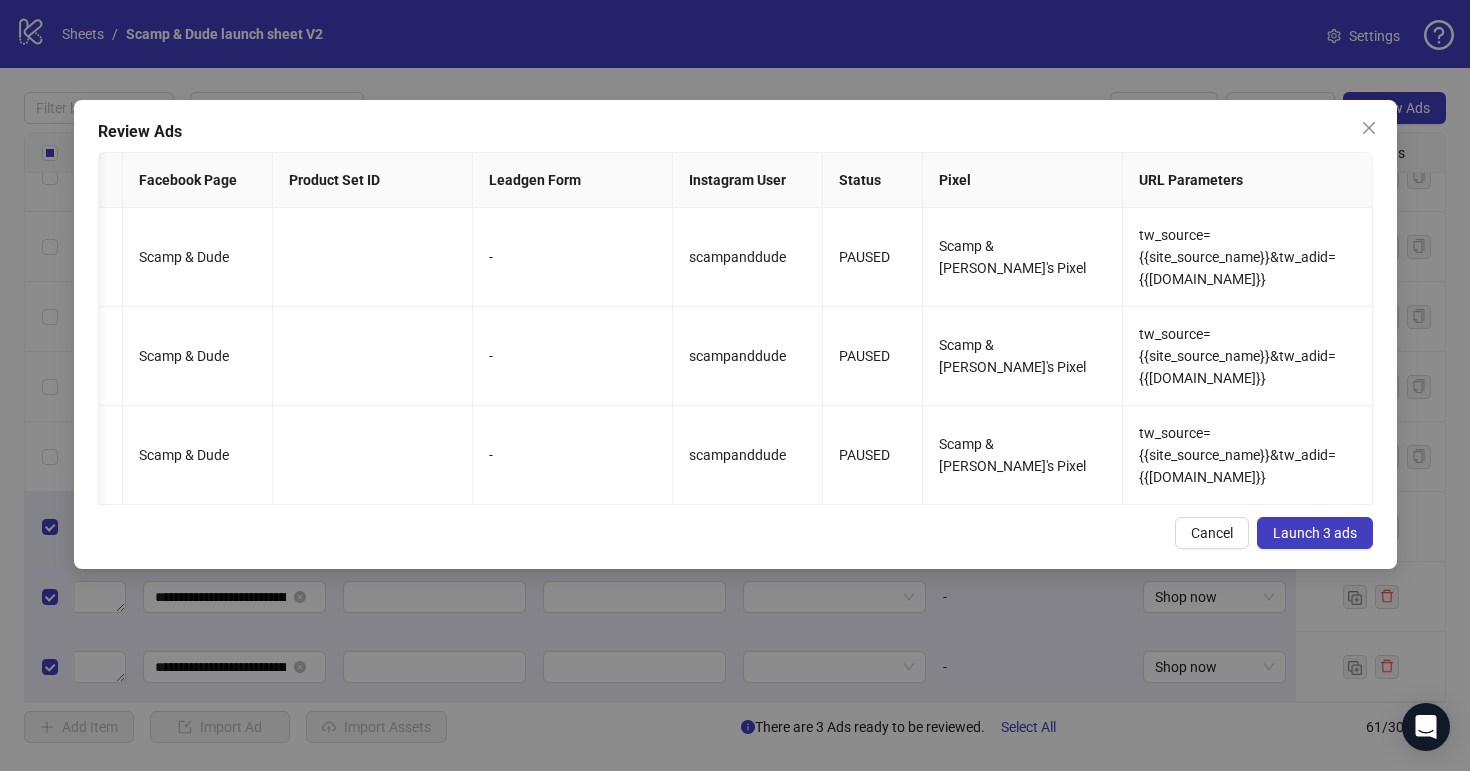 click on "Launch 3 ads" at bounding box center [1315, 533] 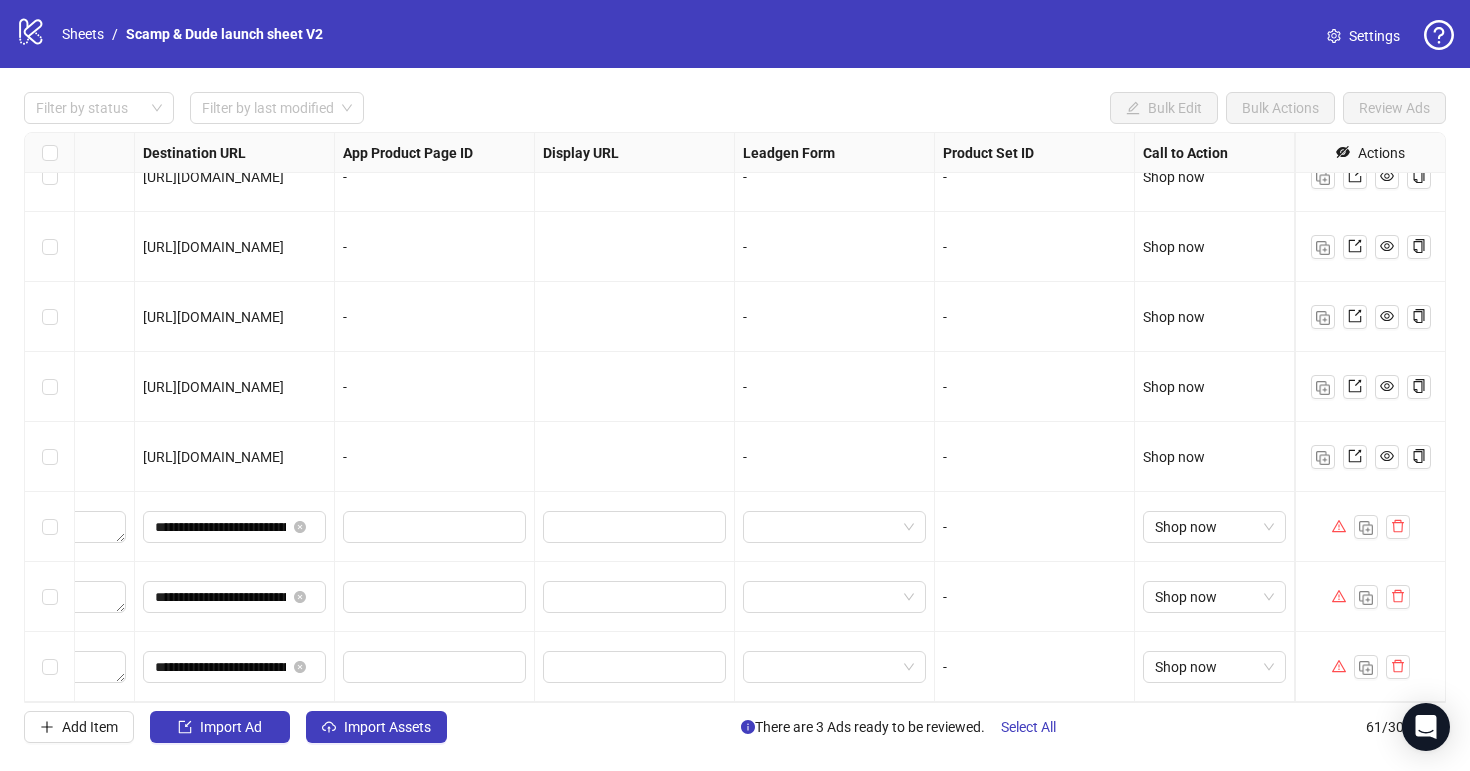 click 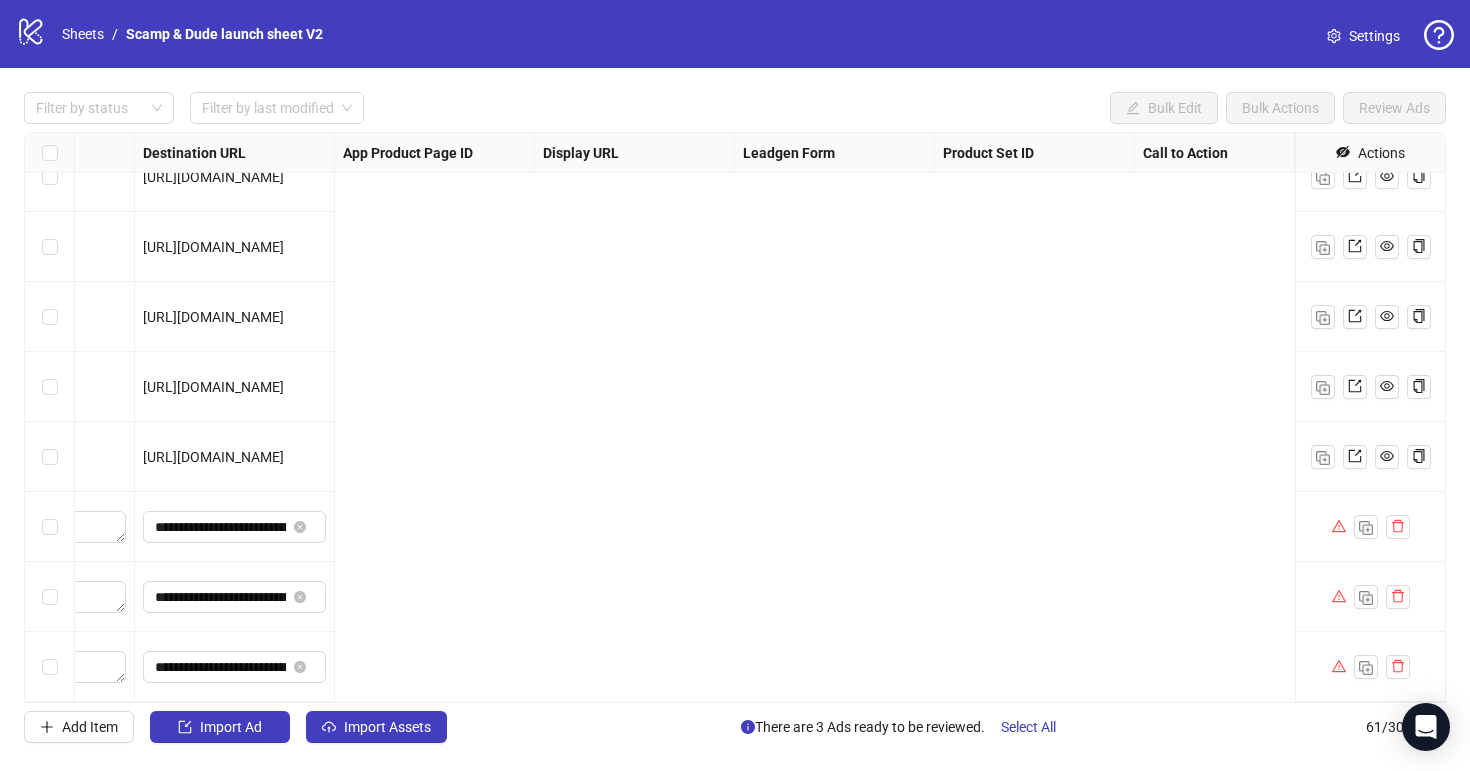 scroll, scrollTop: 3741, scrollLeft: 0, axis: vertical 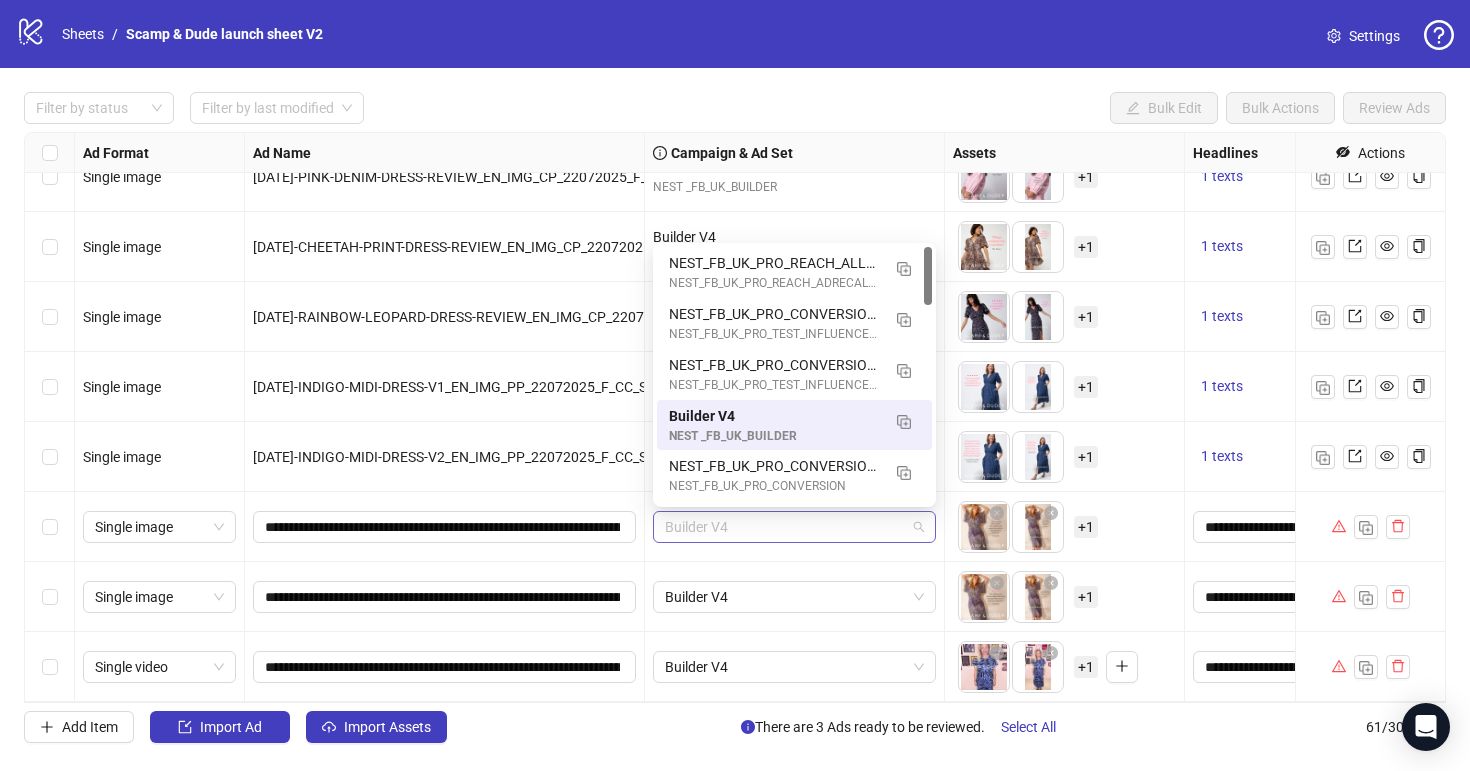 click on "Builder V4" at bounding box center (794, 527) 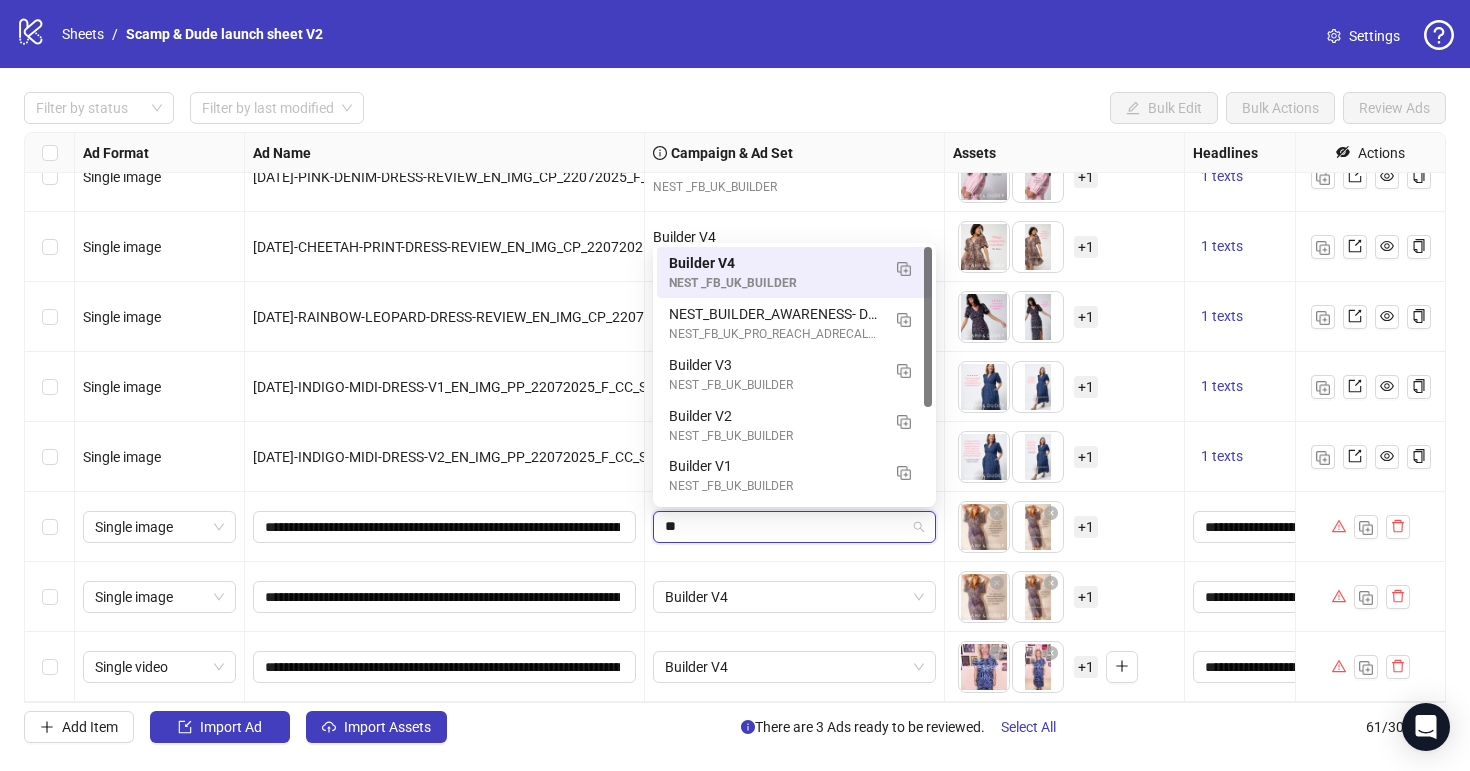 type on "*" 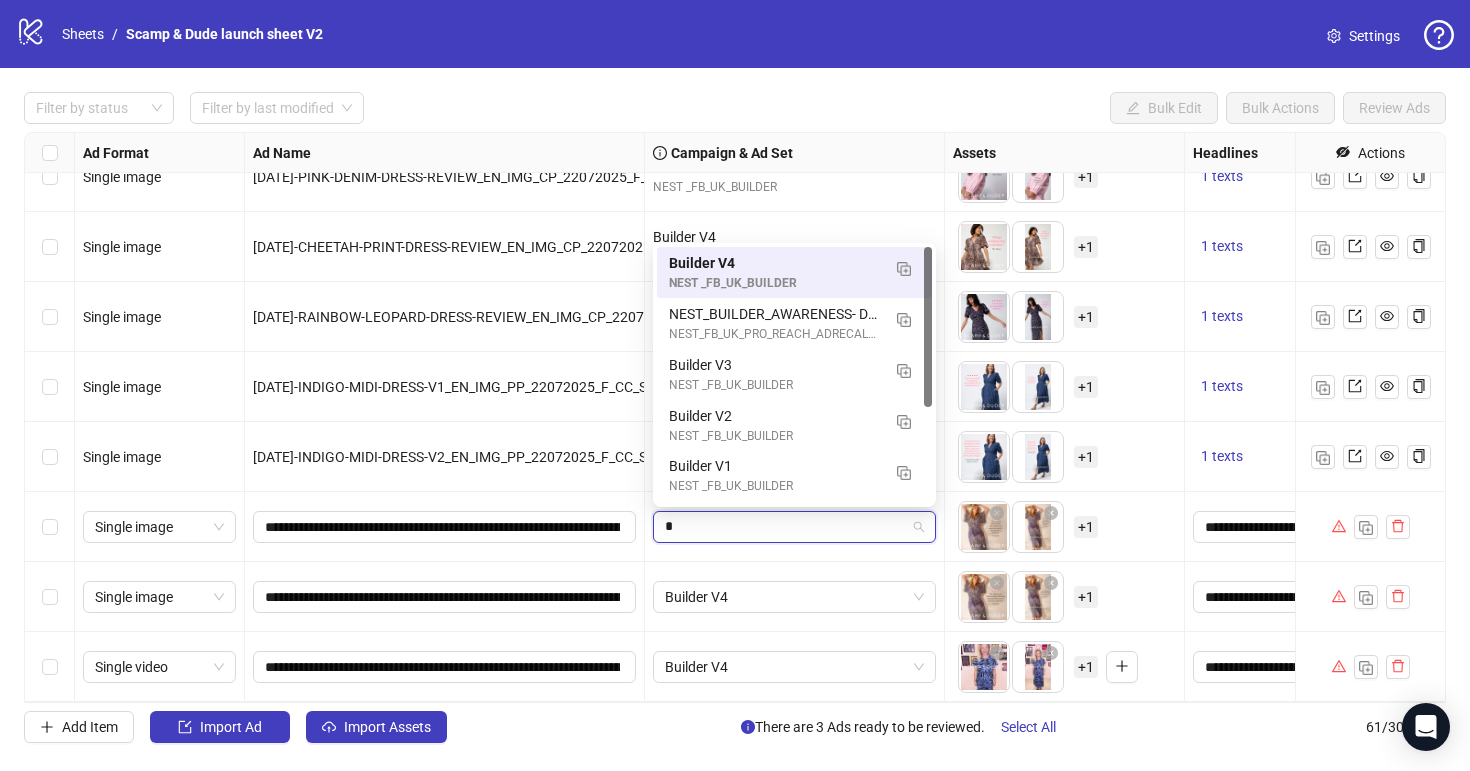 type 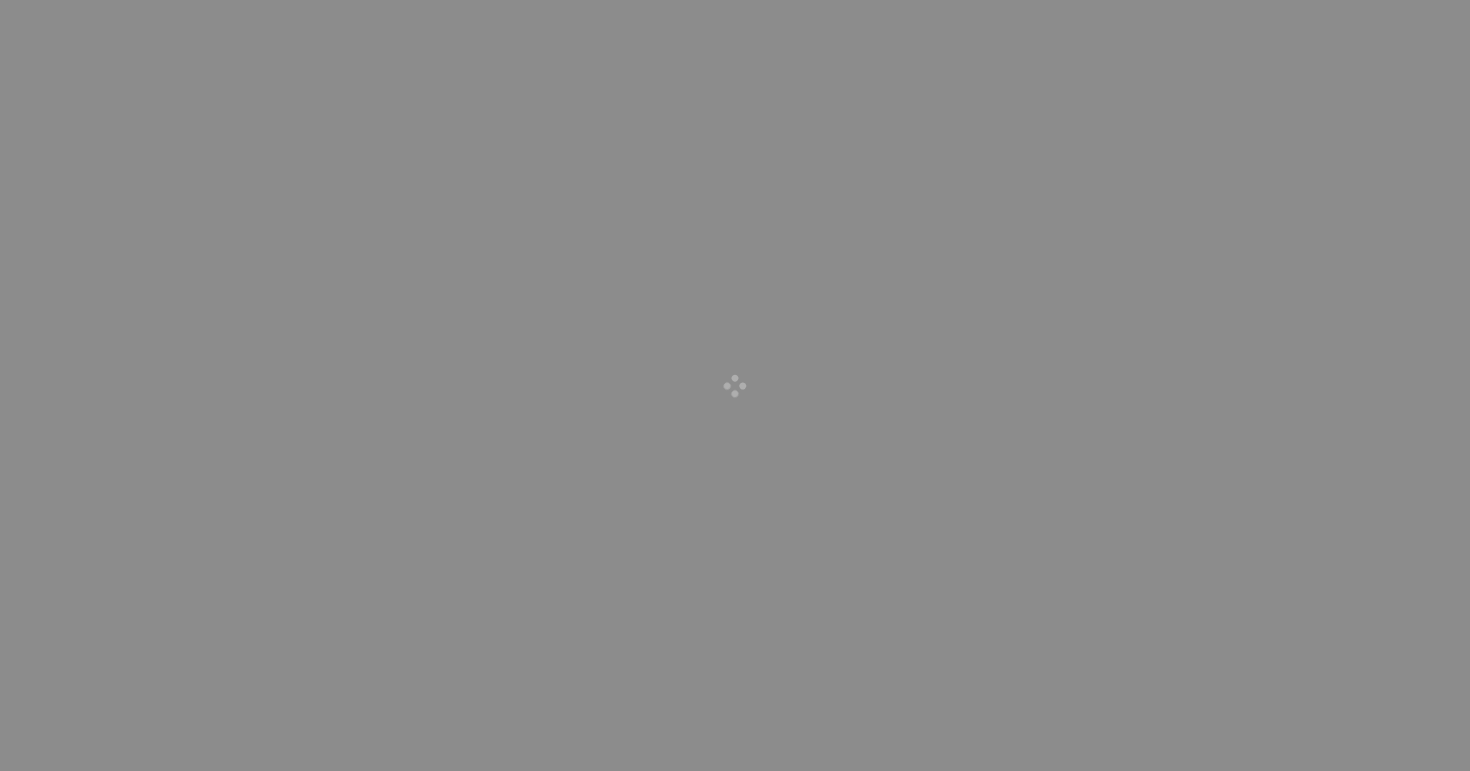 scroll, scrollTop: 0, scrollLeft: 0, axis: both 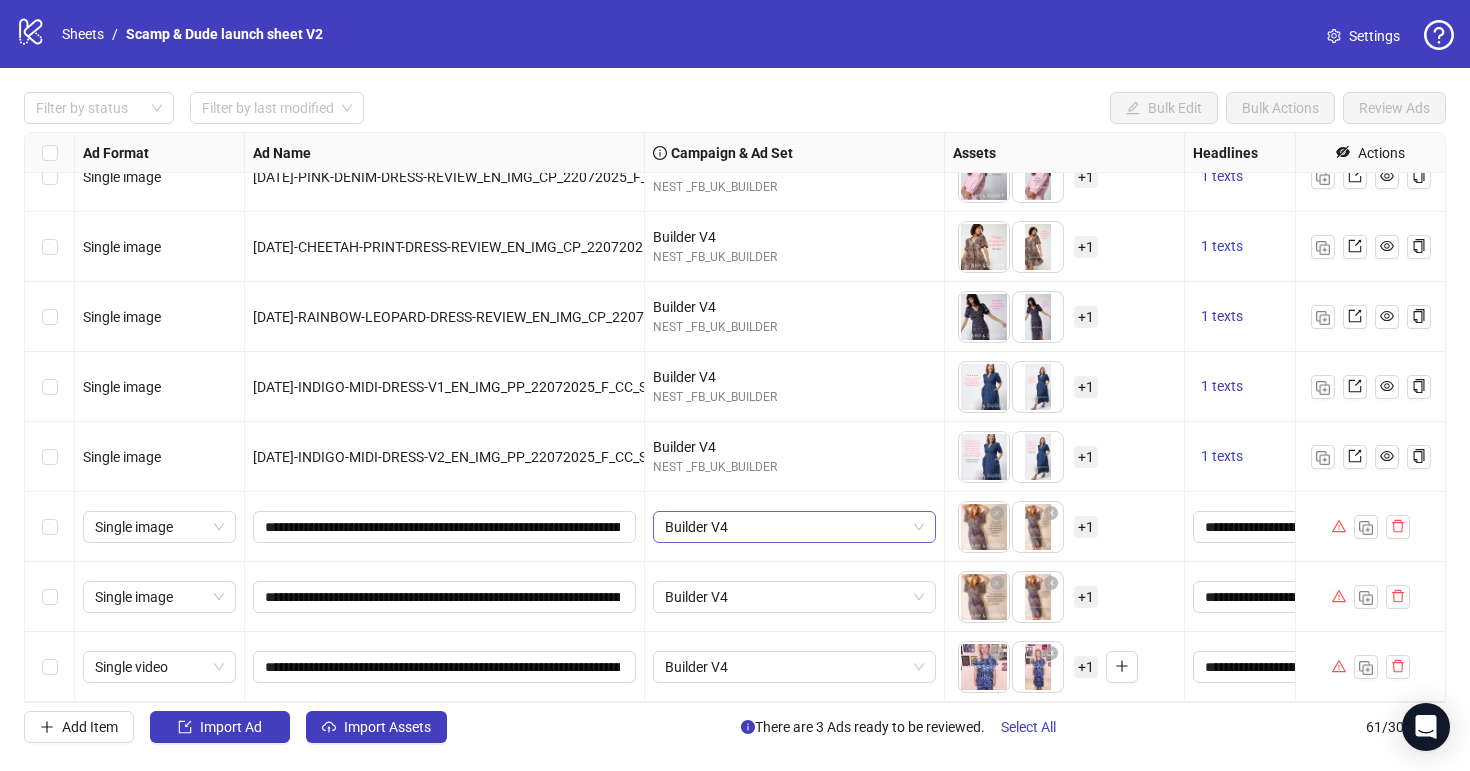 click on "Builder V4" at bounding box center (794, 527) 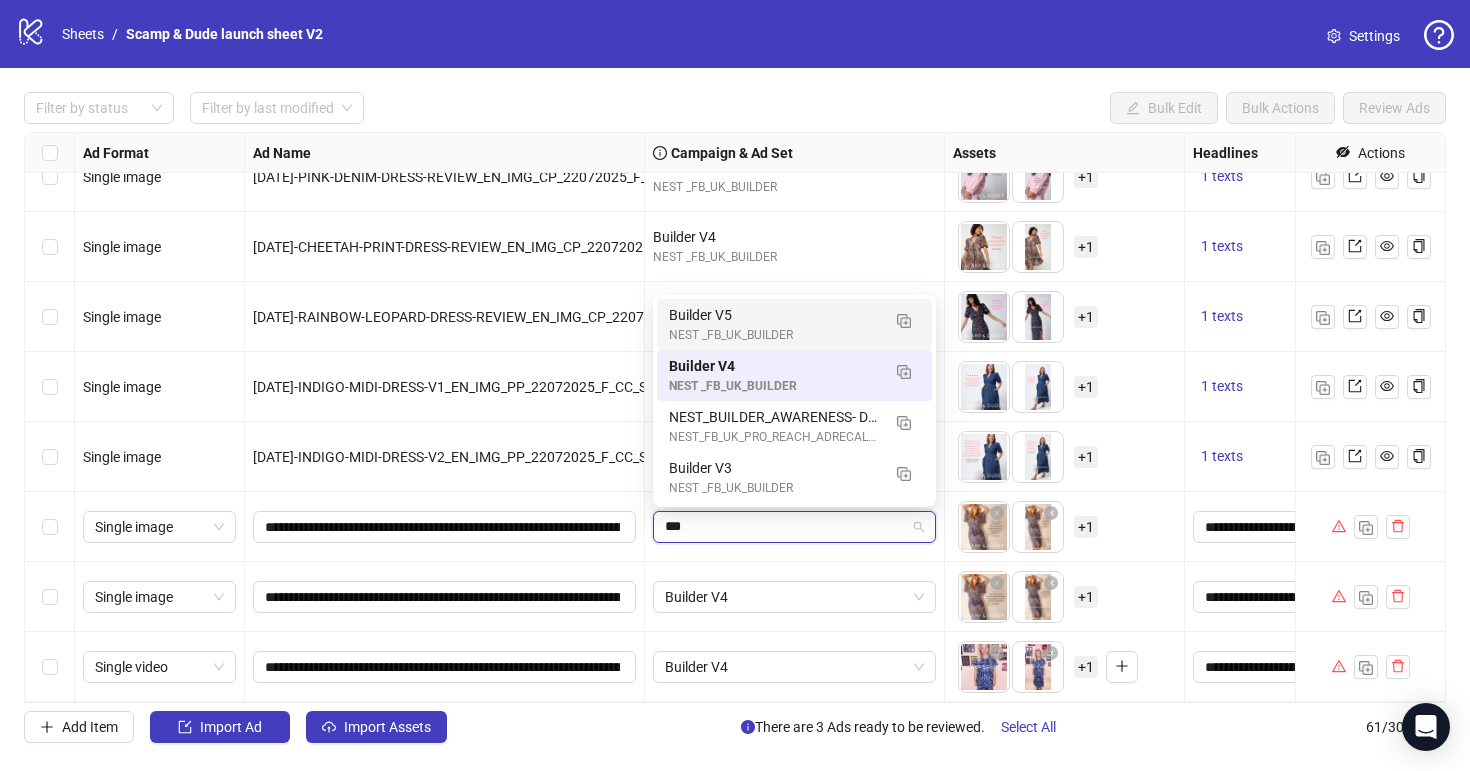 type on "****" 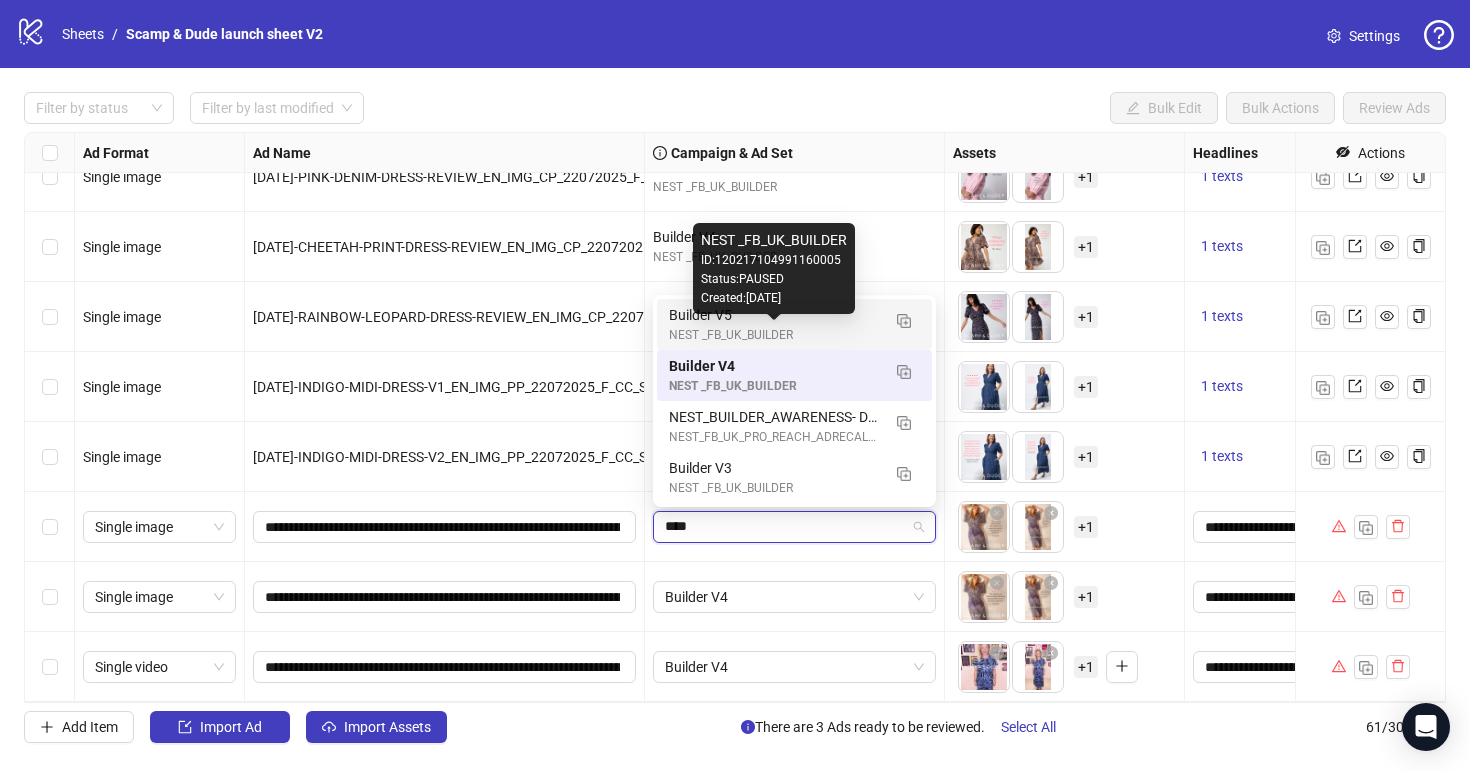 click on "Builder V5 NEST _FB_UK_BUILDER Builder V4 NEST _FB_UK_BUILDER NEST_BUILDER_AWARENESS- DO NOT ACTIVATE NEST_FB_UK_PRO_REACH_ADRECALL_07042025 Builder V3 NEST _FB_UK_BUILDER" at bounding box center (794, 400) 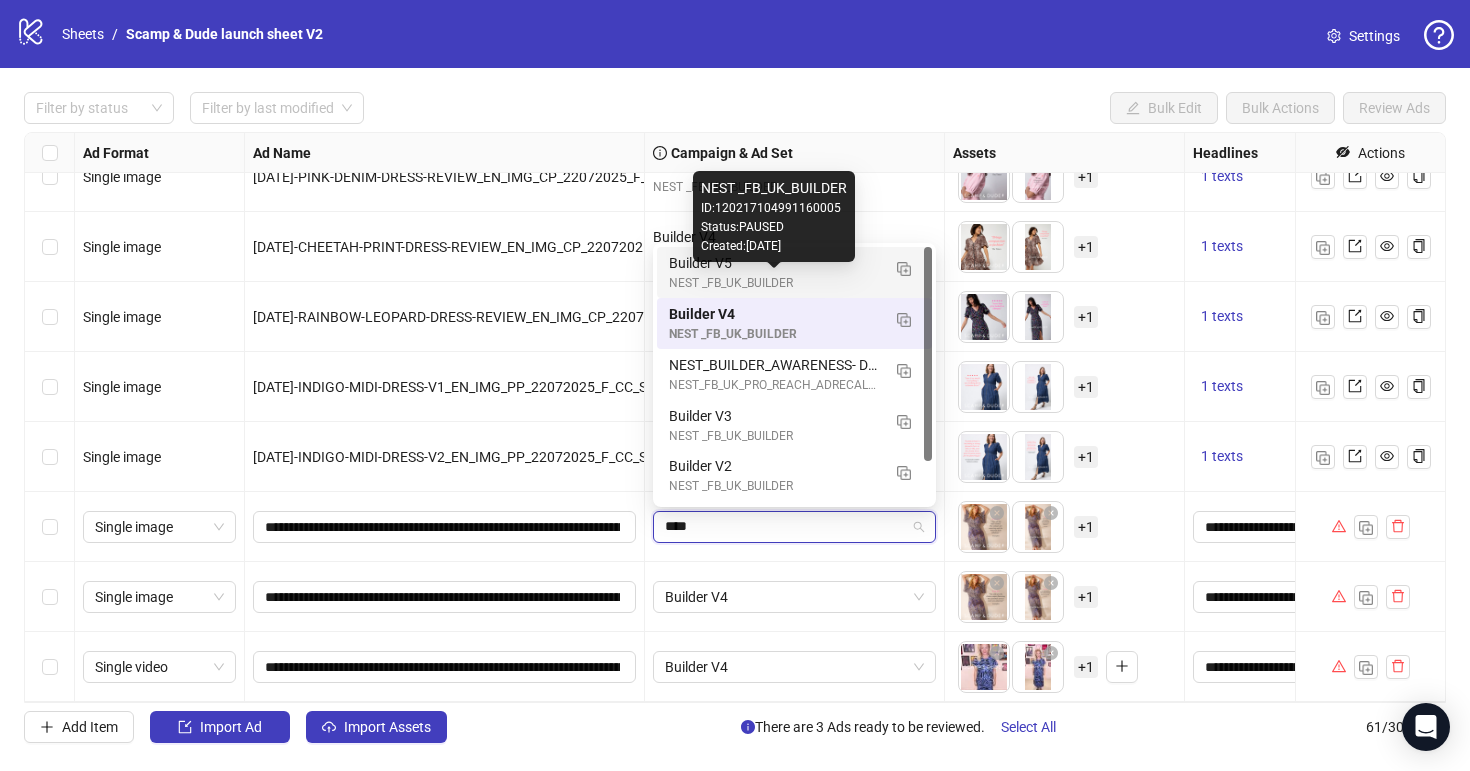 click on "NEST _FB_UK_BUILDER" at bounding box center (774, 283) 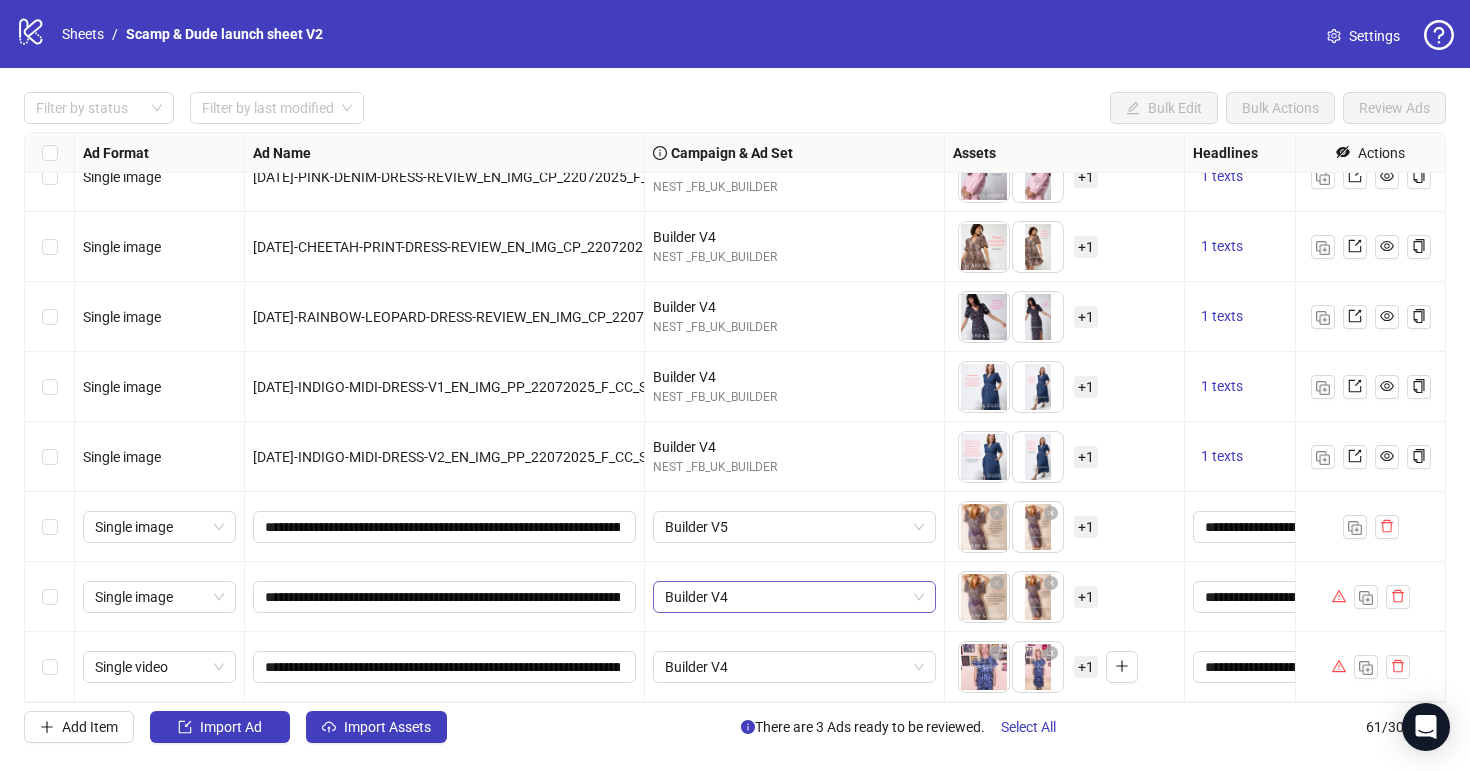 click on "Builder V4" at bounding box center (794, 597) 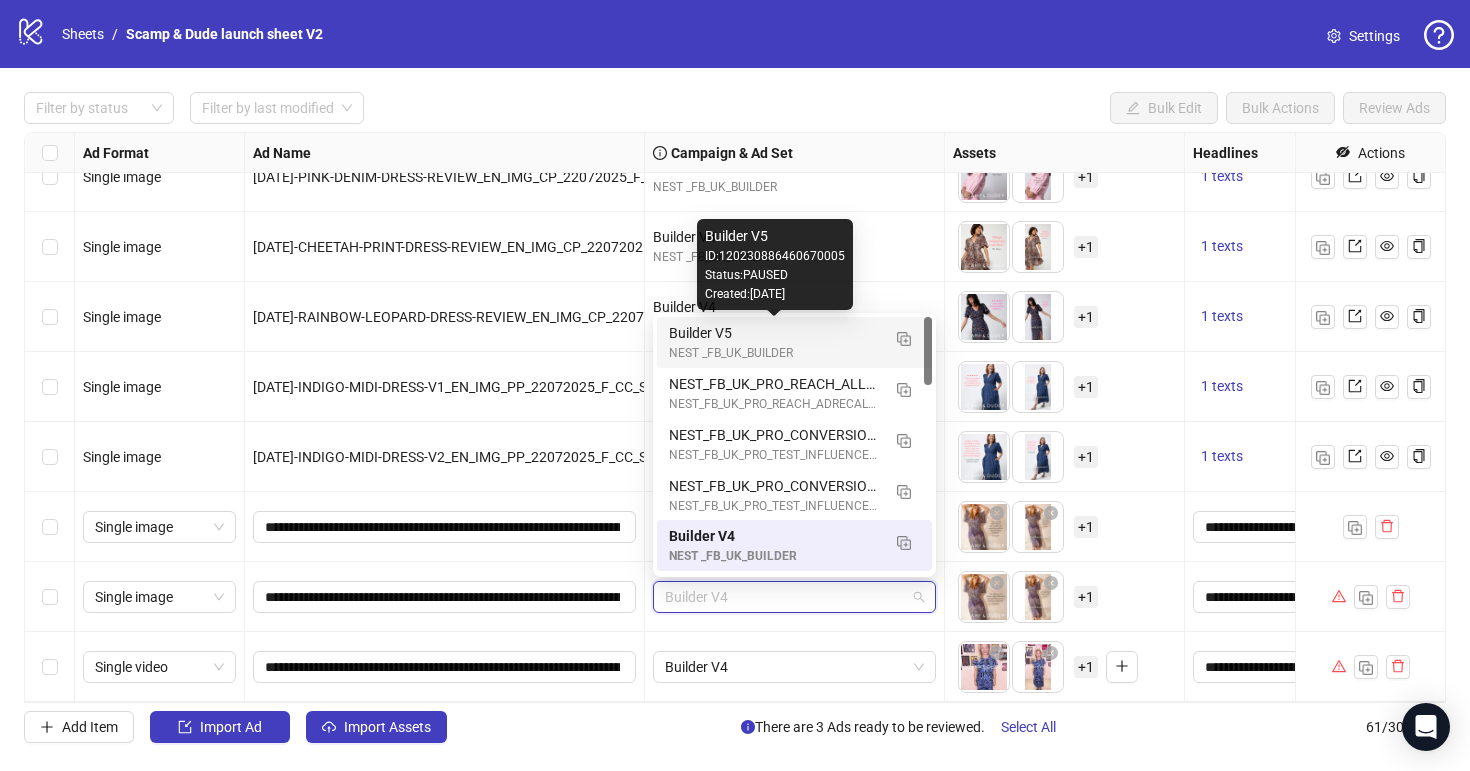 click on "Builder V5" at bounding box center [774, 333] 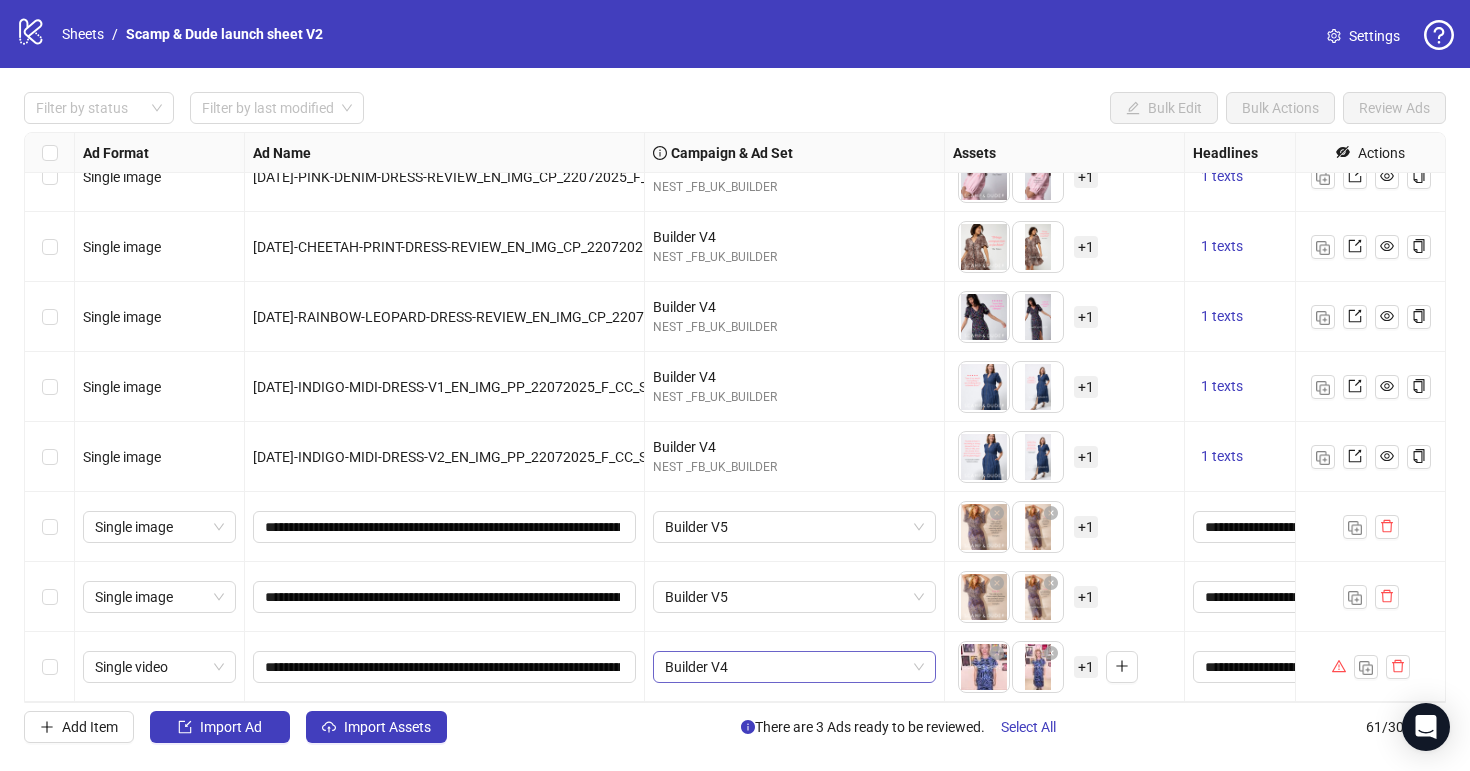 click on "Builder V4" at bounding box center (794, 667) 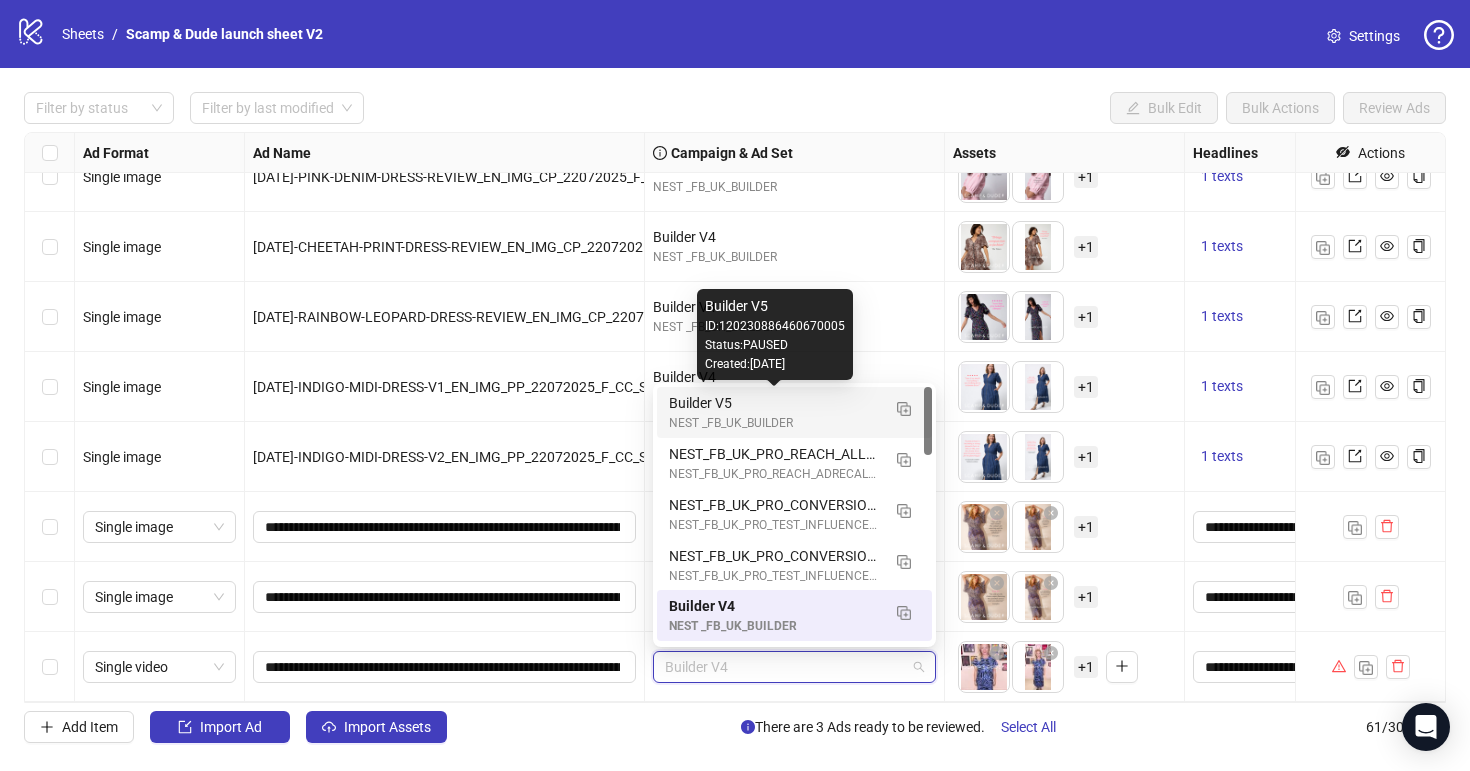click on "Builder V5" at bounding box center (774, 403) 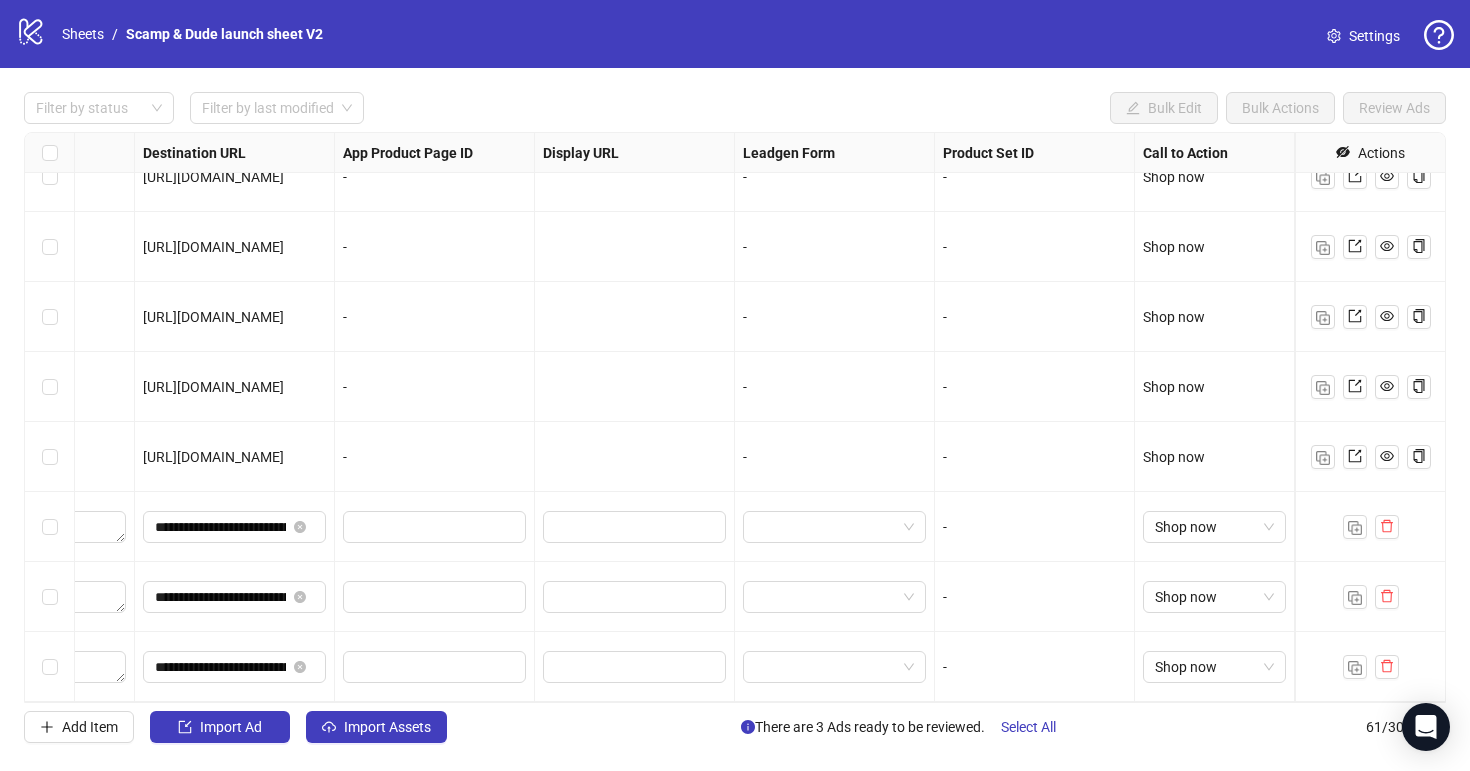 scroll, scrollTop: 3741, scrollLeft: 1811, axis: both 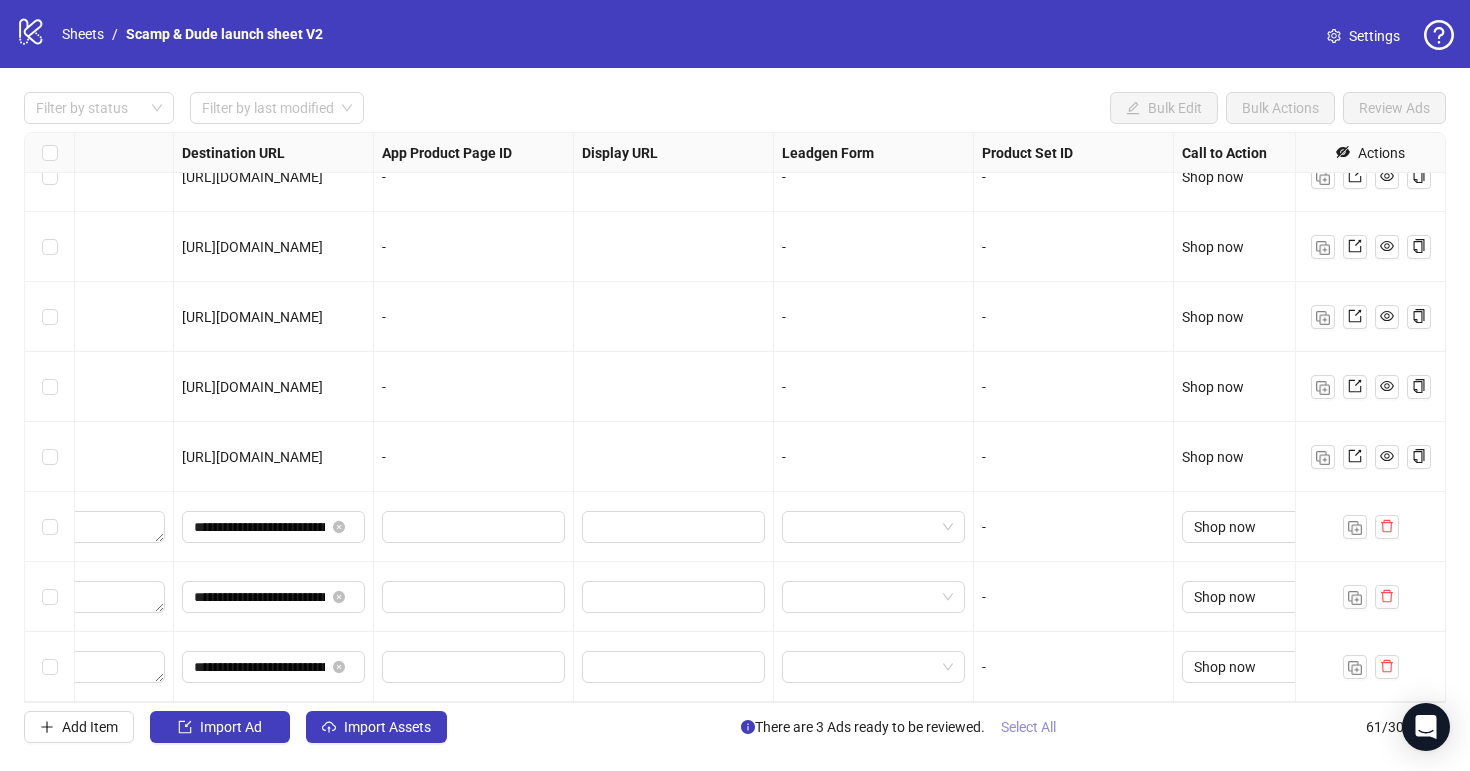 click on "Select All" at bounding box center [1028, 727] 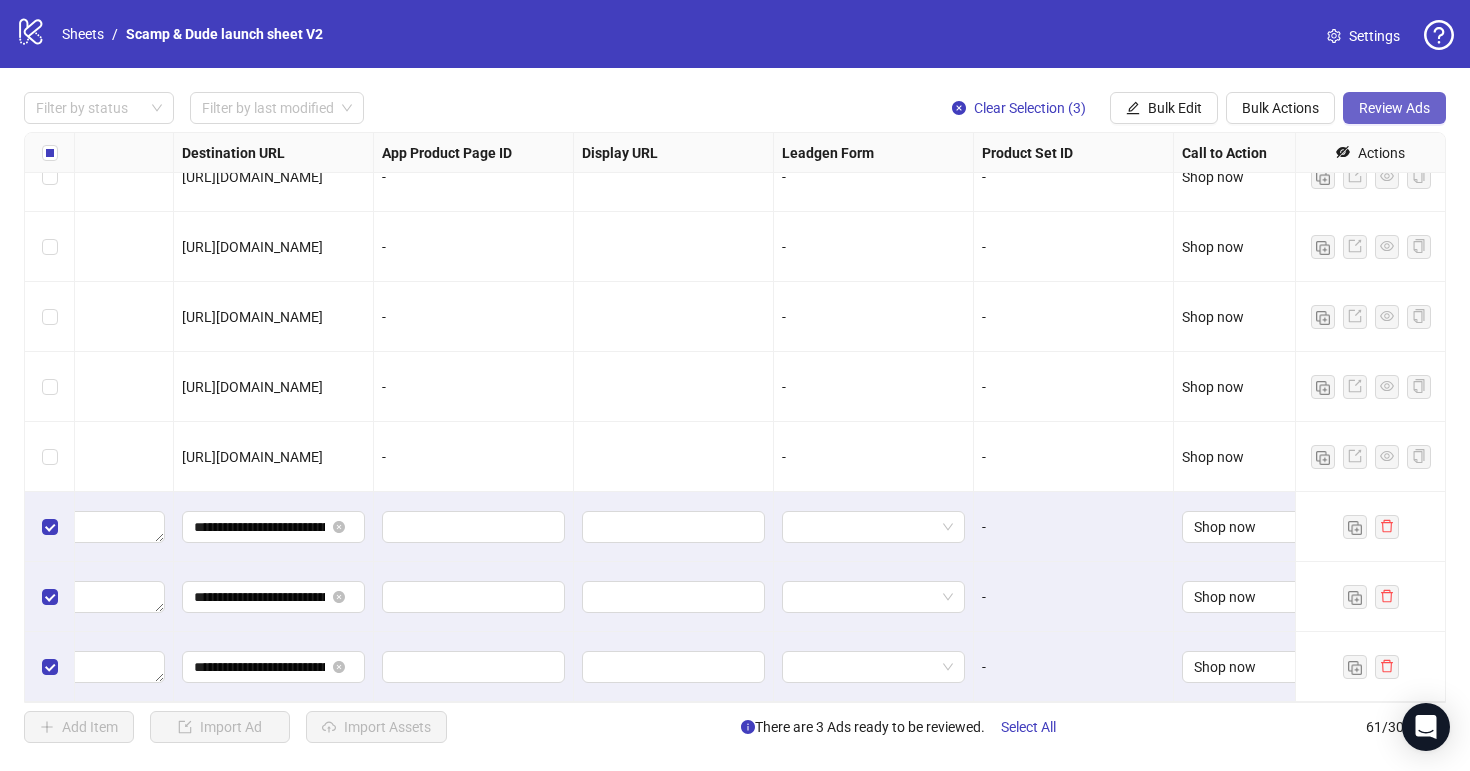 click on "Review Ads" at bounding box center [1394, 108] 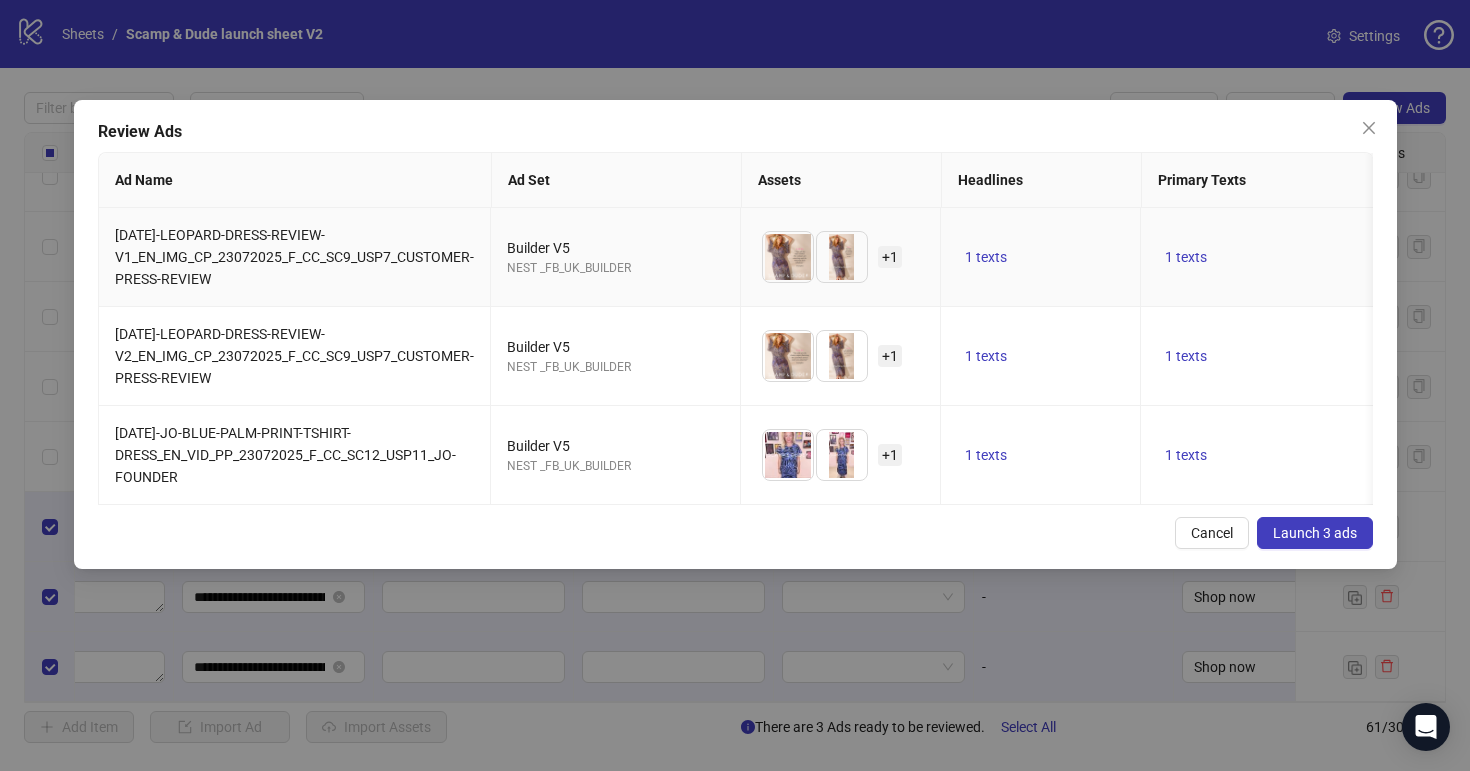 scroll, scrollTop: 0, scrollLeft: 229, axis: horizontal 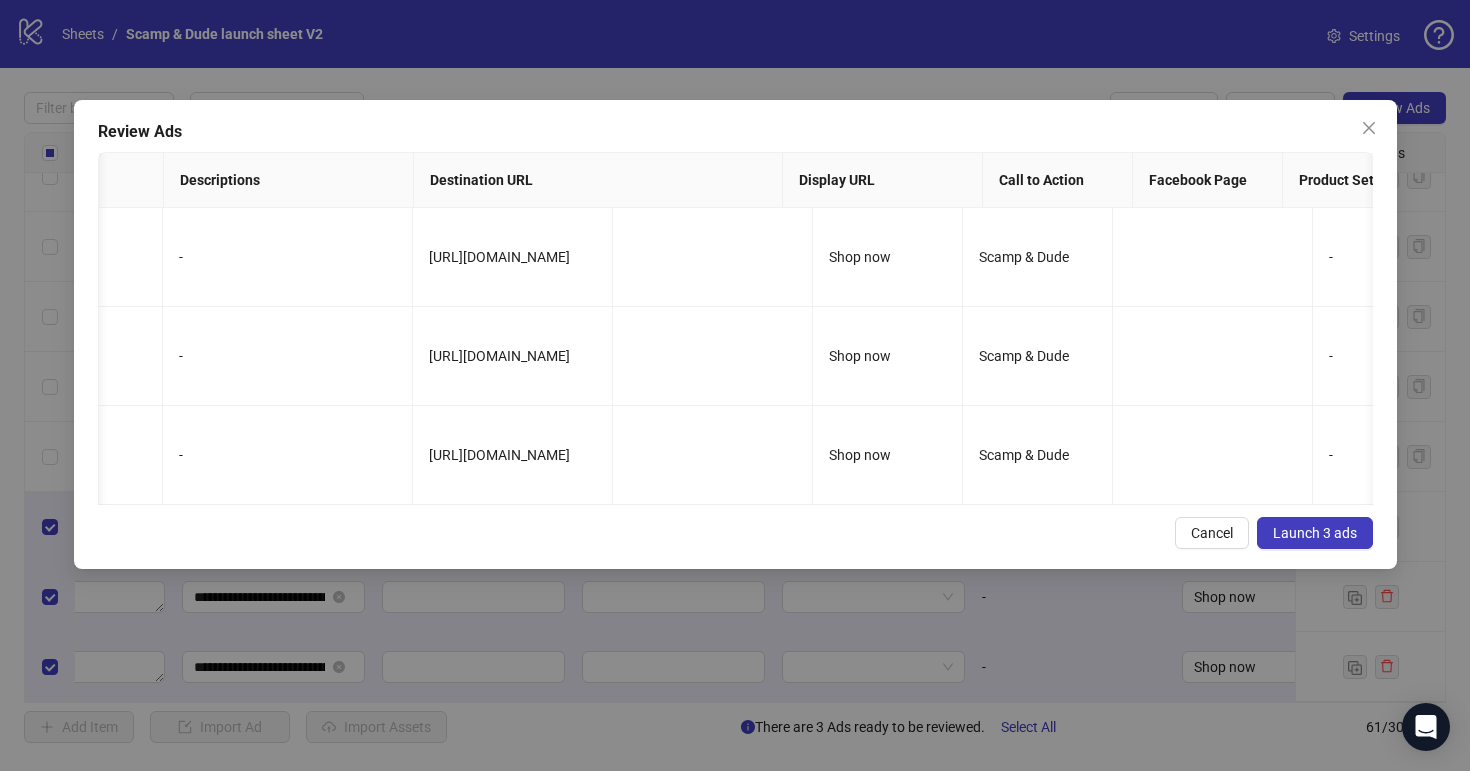 click on "Launch 3 ads" at bounding box center [1315, 533] 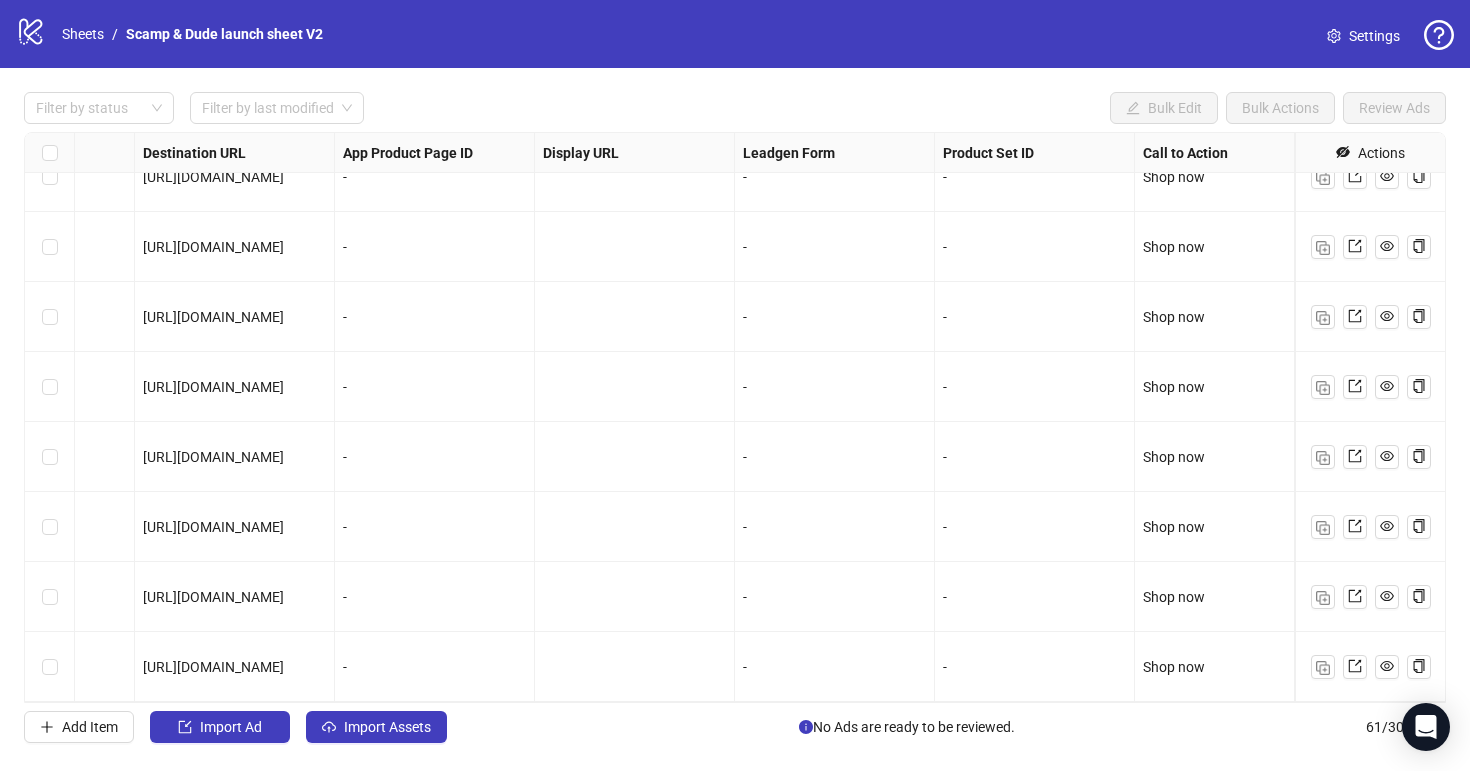 scroll, scrollTop: 3741, scrollLeft: 1848, axis: both 